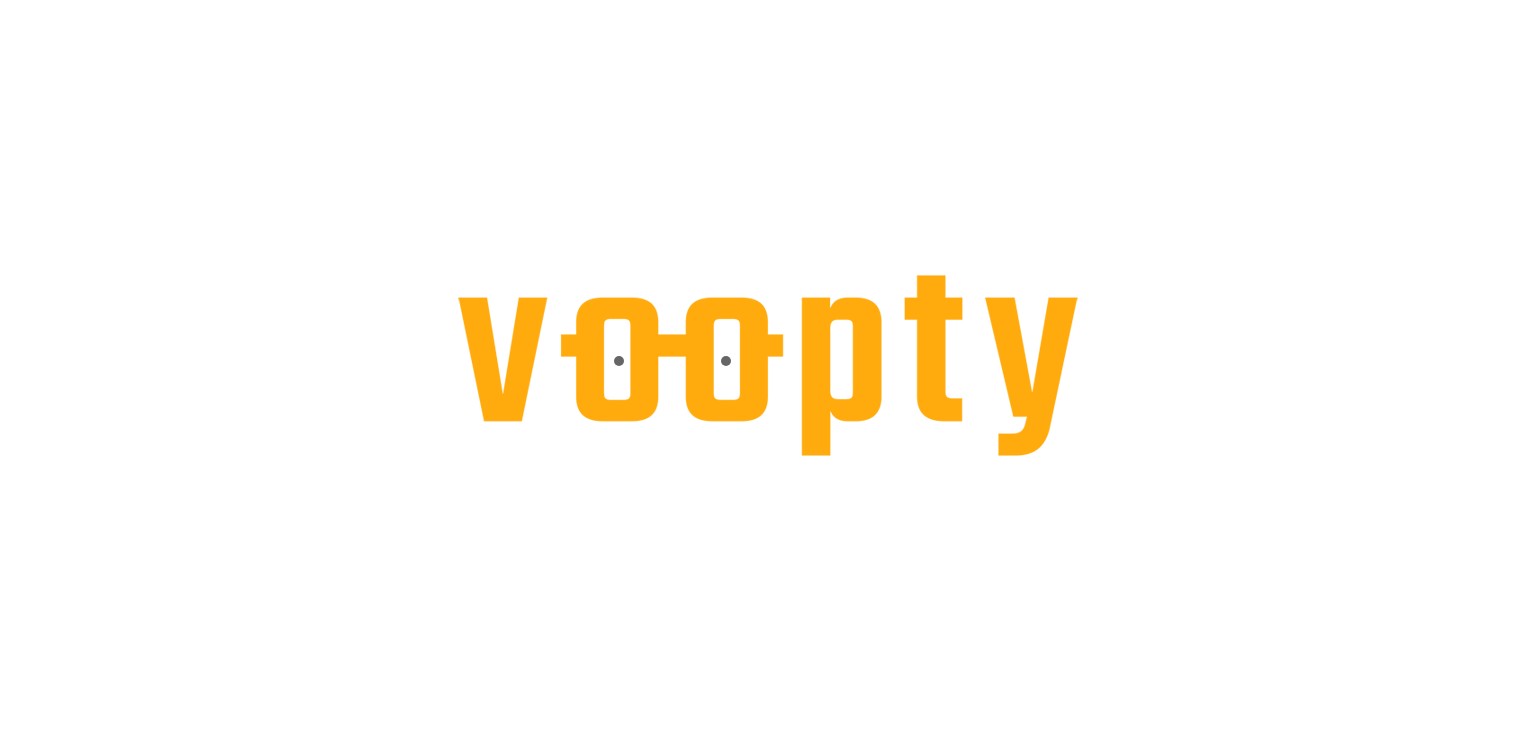 scroll, scrollTop: 0, scrollLeft: 0, axis: both 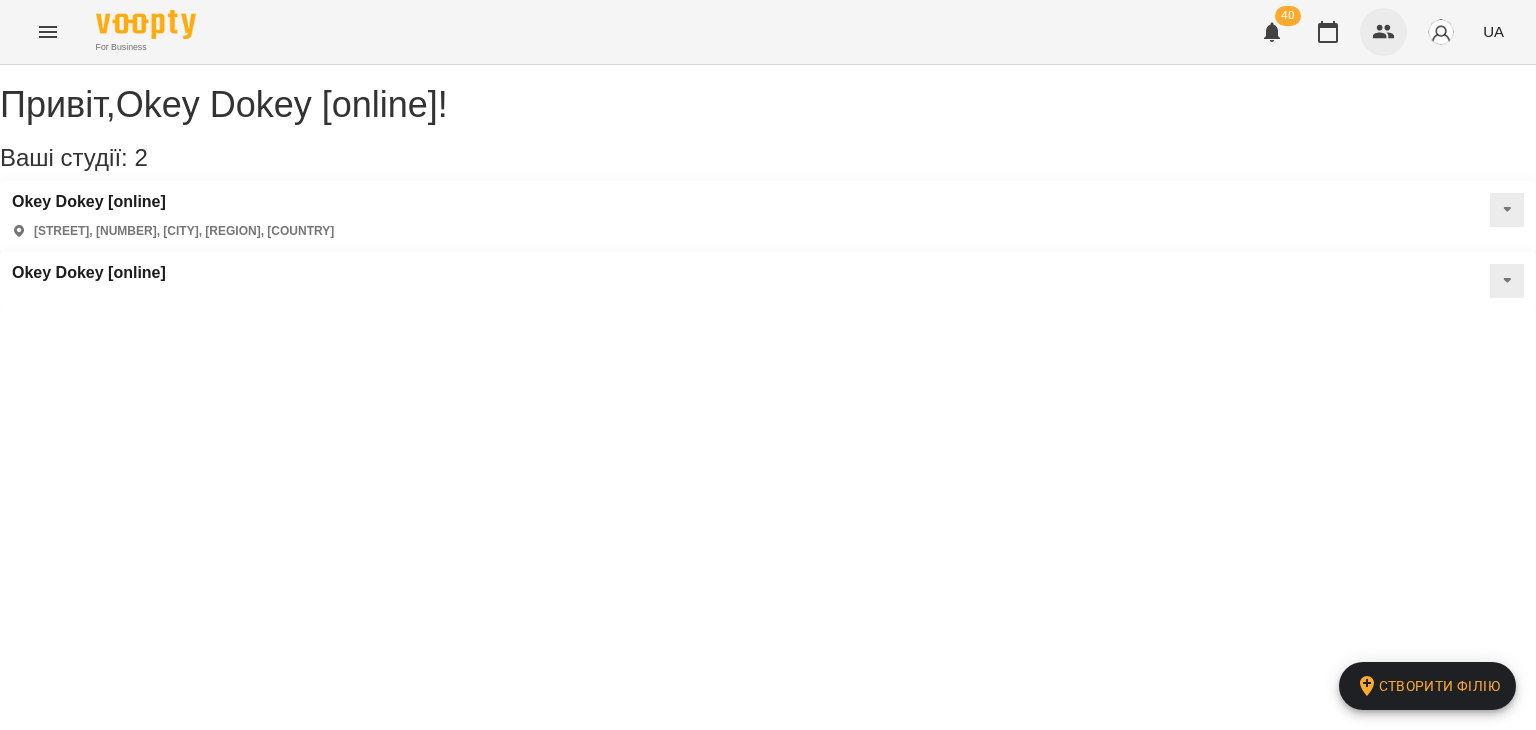 click at bounding box center (1384, 32) 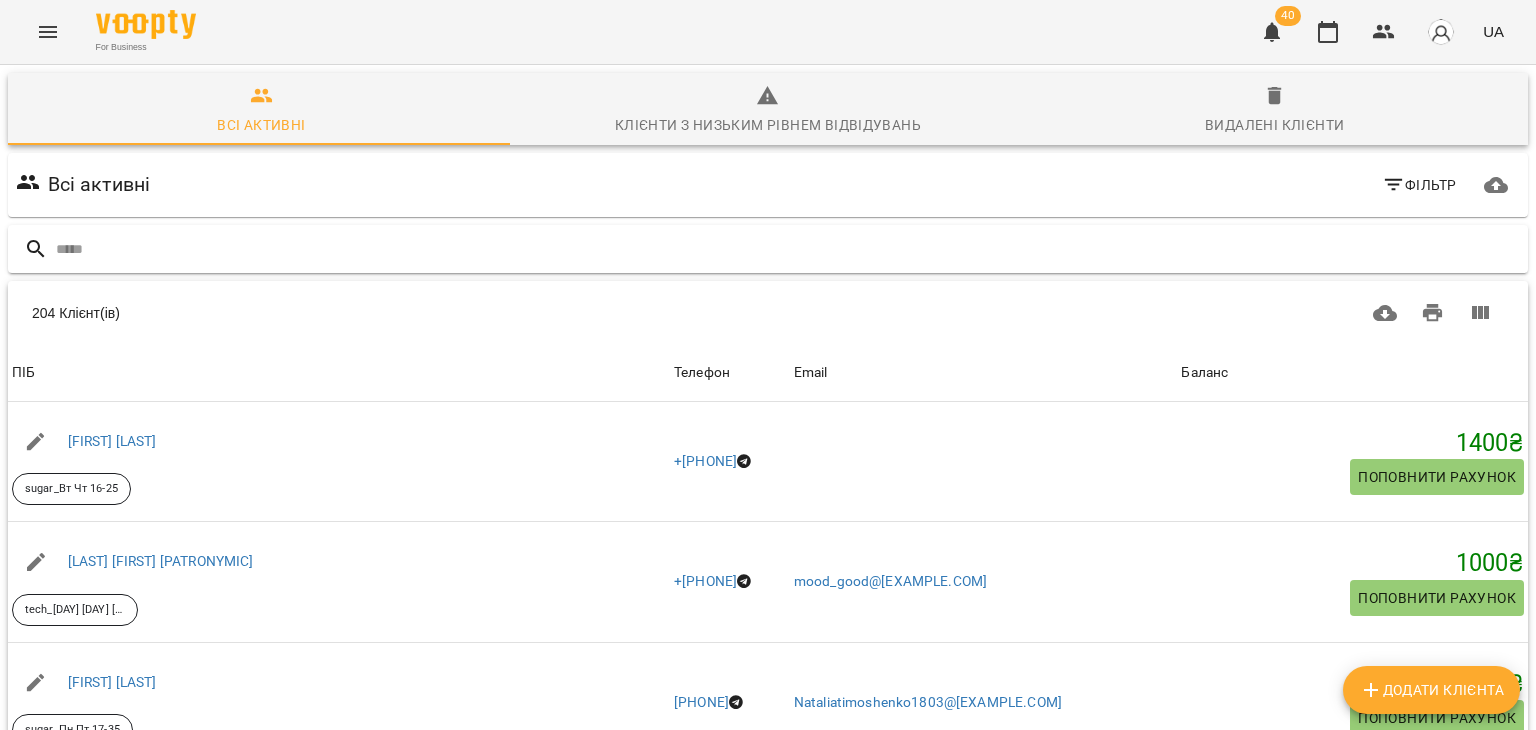 click at bounding box center [788, 249] 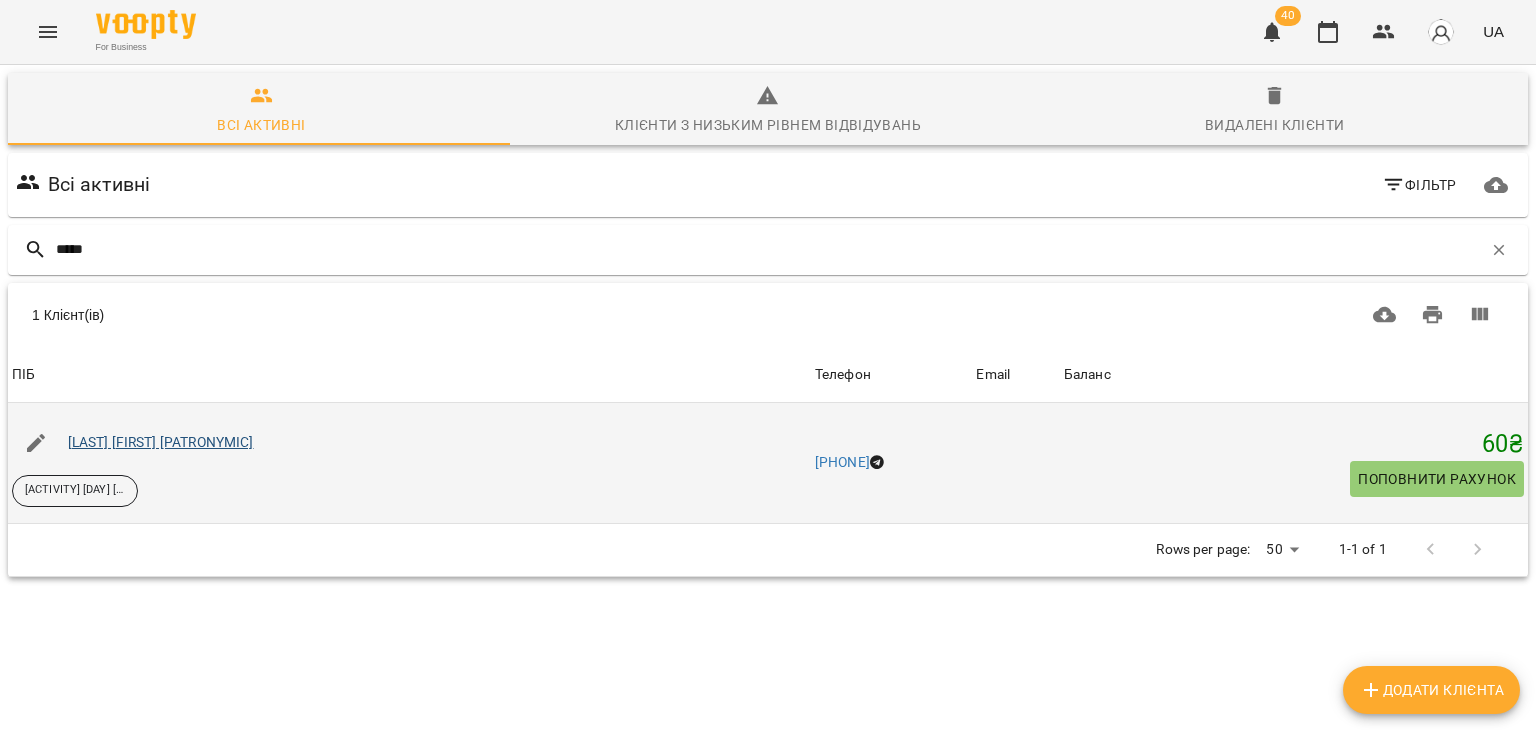 type on "*****" 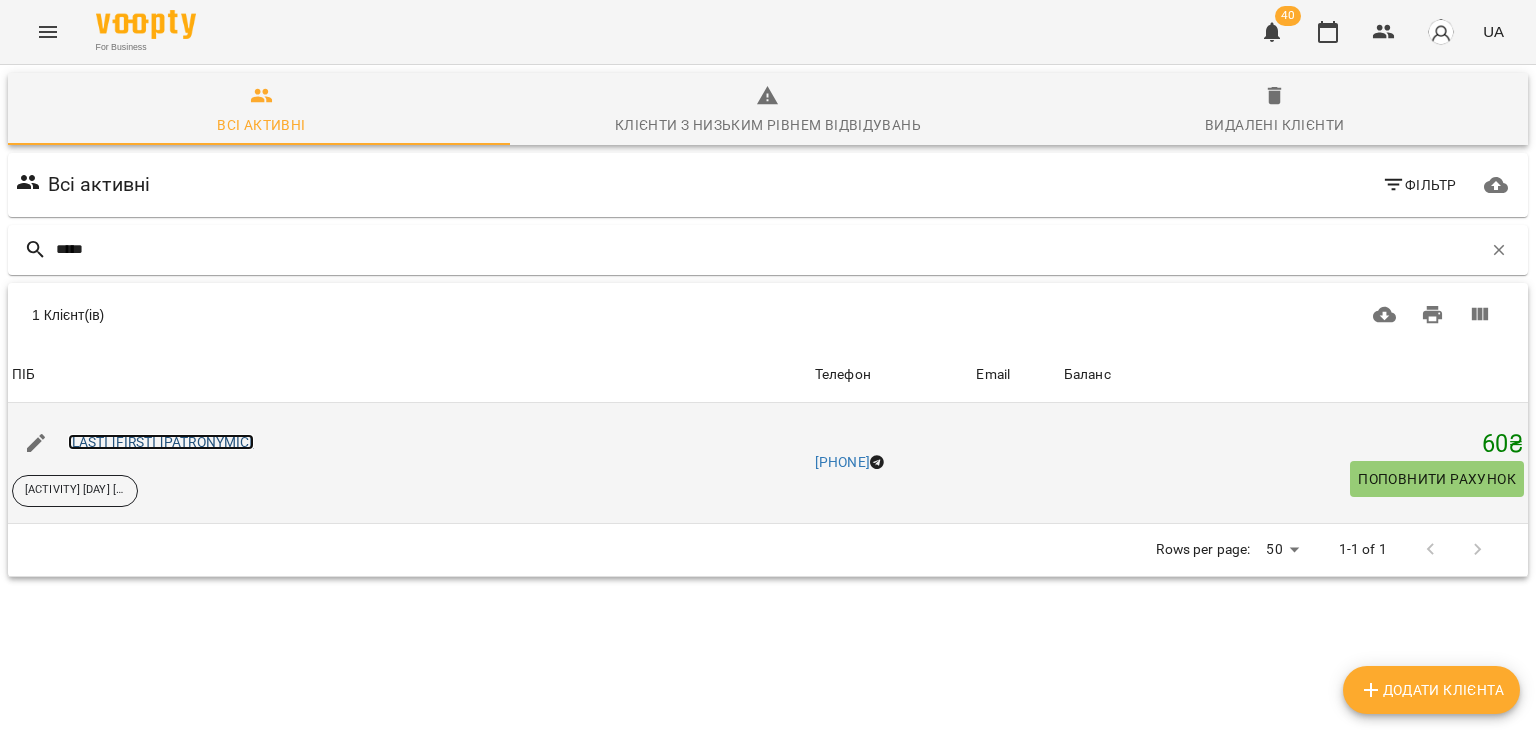 click on "[LAST] [FIRST] [PATRONYMIC]" at bounding box center (161, 442) 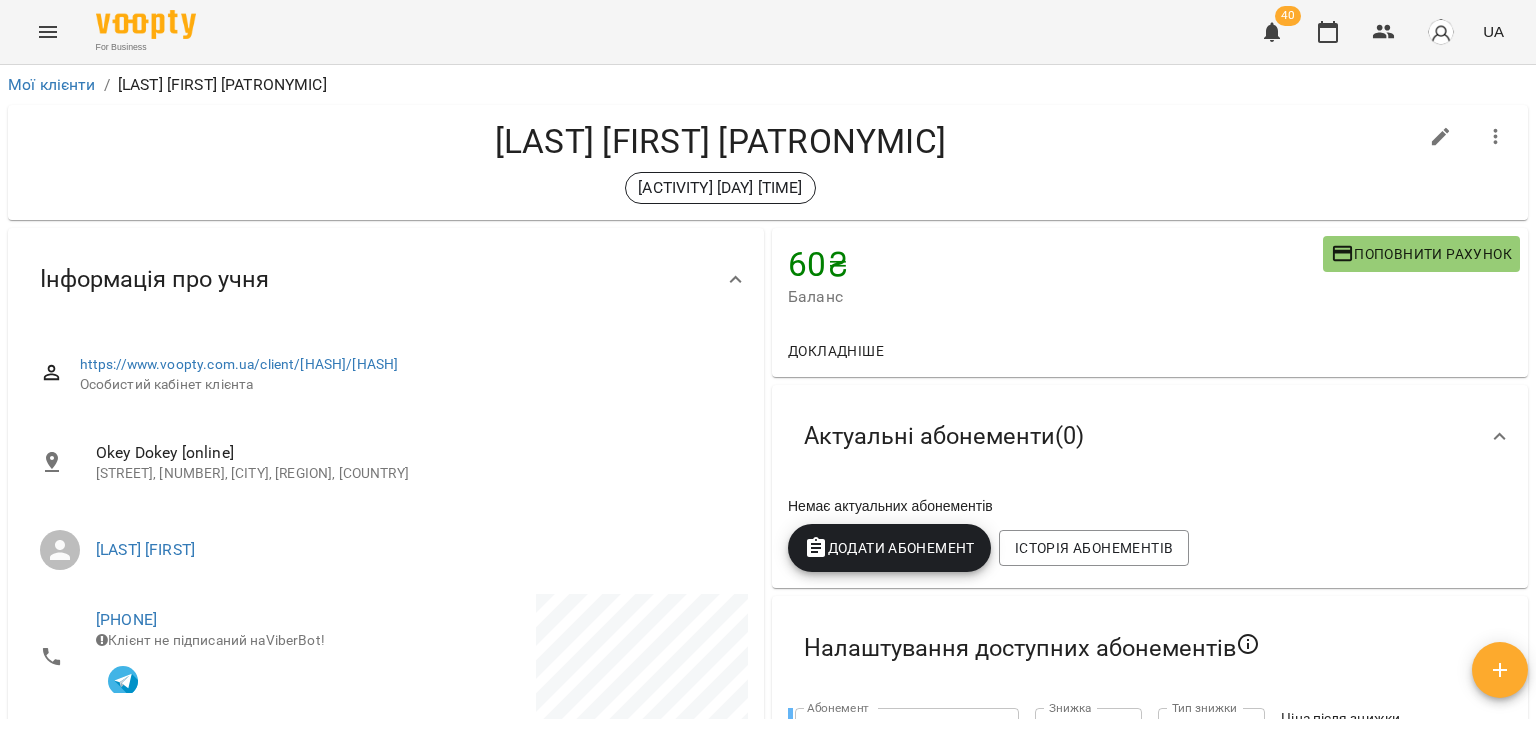 click on "Поповнити рахунок" at bounding box center (1421, 254) 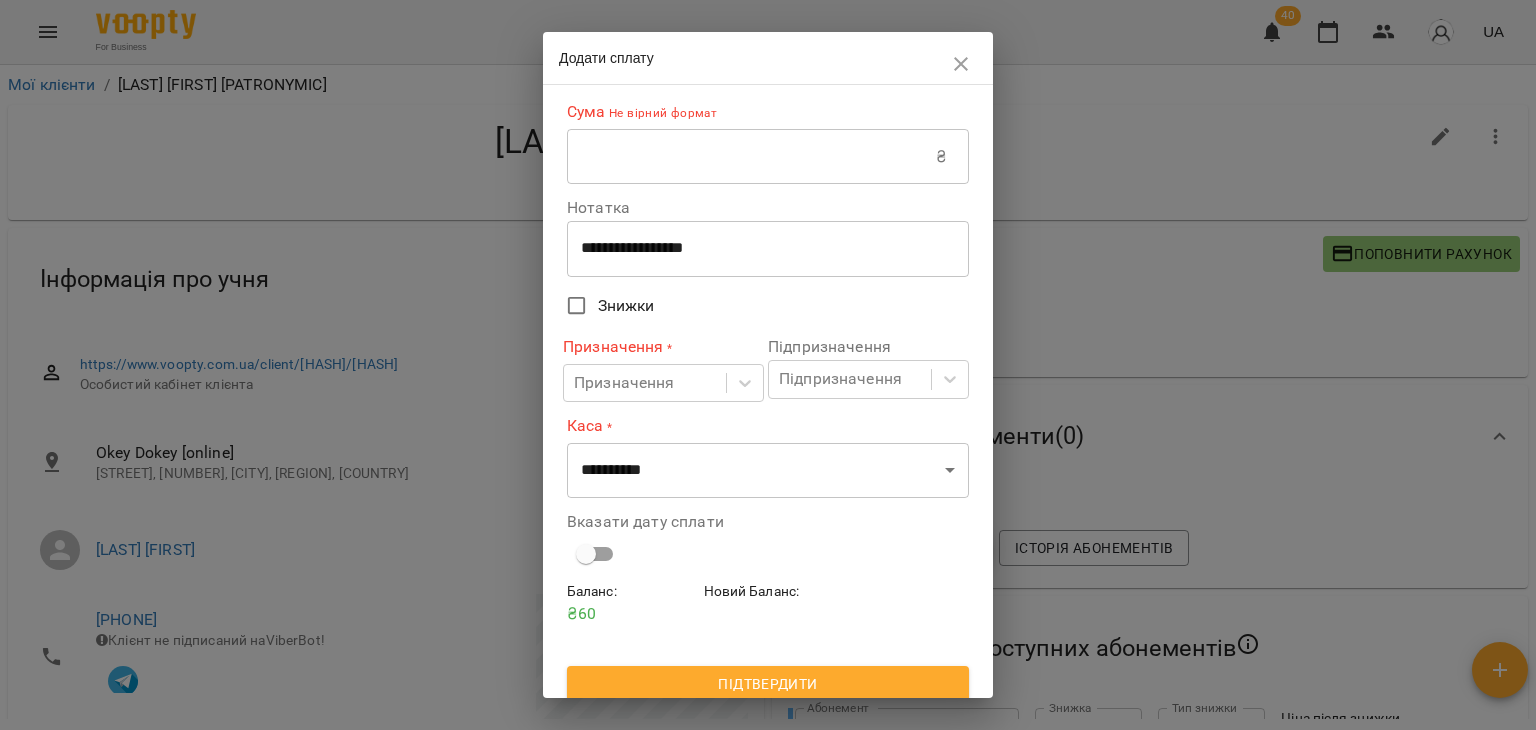 click at bounding box center [751, 157] 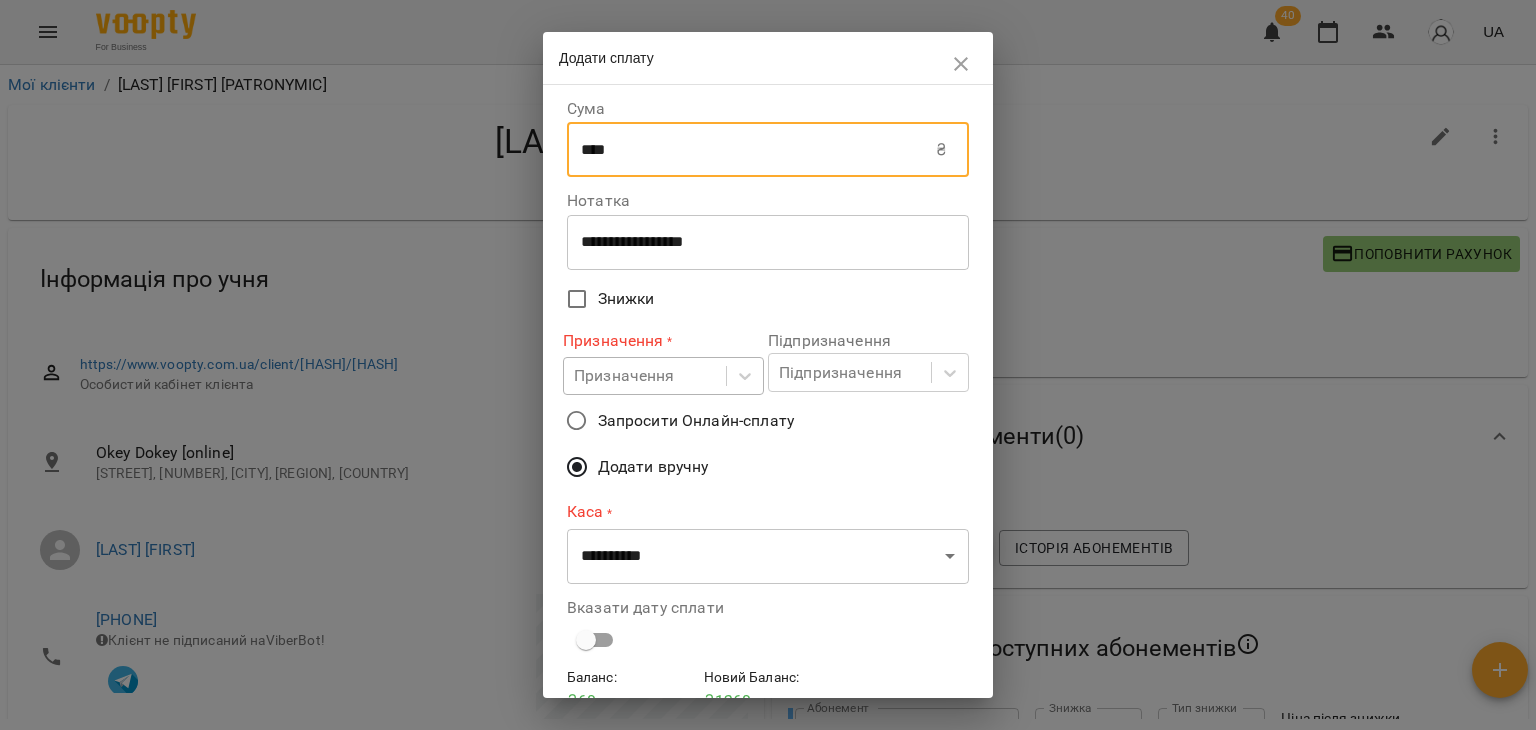 type on "****" 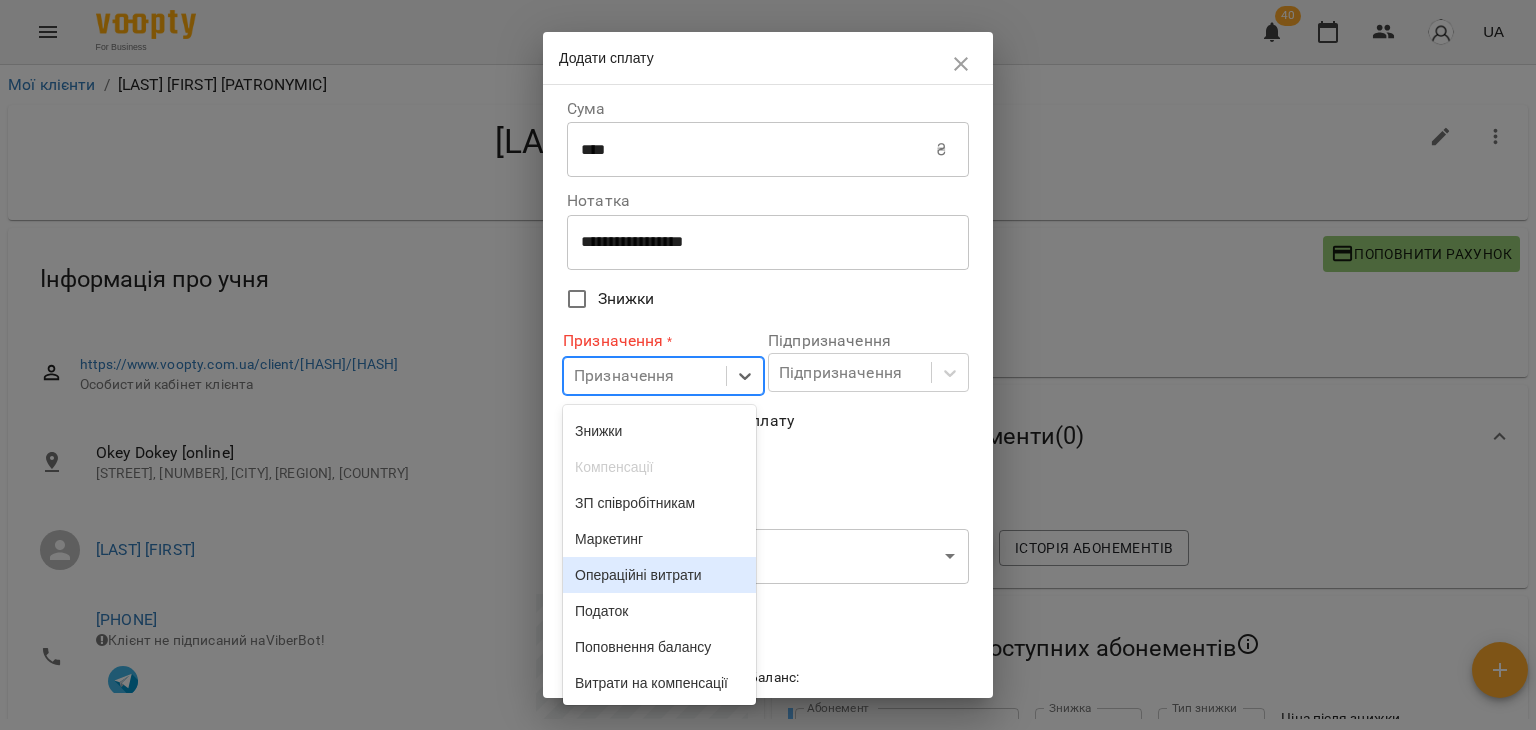 scroll, scrollTop: 180, scrollLeft: 0, axis: vertical 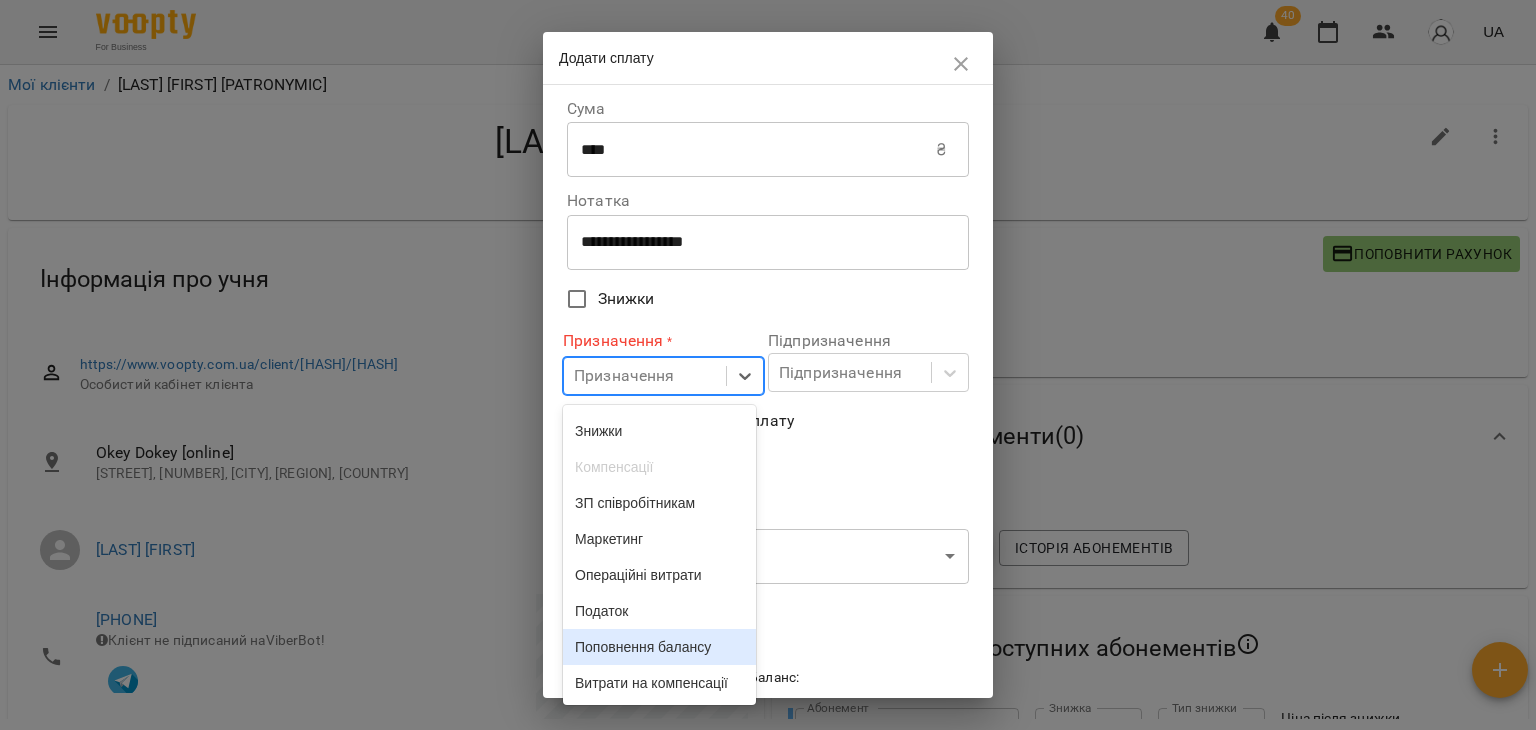 click on "Поповнення балансу" at bounding box center (659, 647) 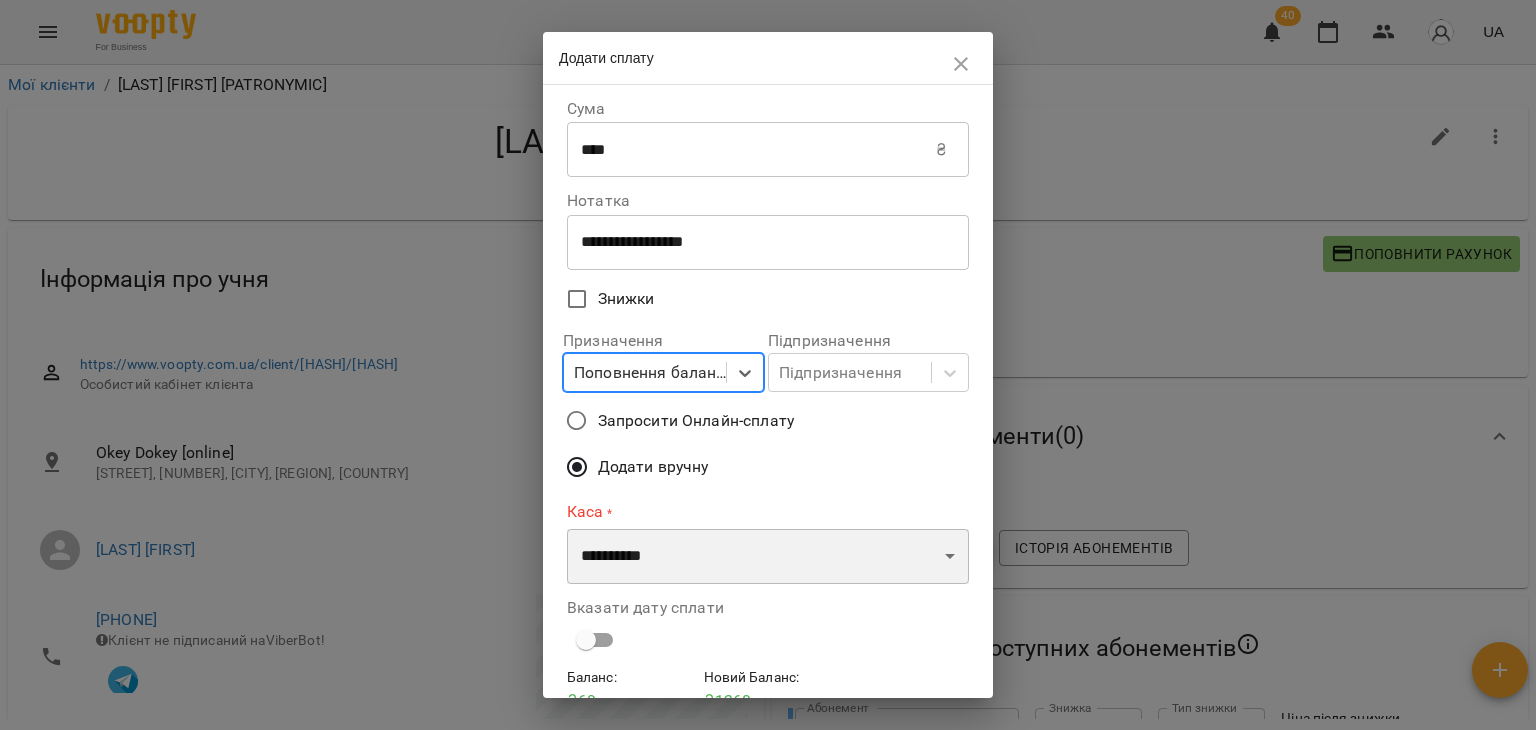 click on "**********" at bounding box center [768, 557] 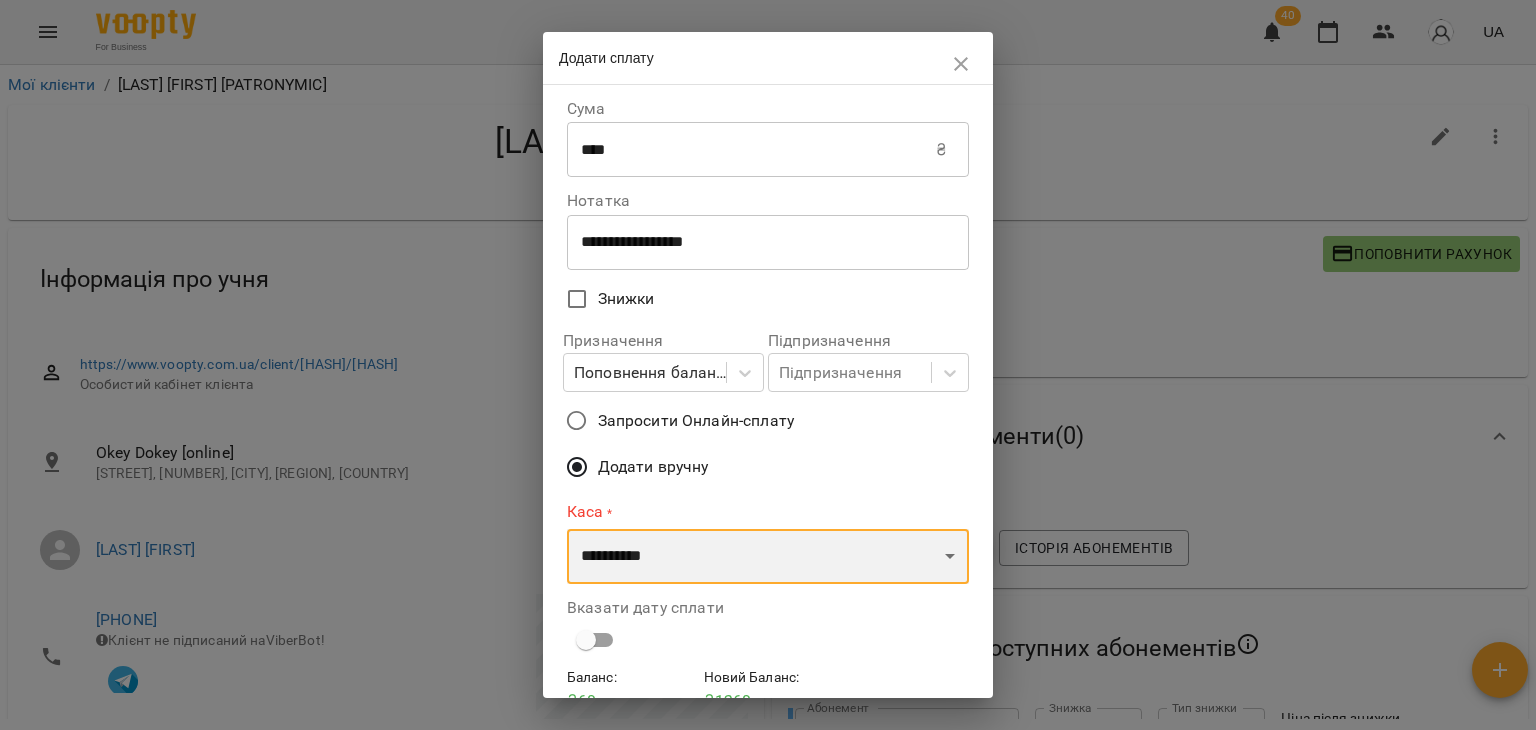 select on "****" 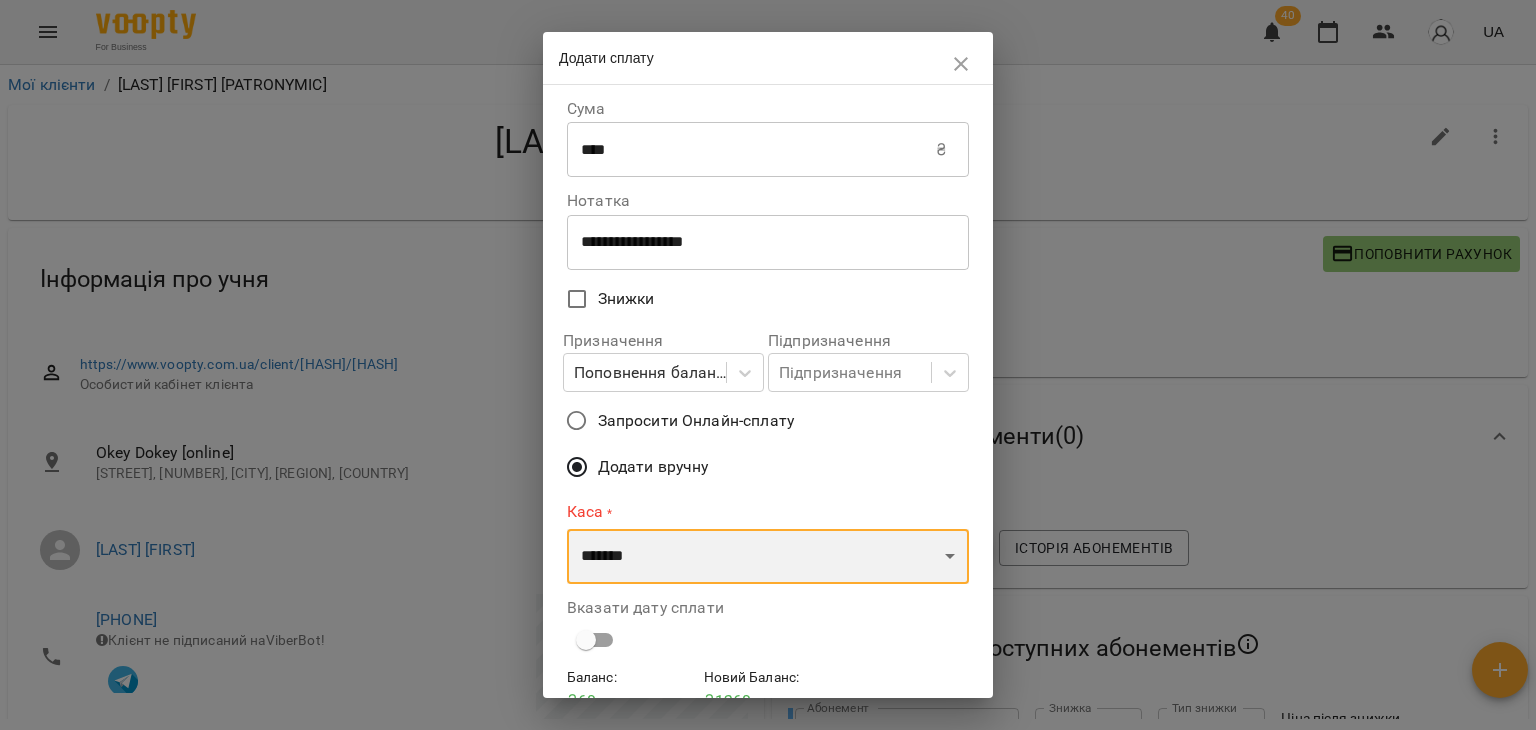 click on "**********" at bounding box center (768, 557) 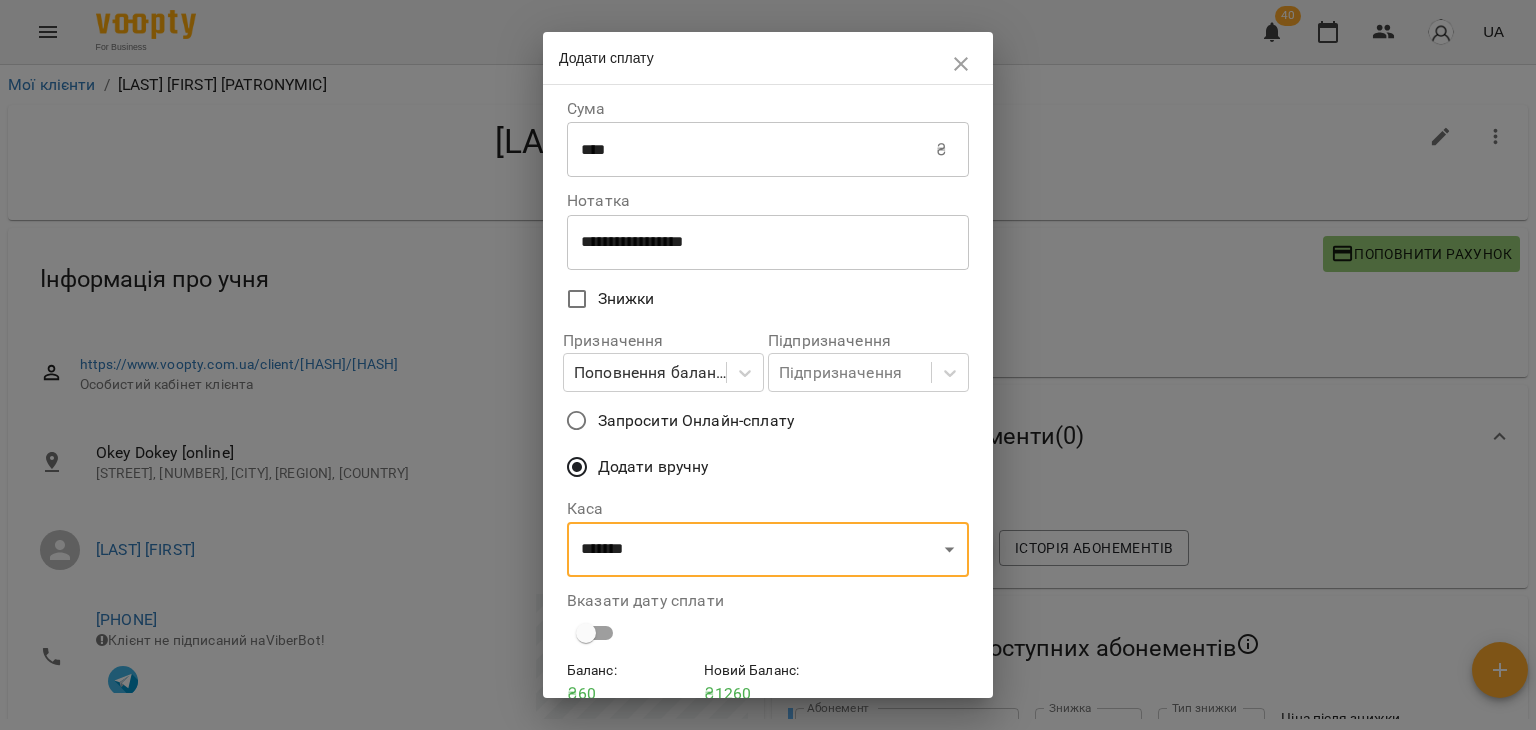 click on "Вказати дату сплати" at bounding box center [768, 622] 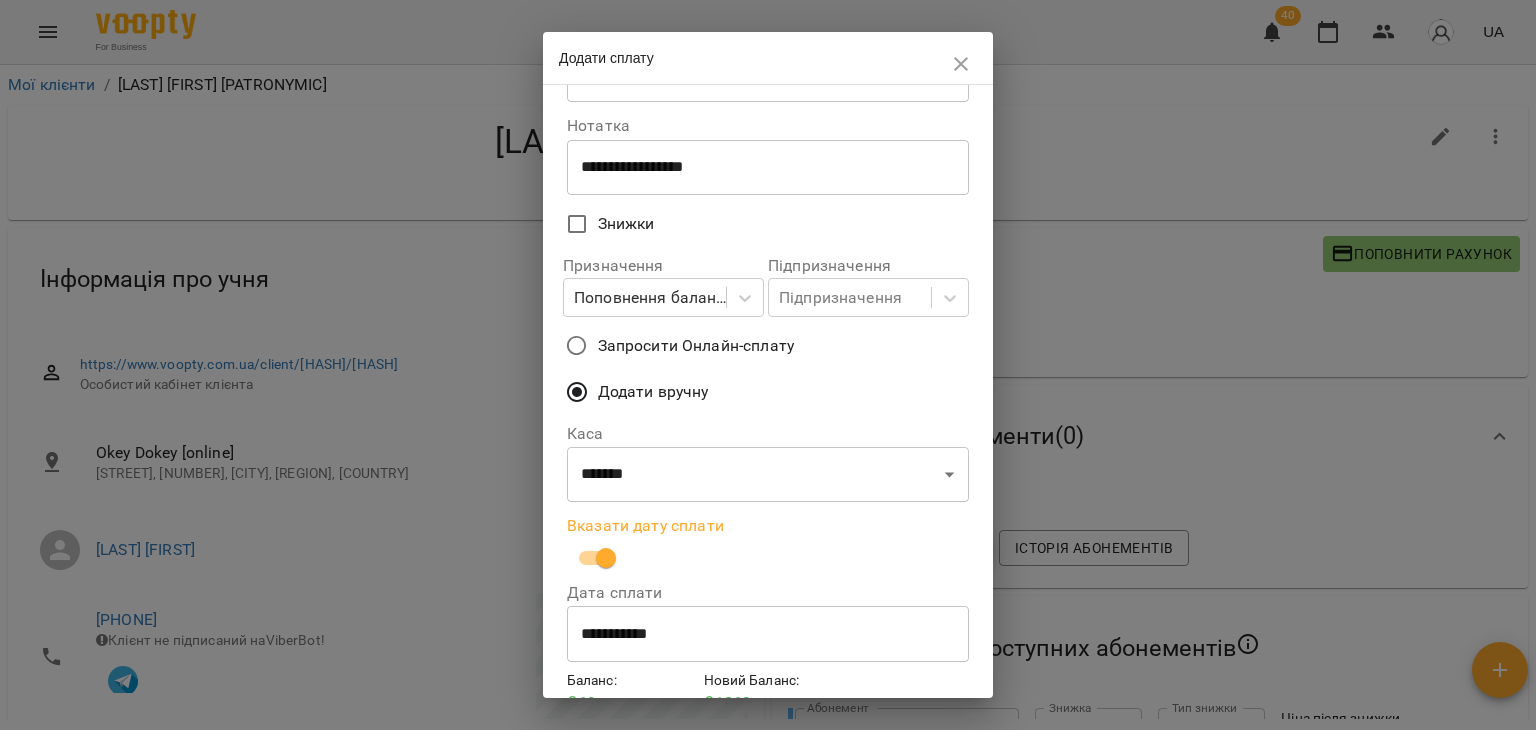scroll, scrollTop: 178, scrollLeft: 0, axis: vertical 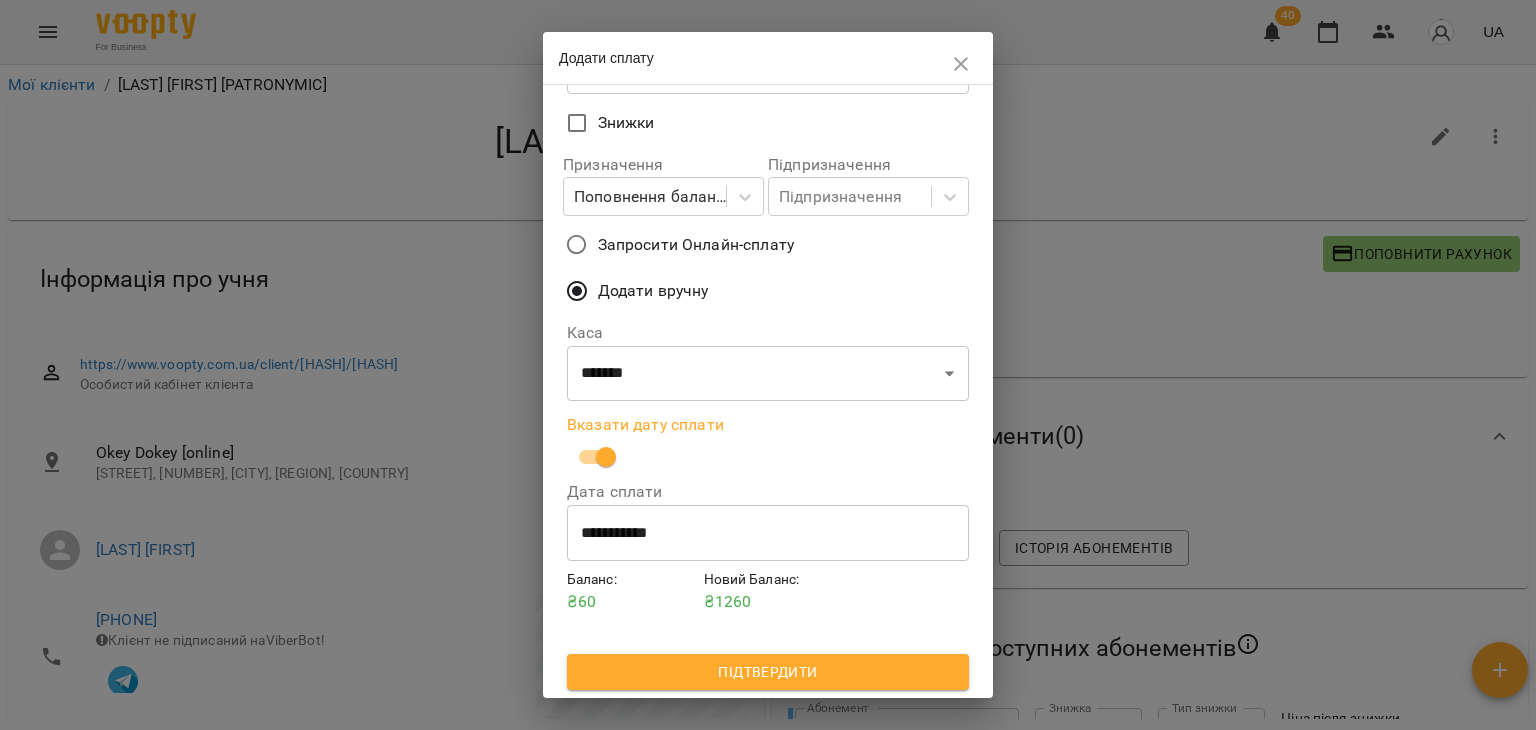 click on "**********" at bounding box center [768, 533] 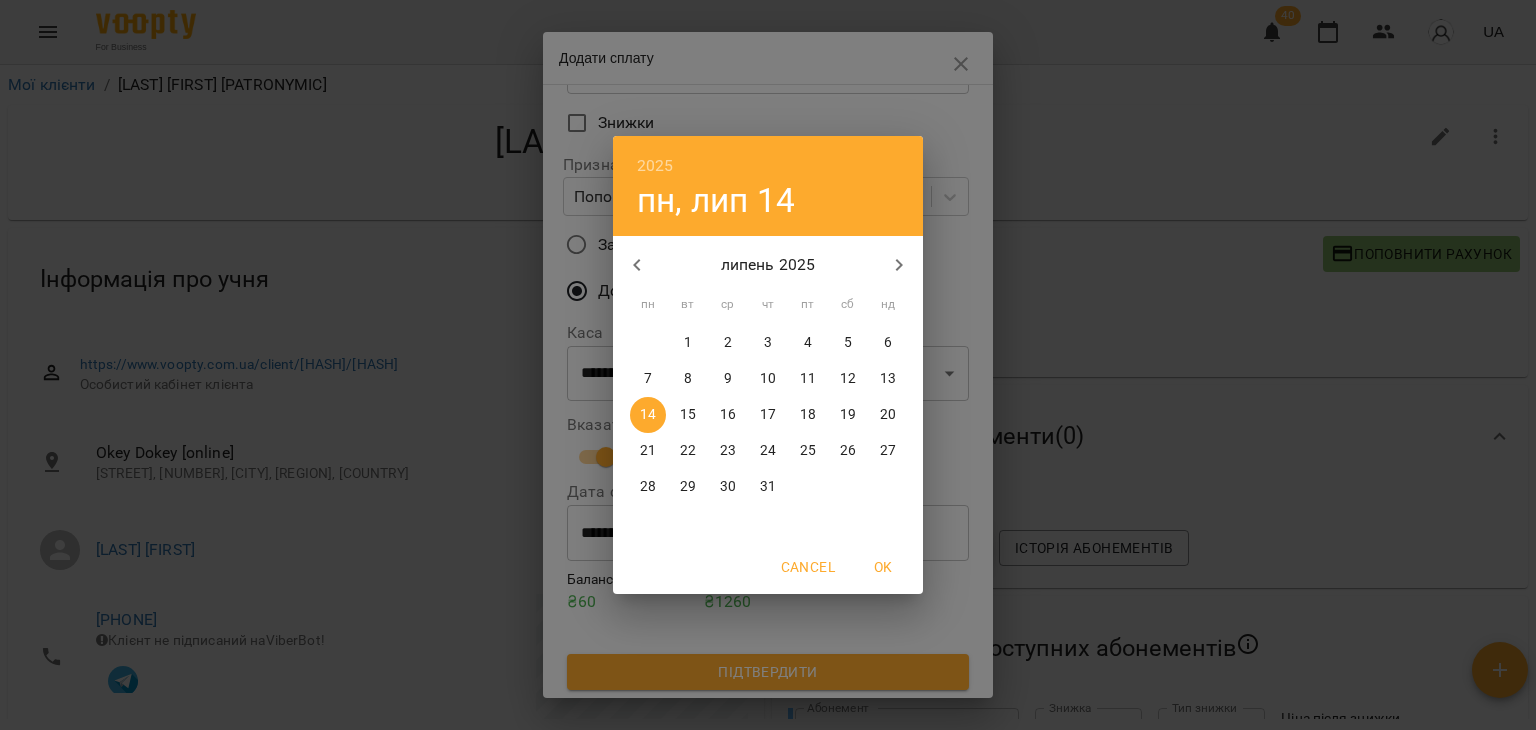 click on "OK" at bounding box center [883, 567] 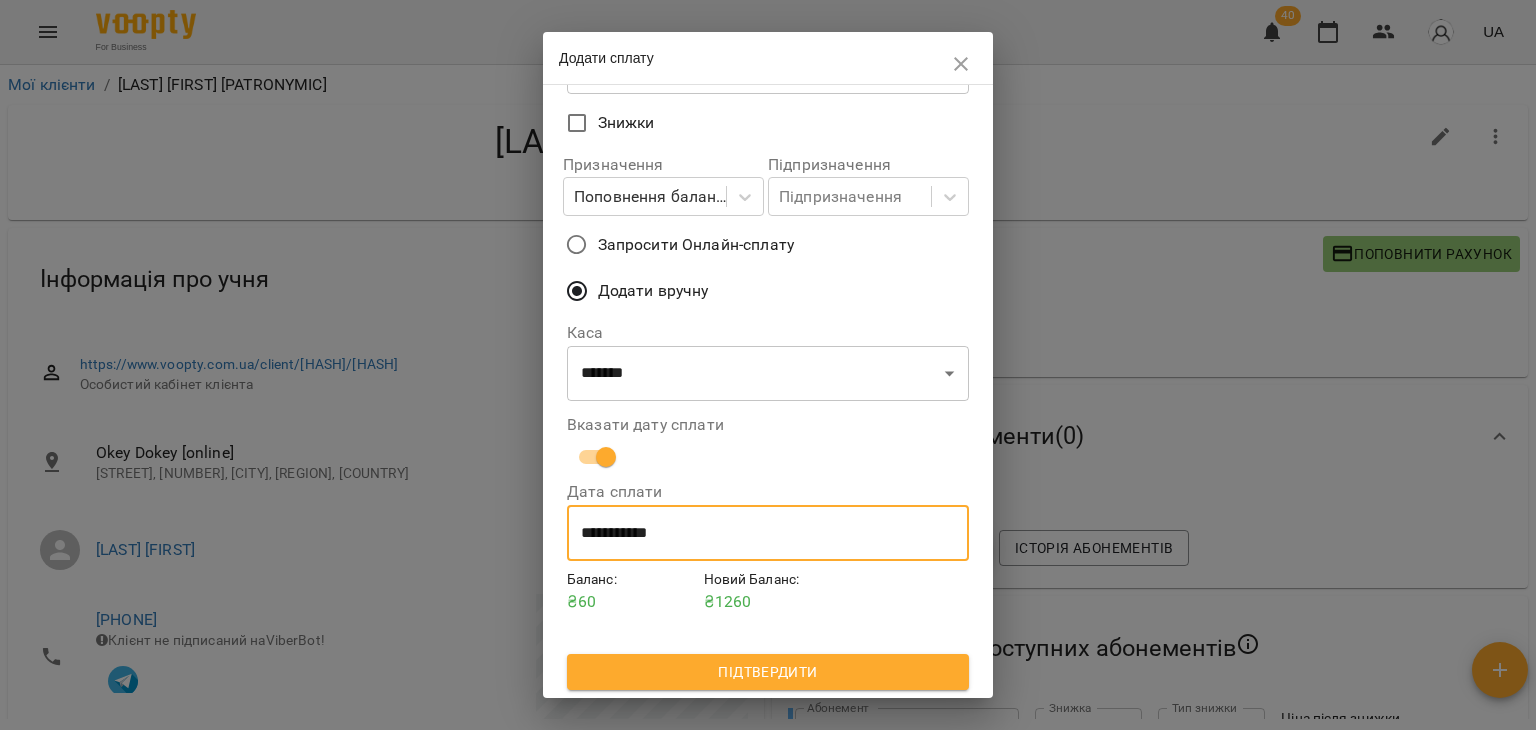 click on "Підтвердити" at bounding box center [768, 672] 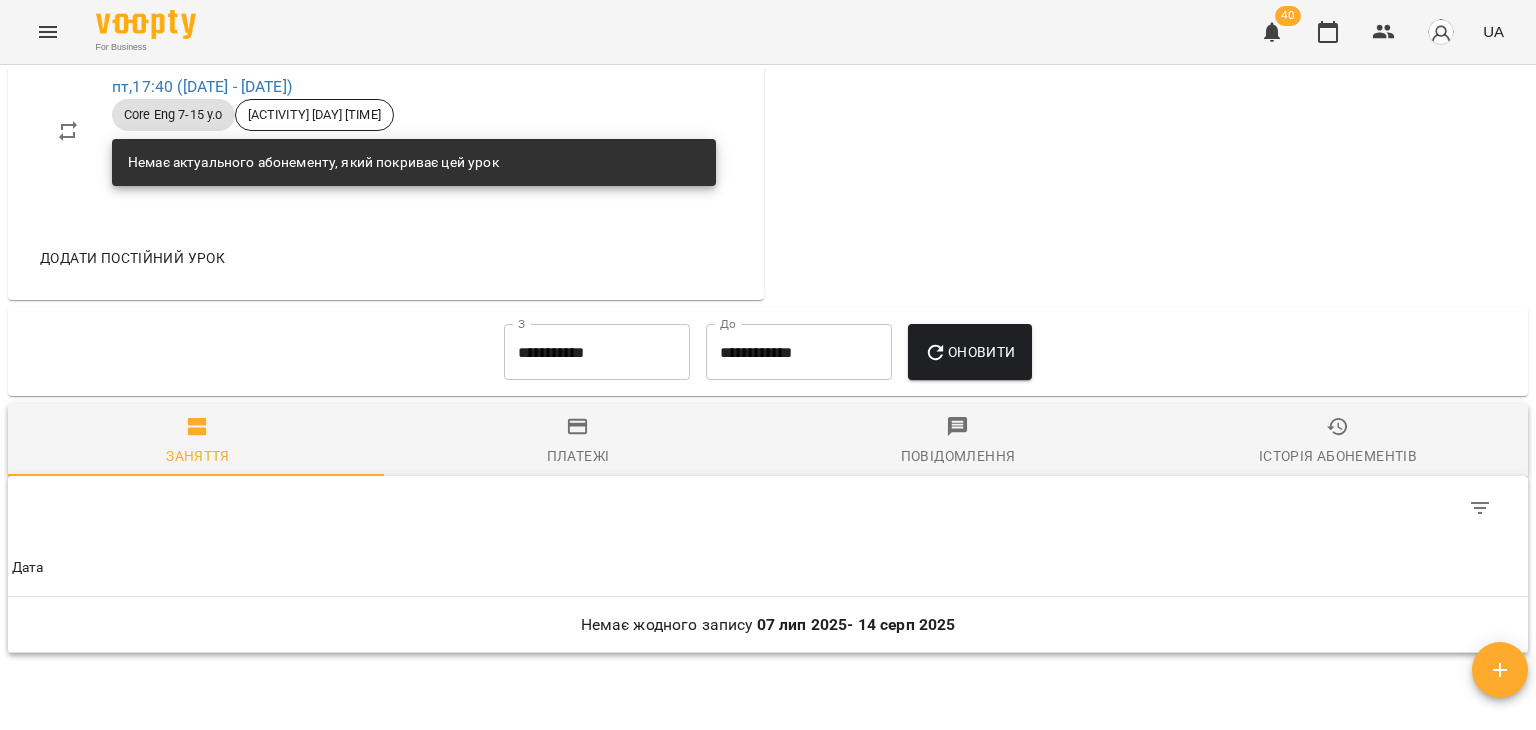 scroll, scrollTop: 1357, scrollLeft: 0, axis: vertical 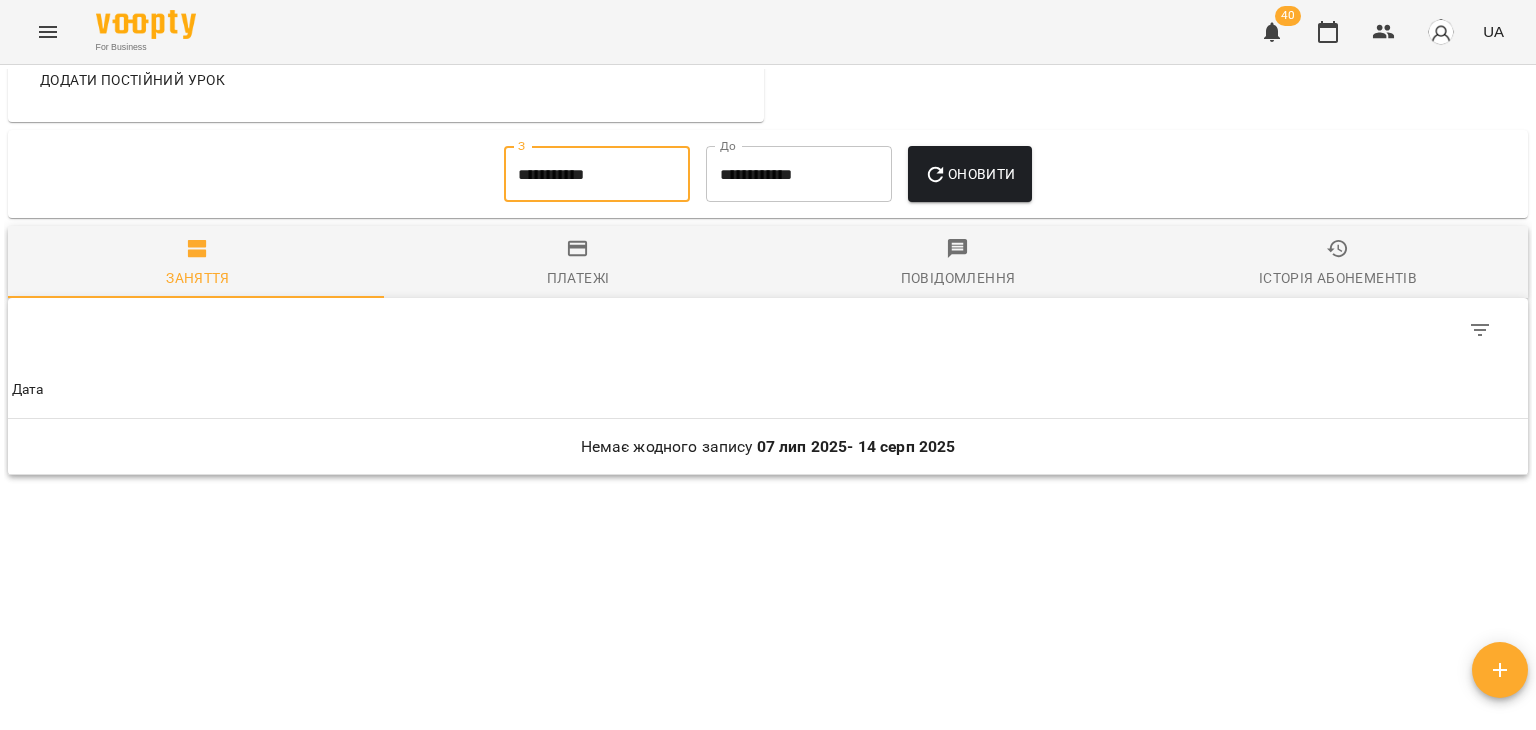 click on "**********" at bounding box center [597, 174] 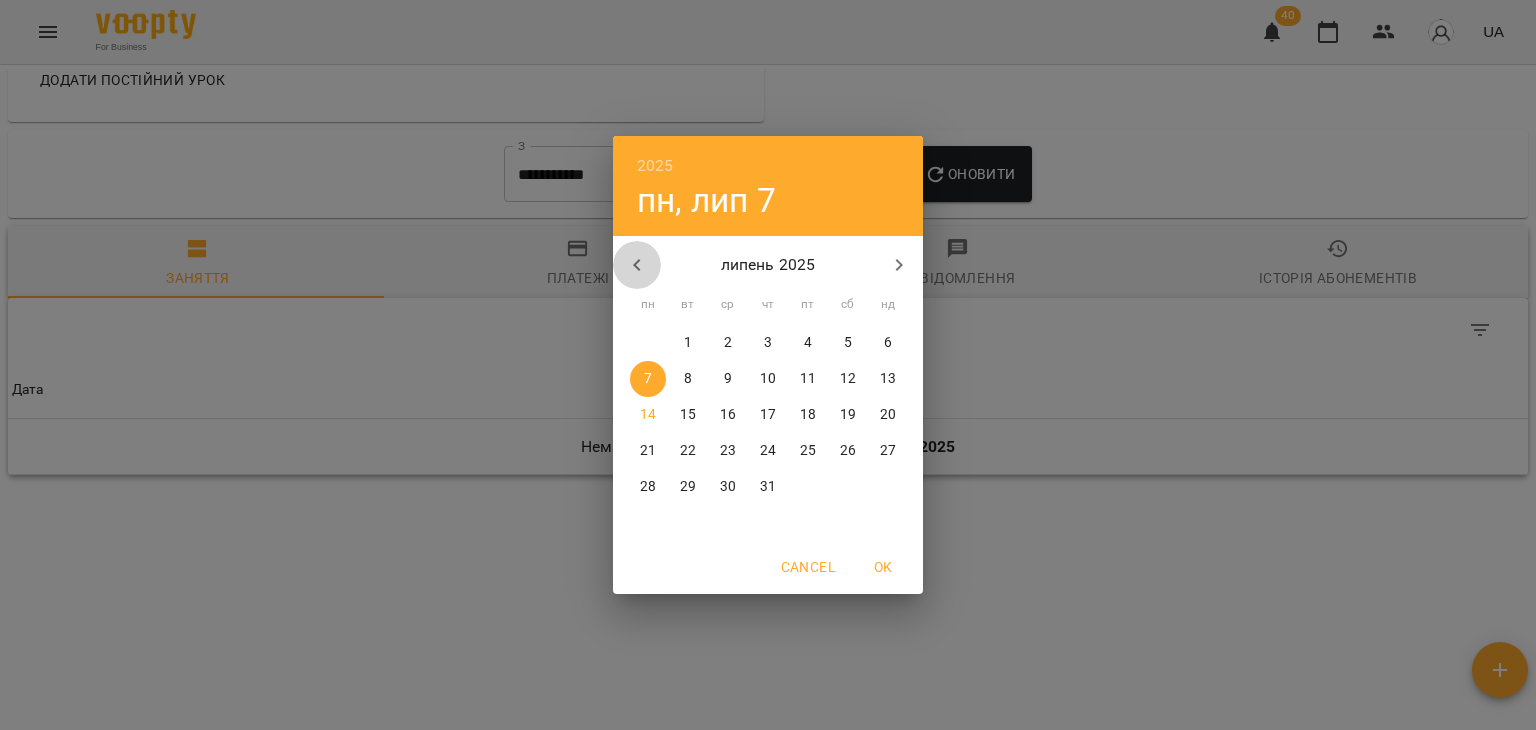 click 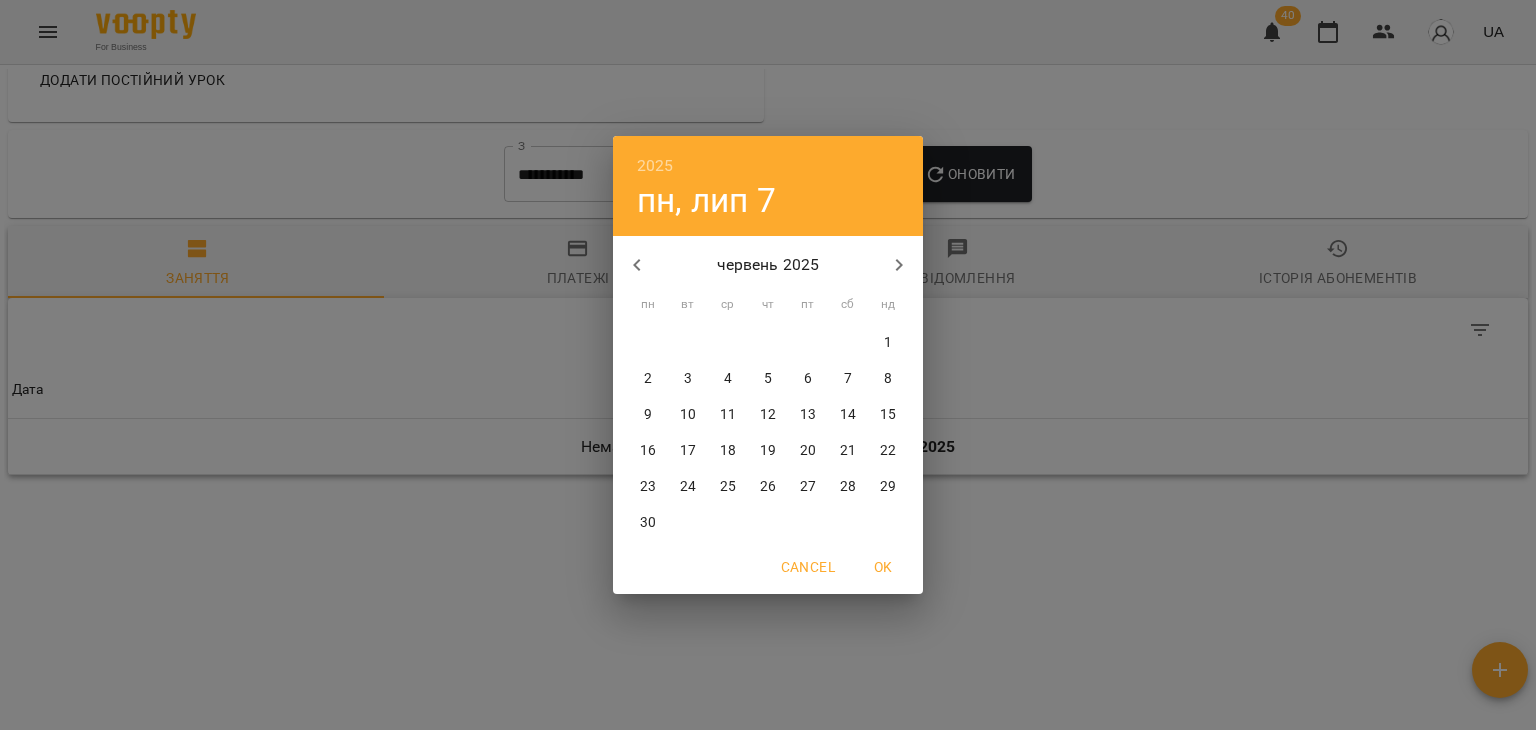 click on "1" at bounding box center [888, 343] 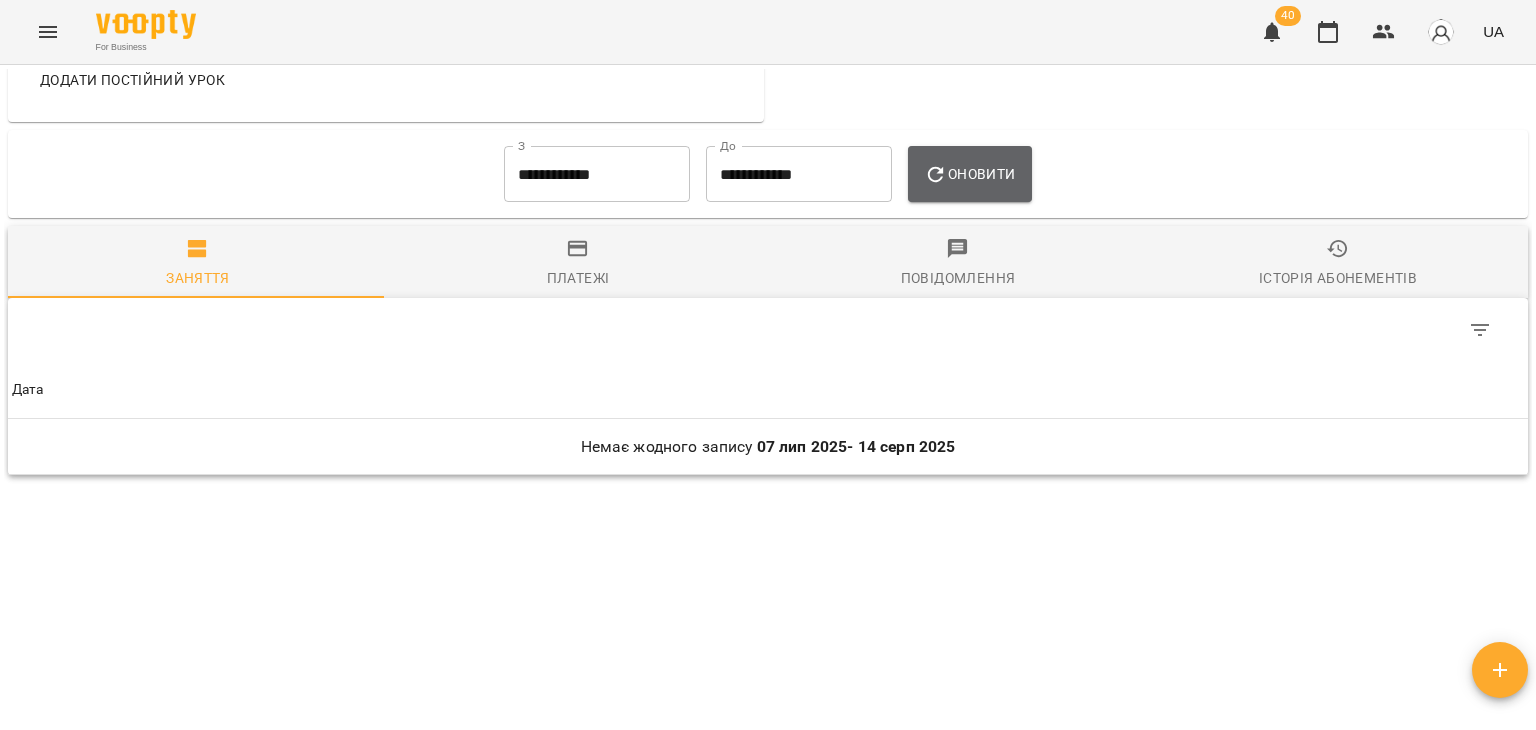 click on "Оновити" at bounding box center [969, 174] 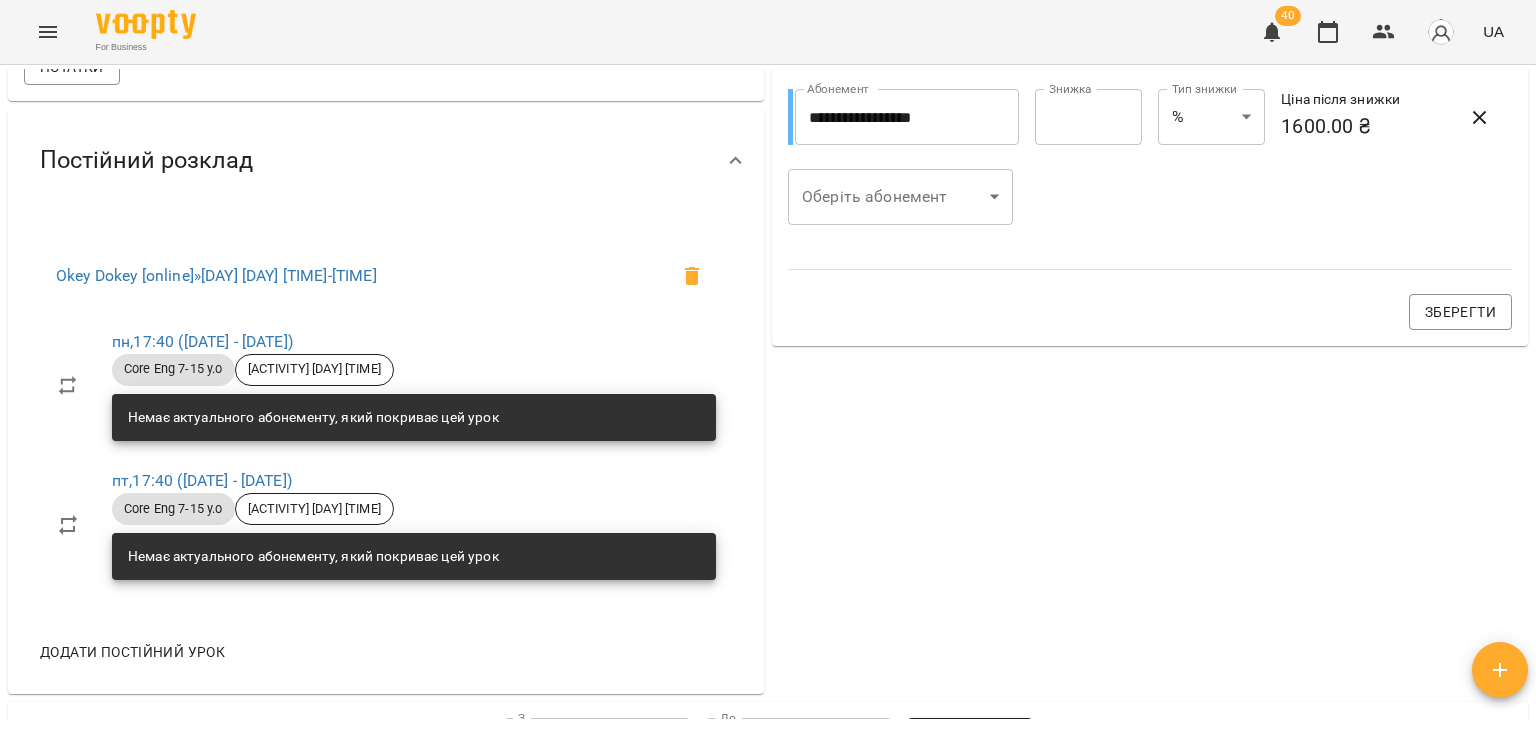 scroll, scrollTop: 0, scrollLeft: 0, axis: both 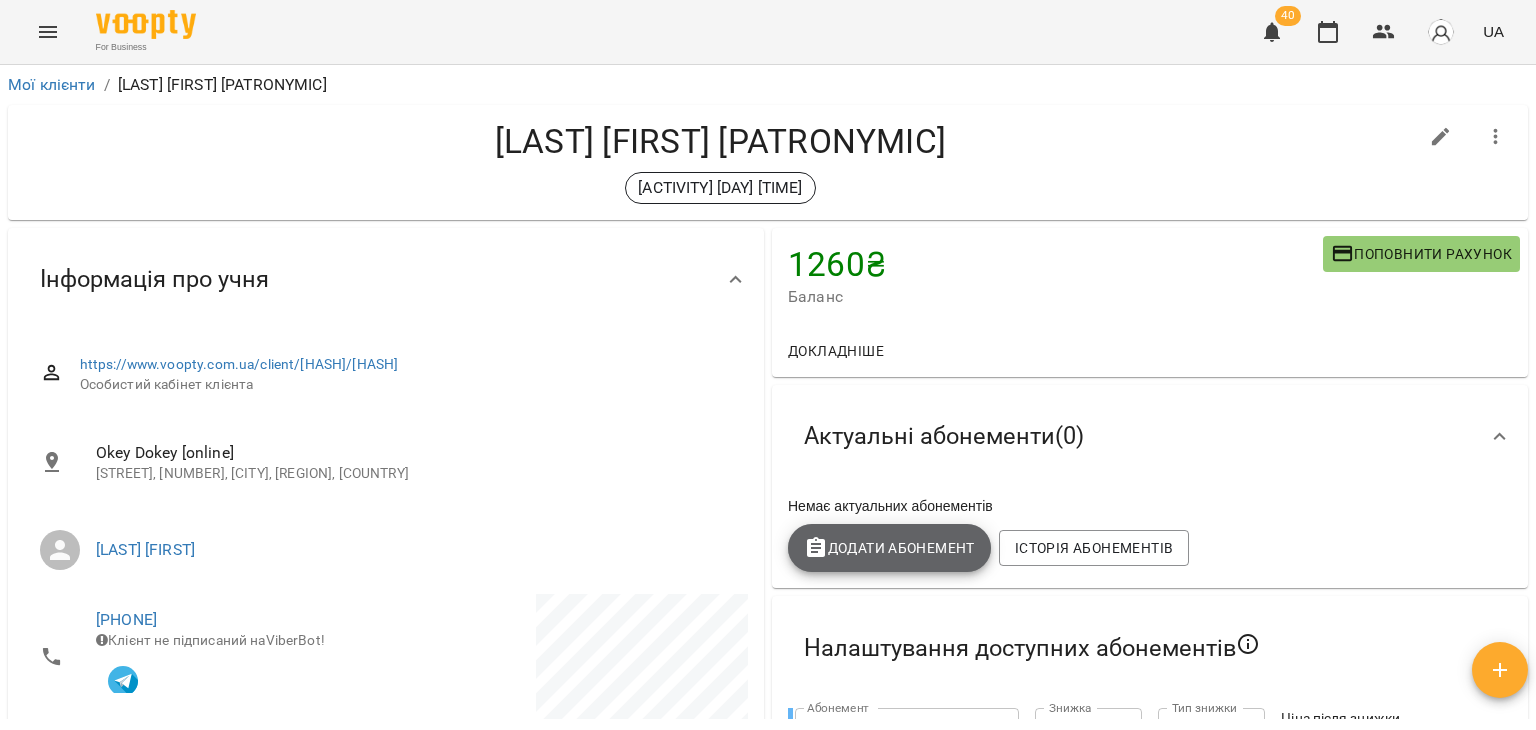 click on "Додати Абонемент" at bounding box center (889, 548) 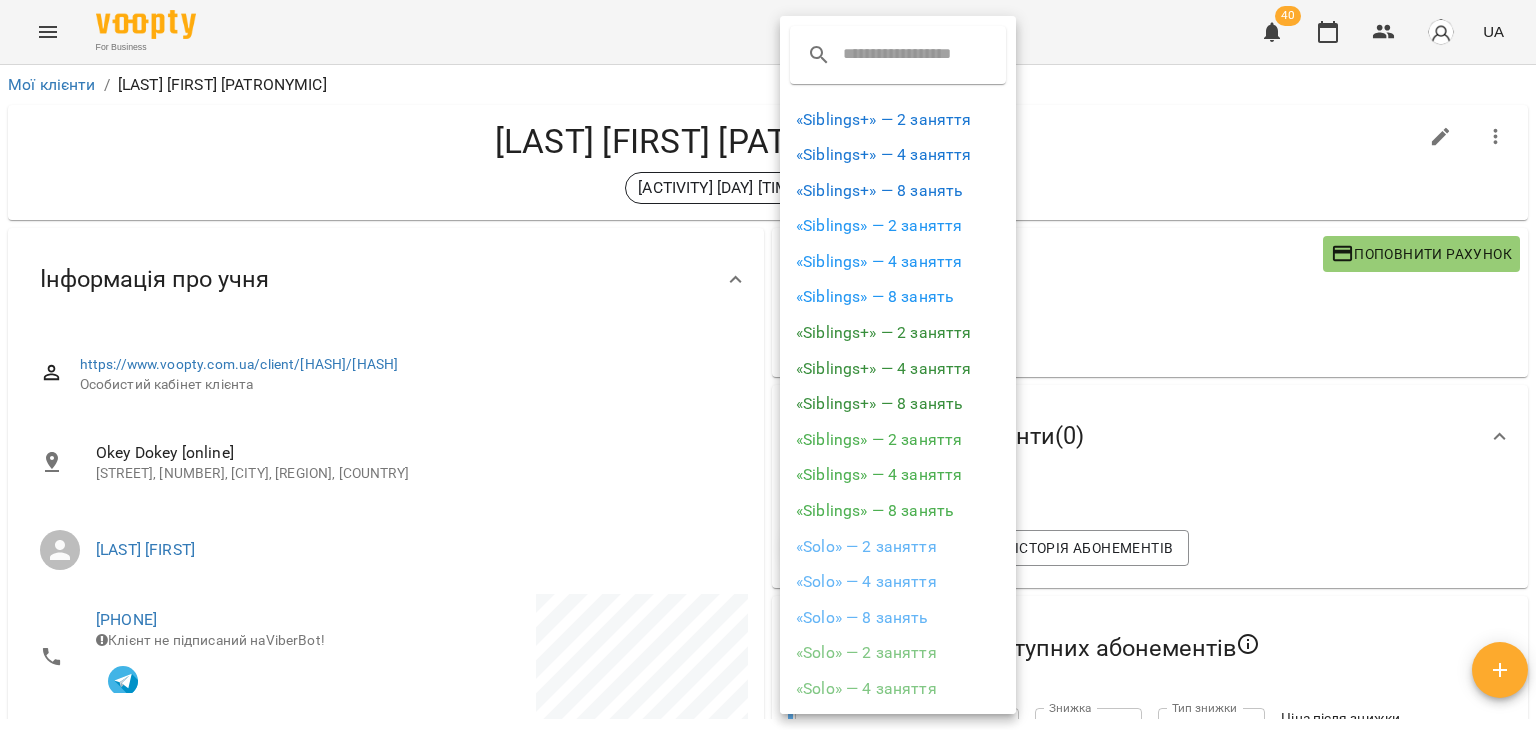 click on "«Solo» — 2 заняття" at bounding box center [898, 547] 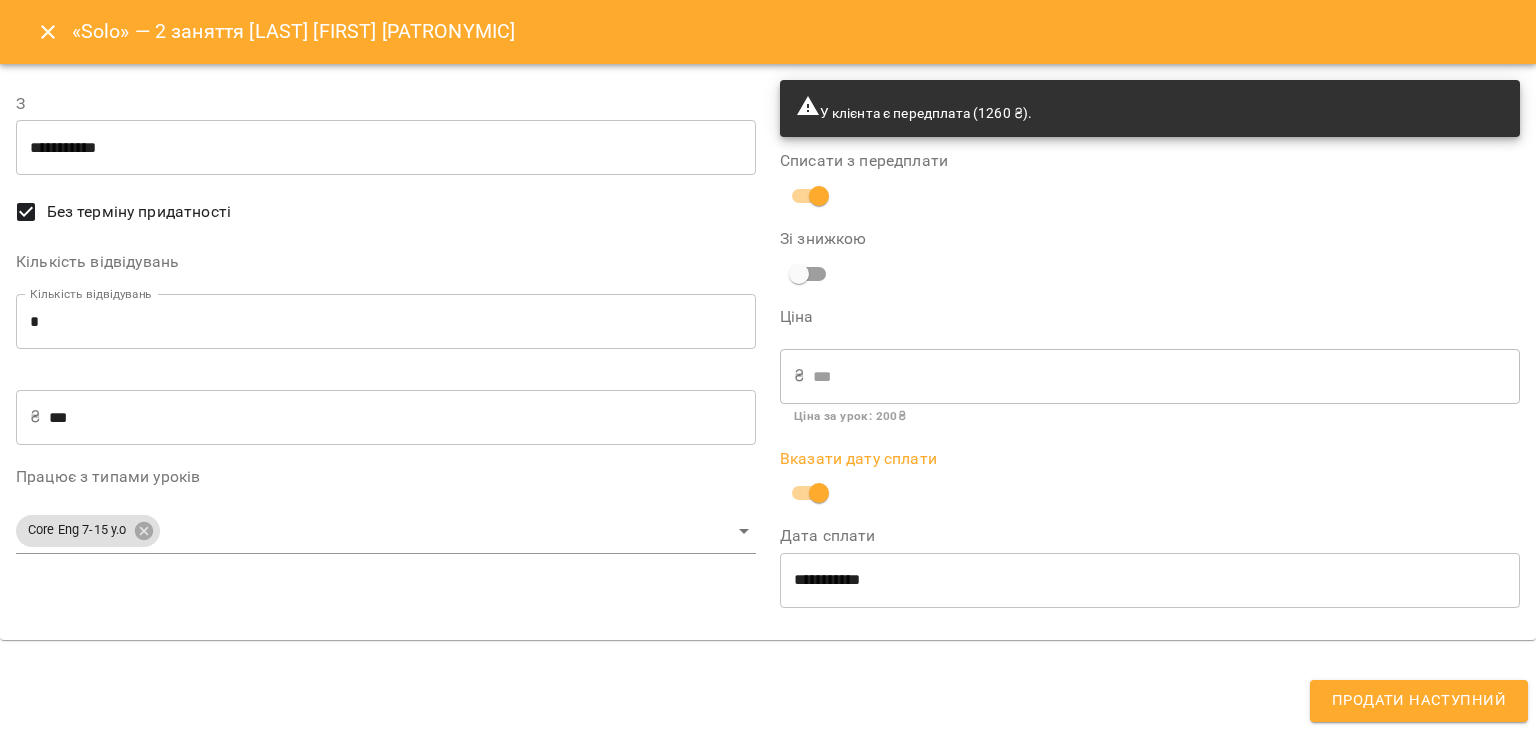 click on "Продати наступний" at bounding box center (1419, 701) 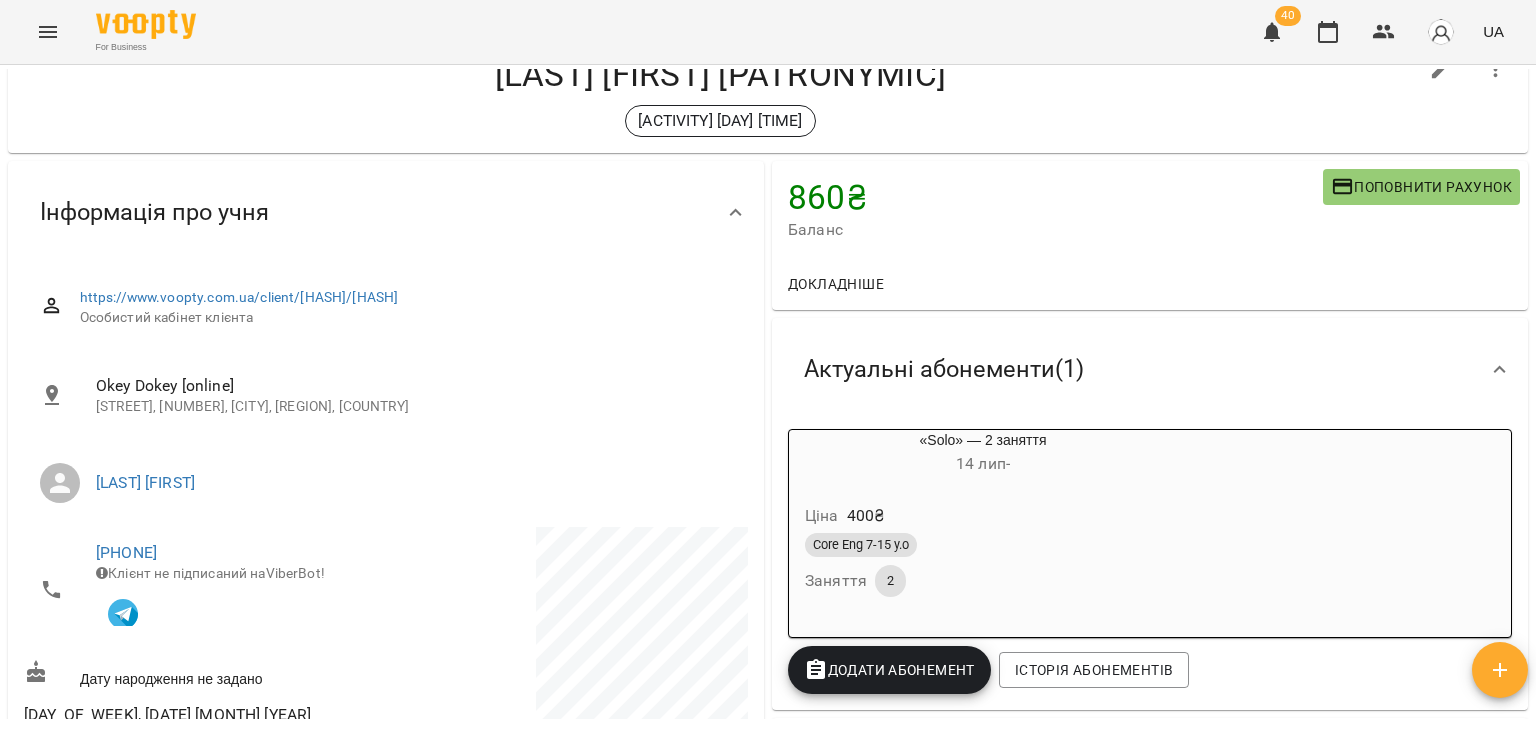 scroll, scrollTop: 0, scrollLeft: 0, axis: both 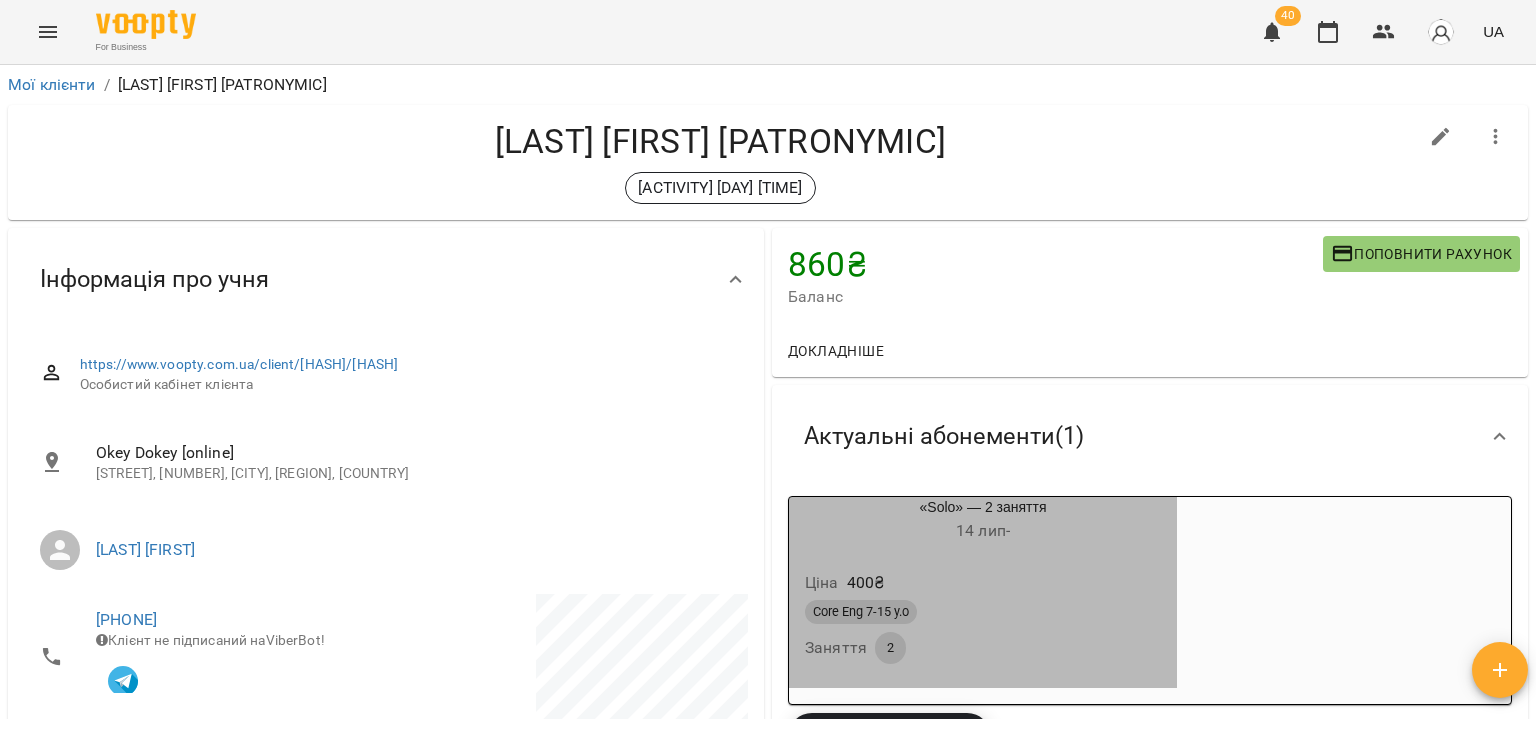 click on "Ціна 400 ₴" at bounding box center [983, 583] 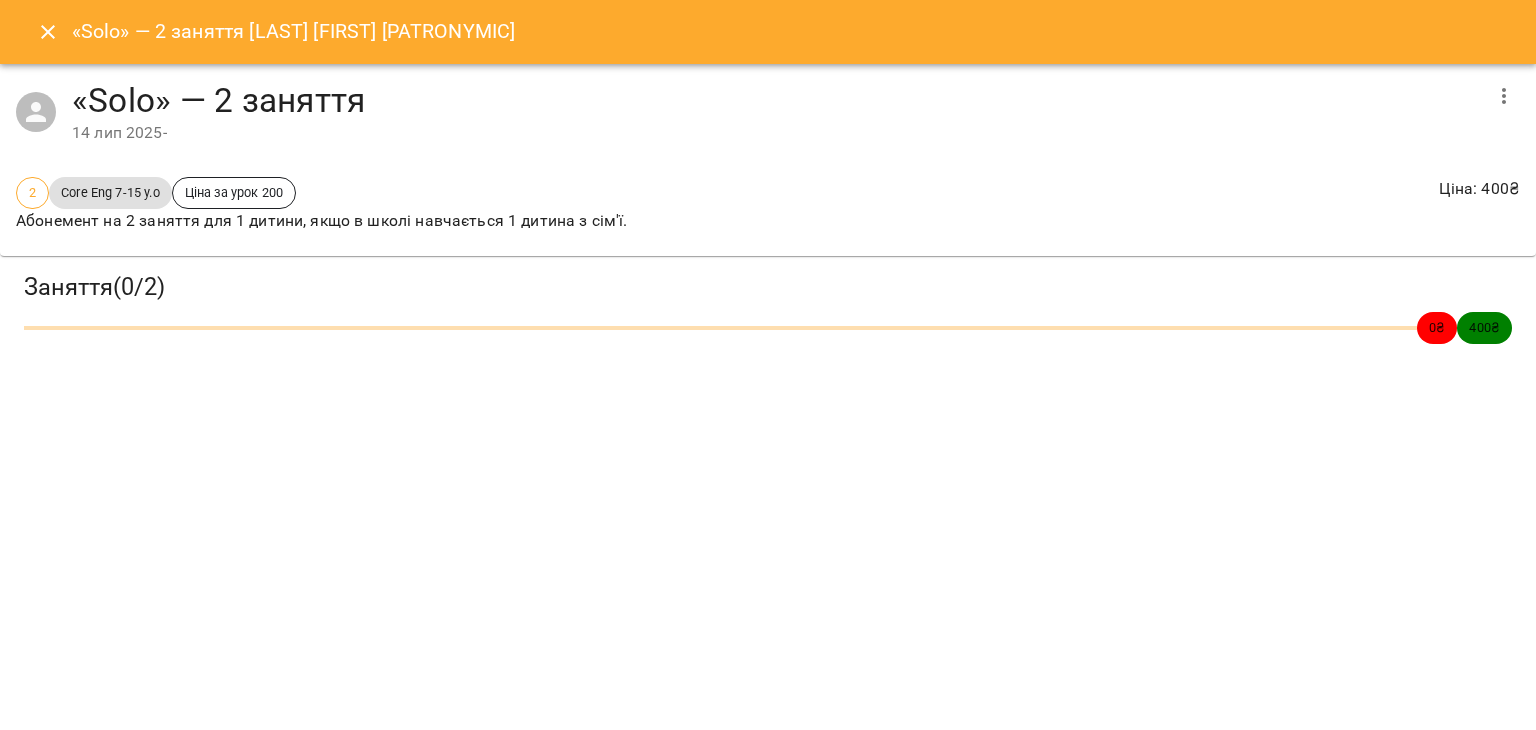 click 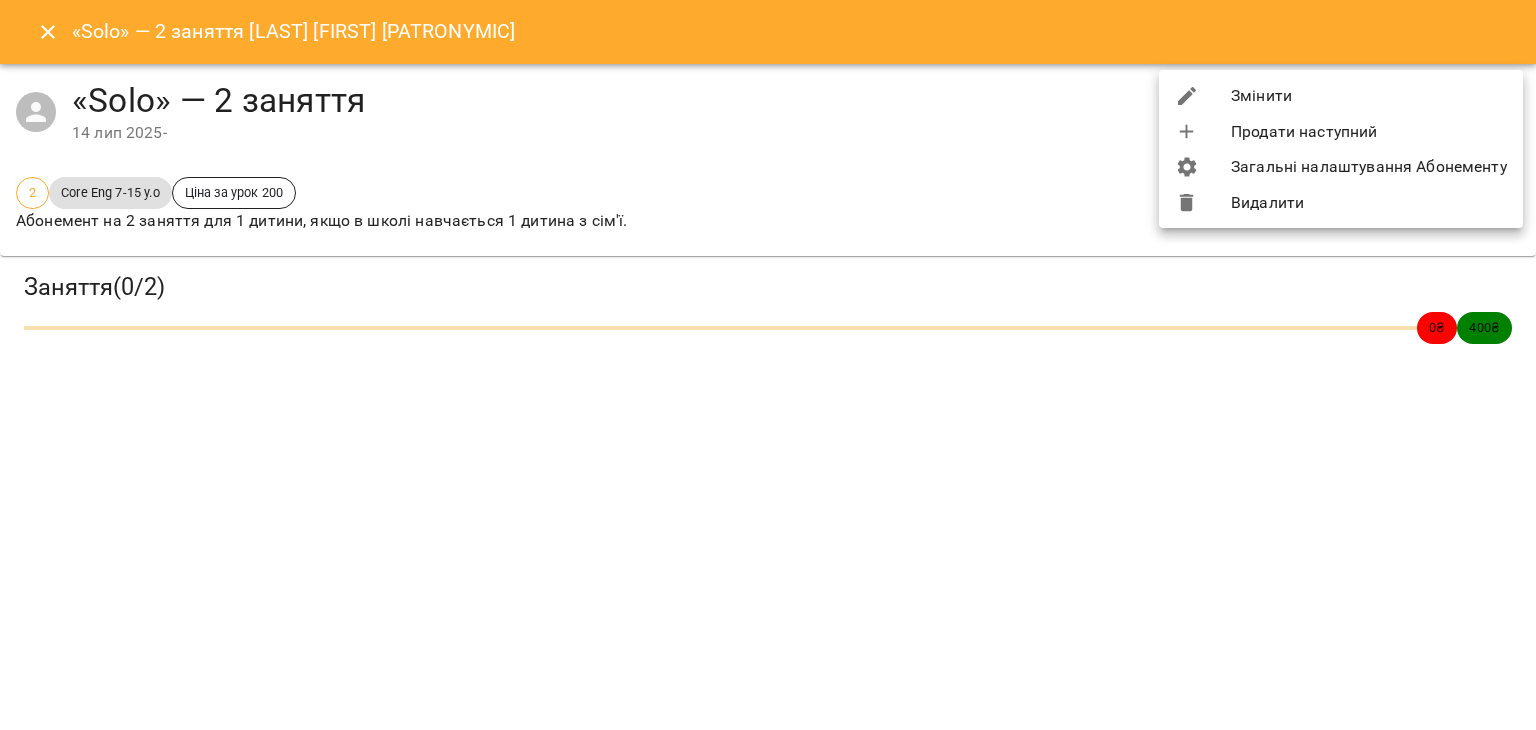 click on "Змінити" at bounding box center [1341, 96] 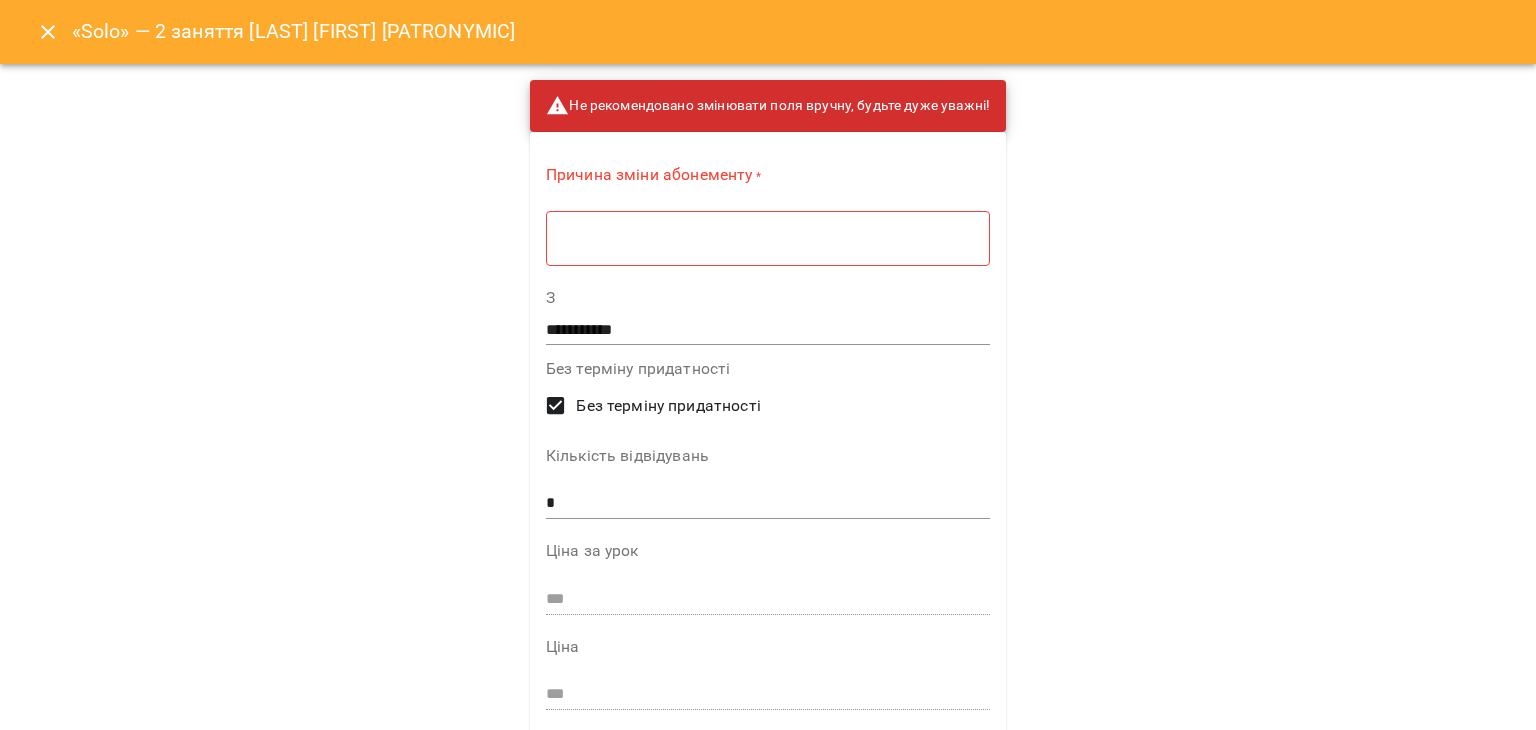click on "* ​" at bounding box center (768, 238) 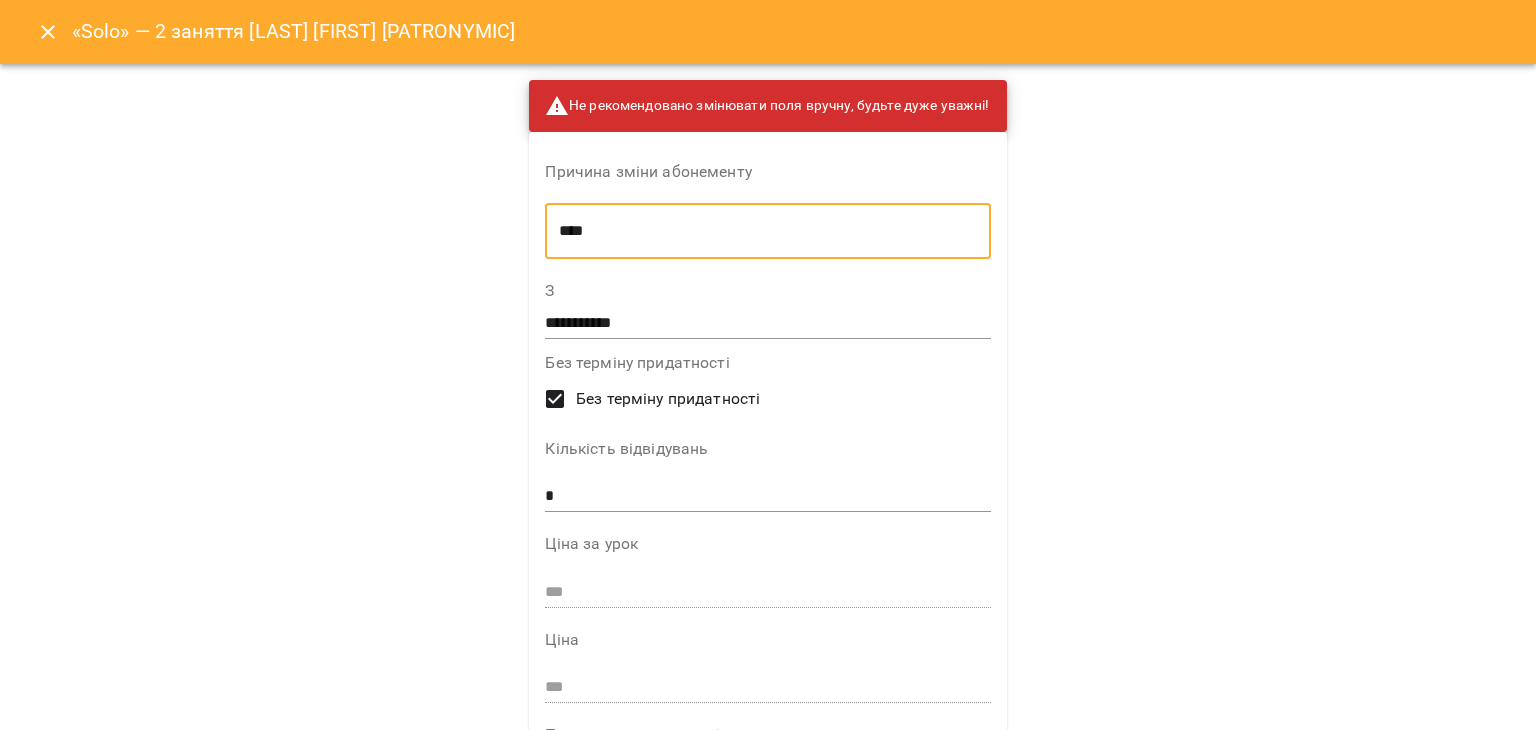 type on "****" 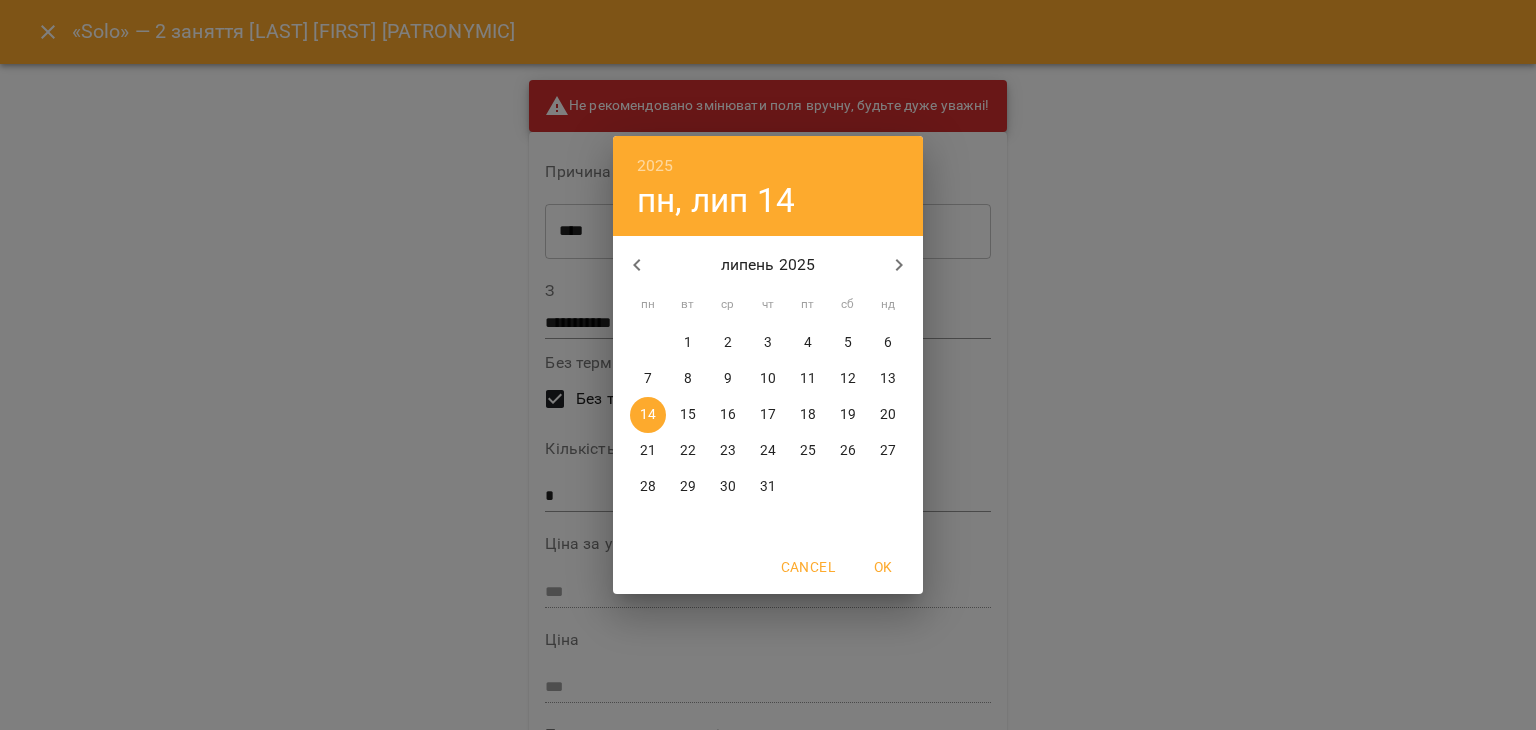 click 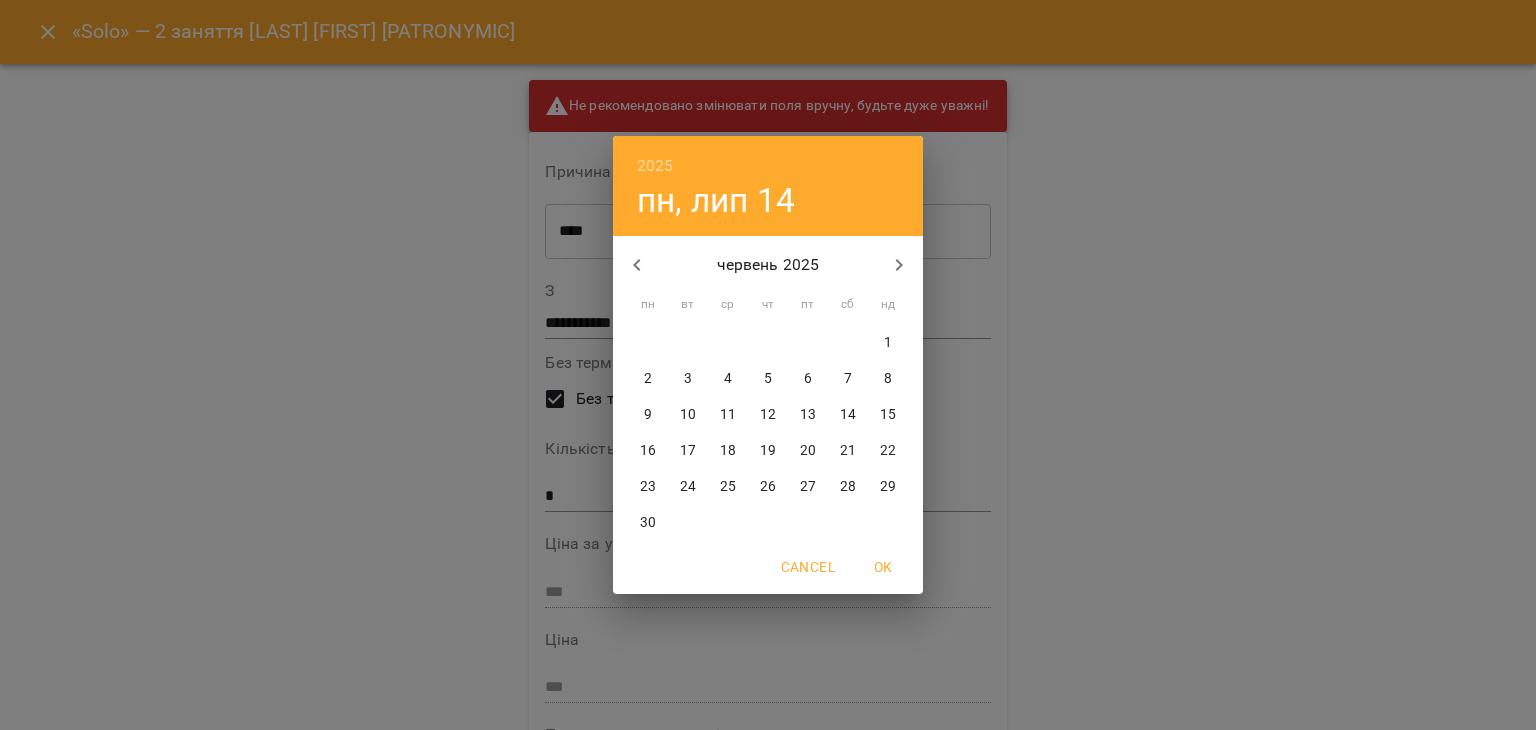 click on "1" at bounding box center [888, 343] 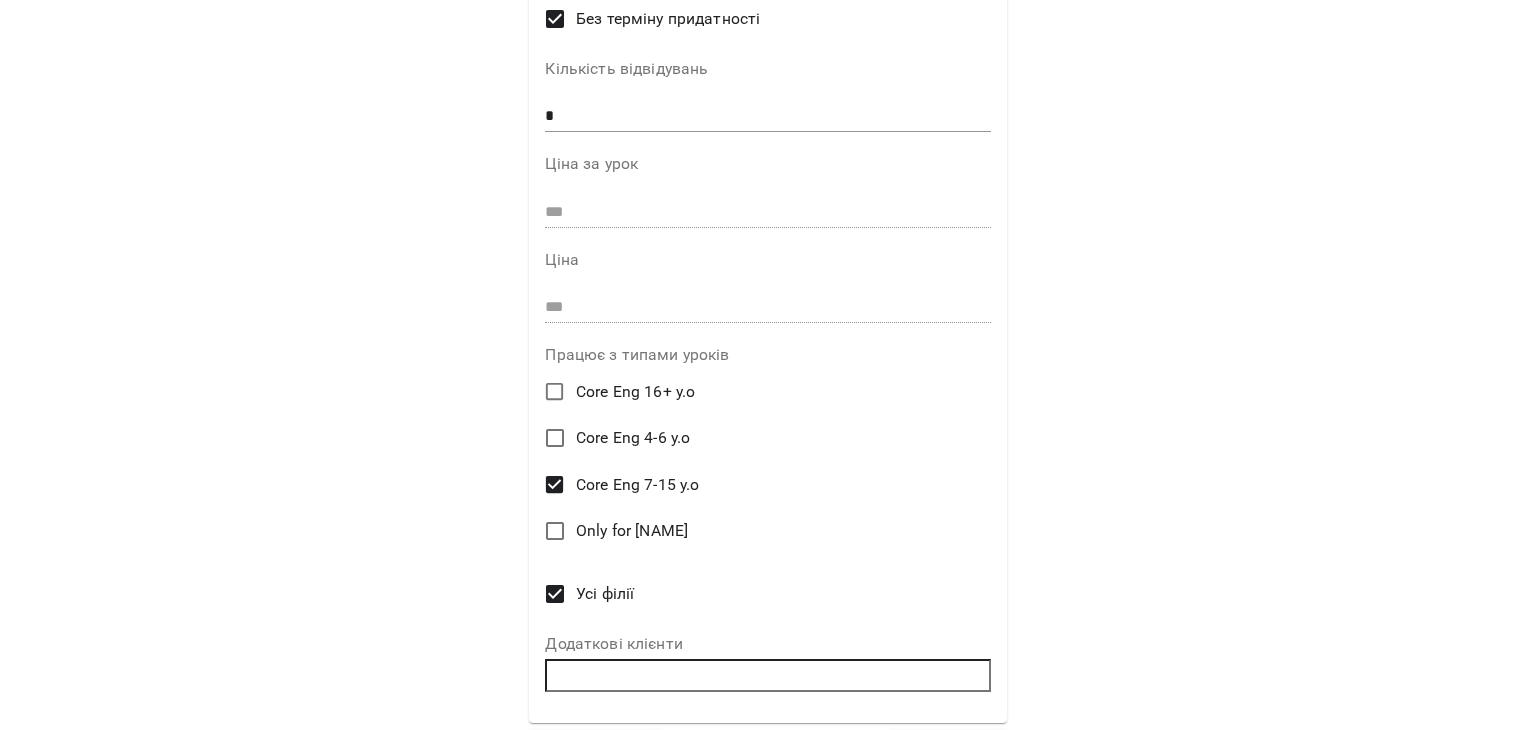 scroll, scrollTop: 439, scrollLeft: 0, axis: vertical 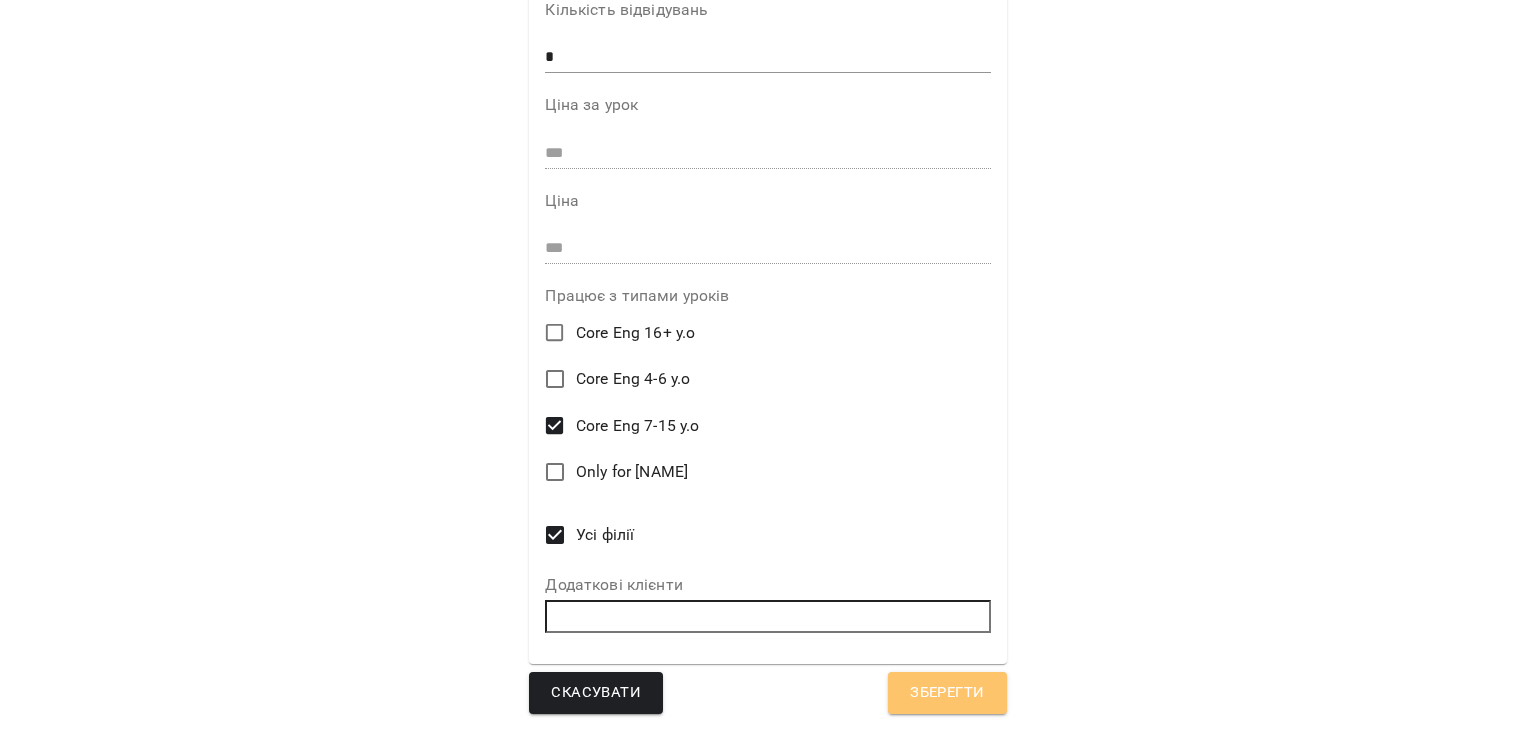 click on "Зберегти" at bounding box center [947, 693] 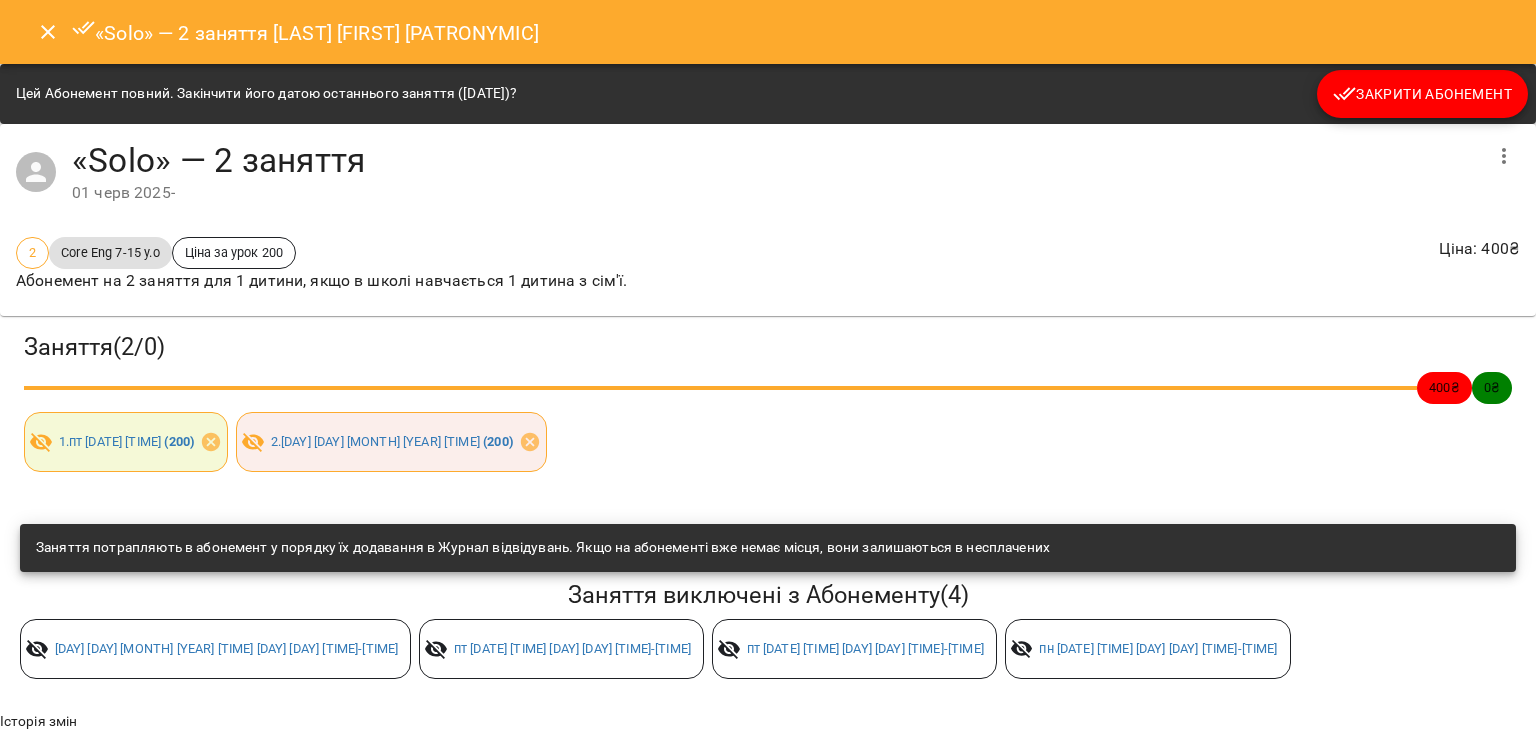 click on "Закрити Абонемент" at bounding box center (1422, 94) 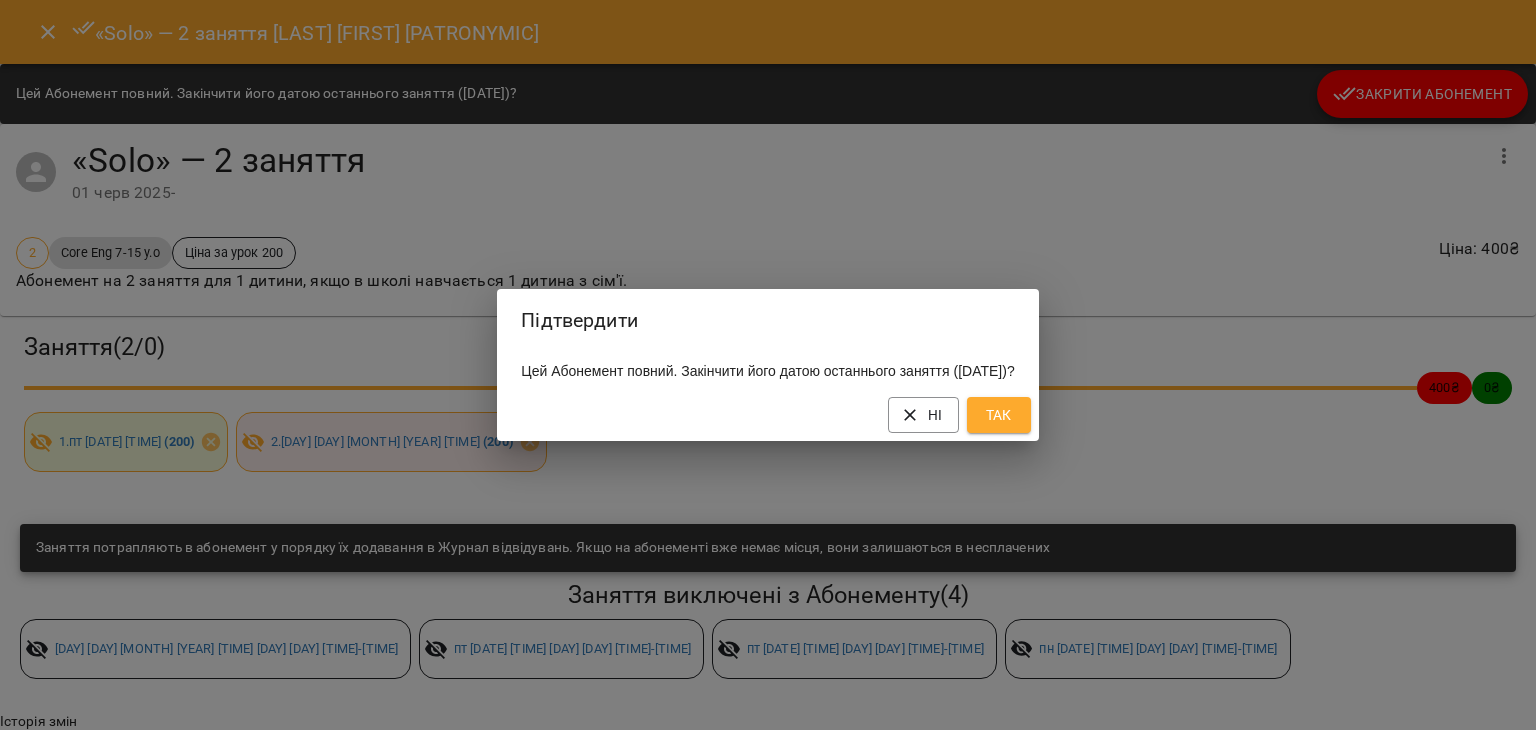 click on "Ні Так" at bounding box center (767, 415) 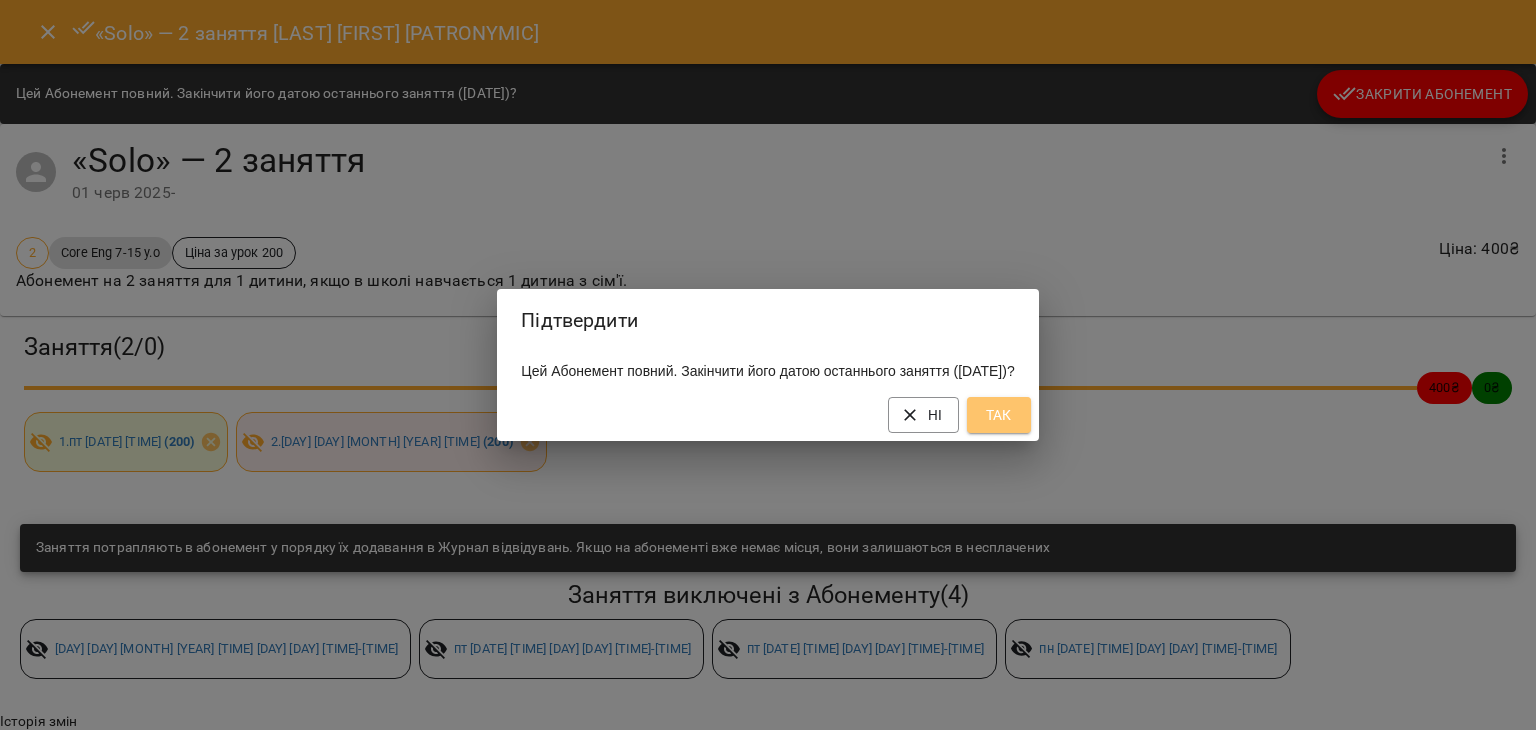 click on "Так" at bounding box center [999, 415] 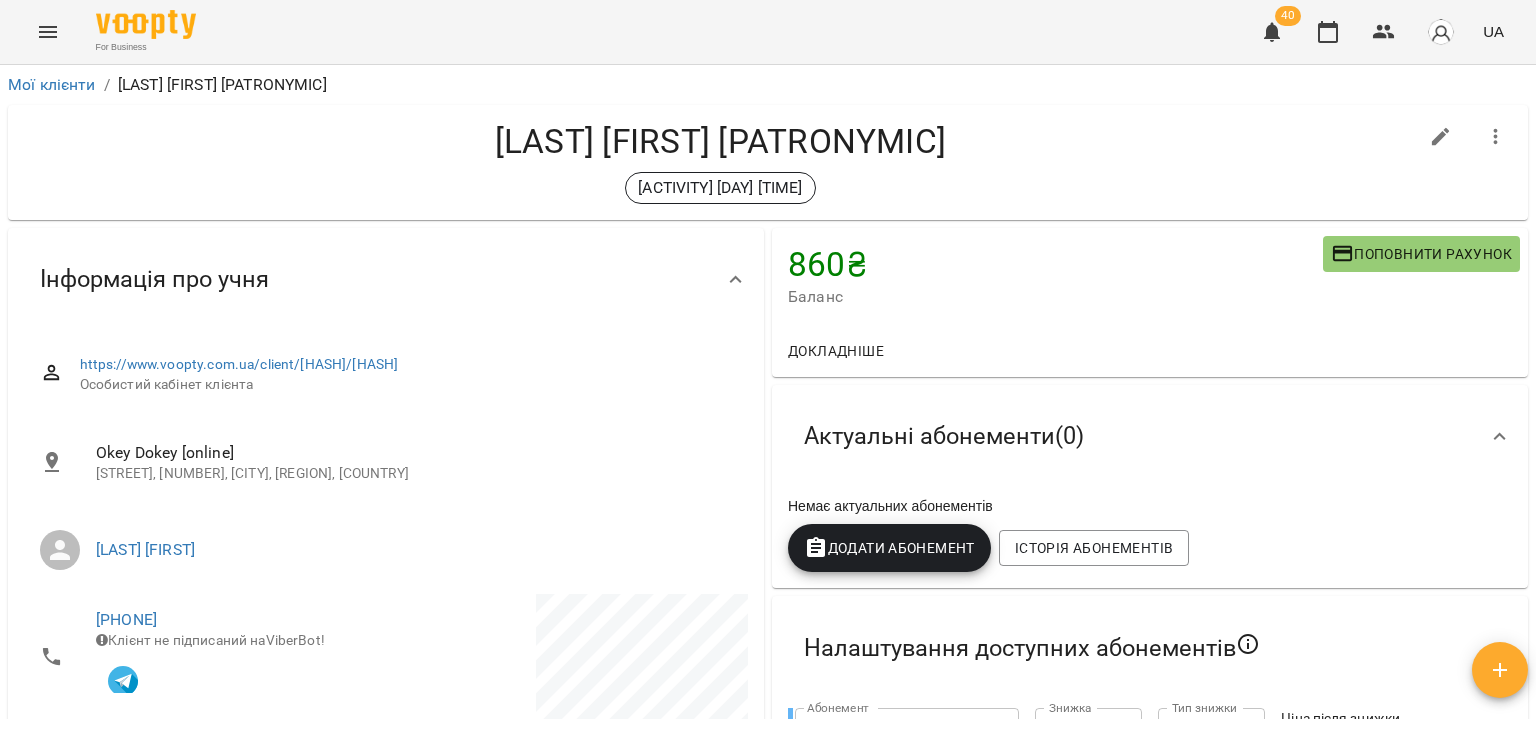 click on "Додати Абонемент" at bounding box center [889, 548] 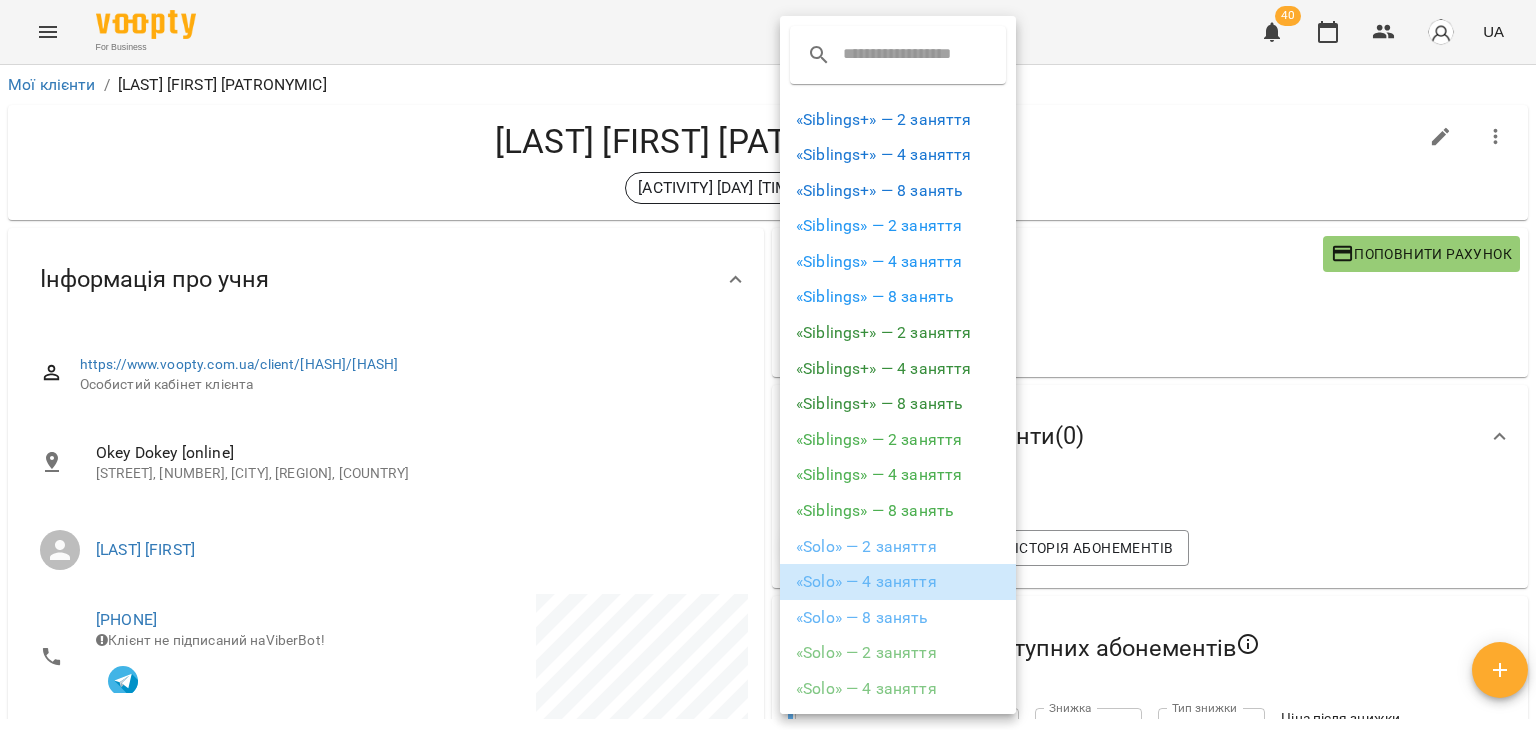 click on "«Solo» — 4 заняття" at bounding box center (898, 582) 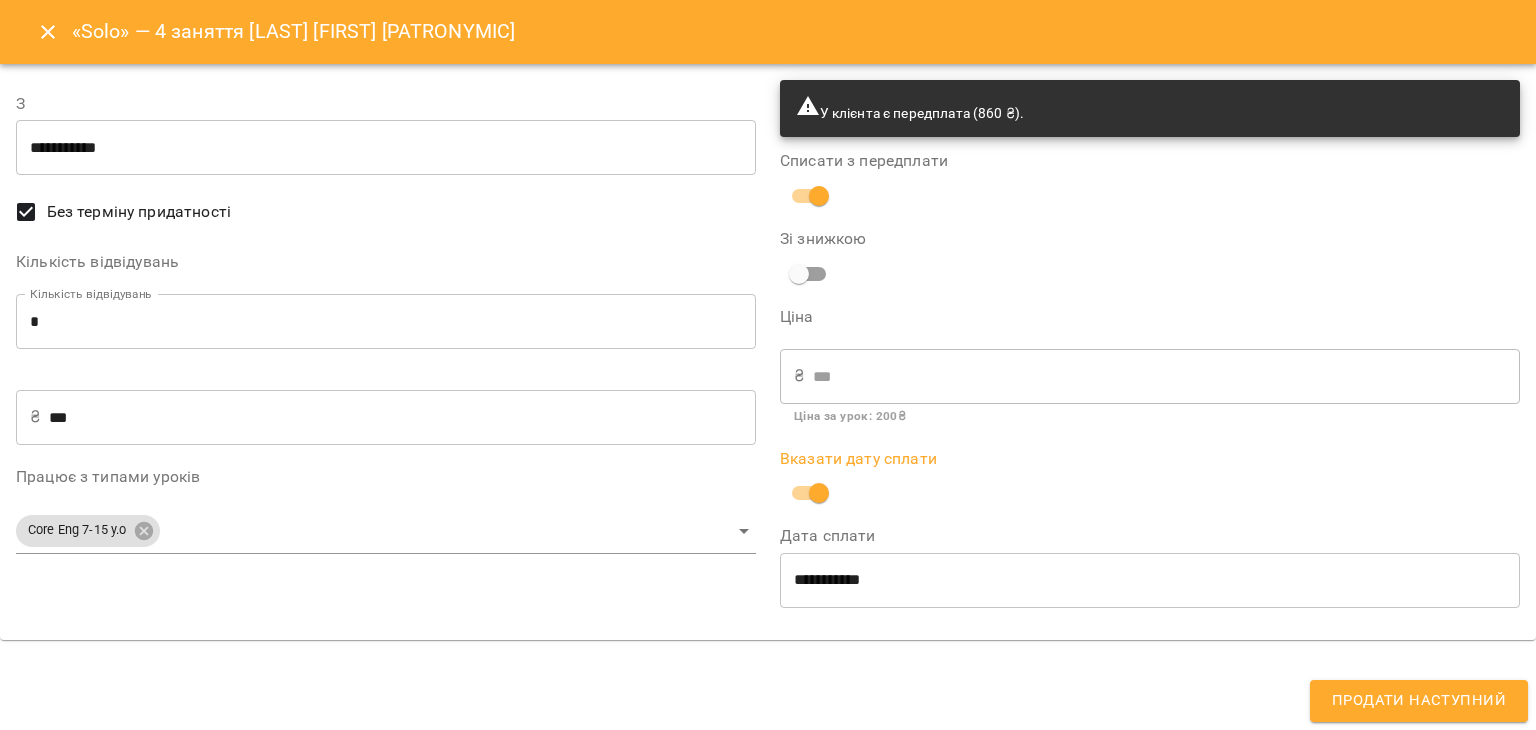 click on "**********" at bounding box center [386, 148] 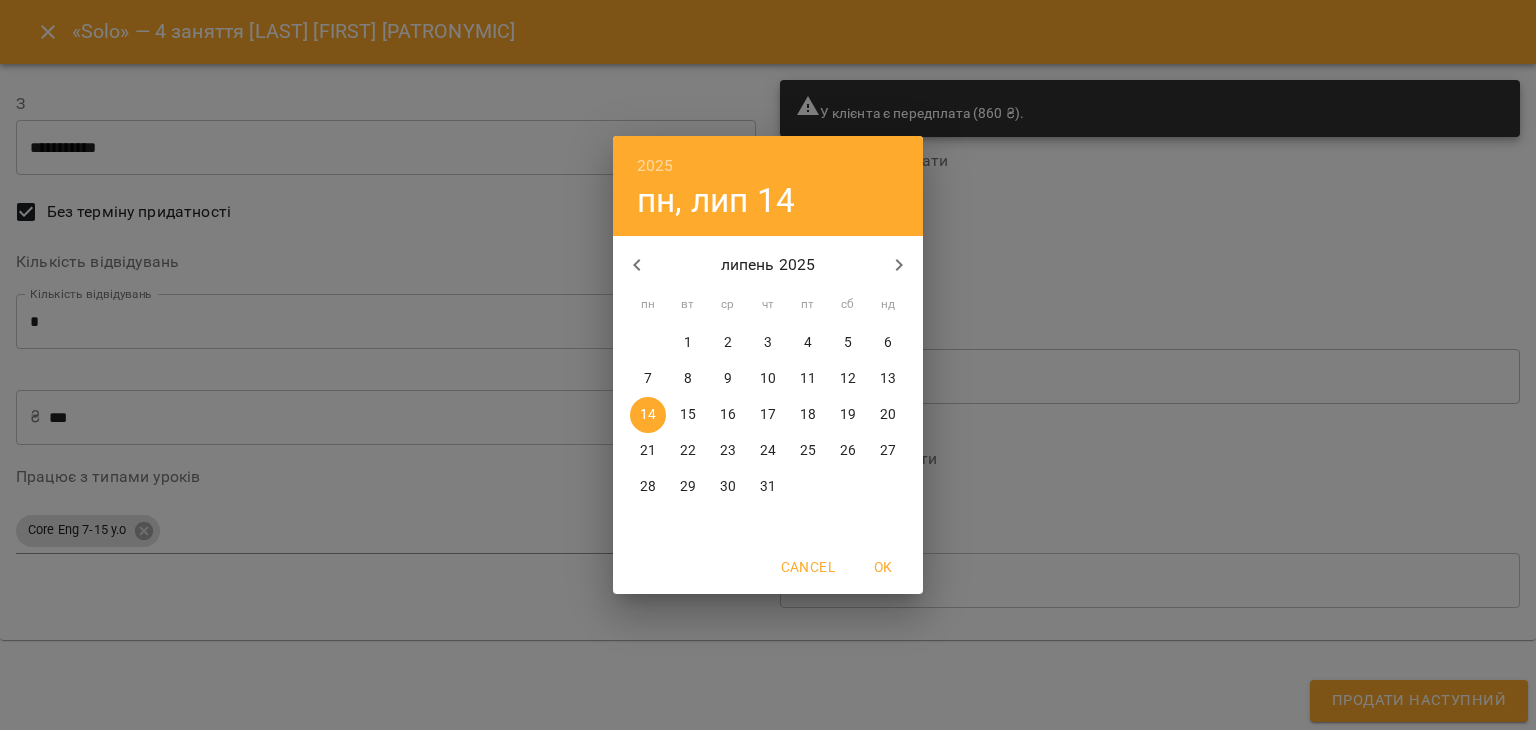 click 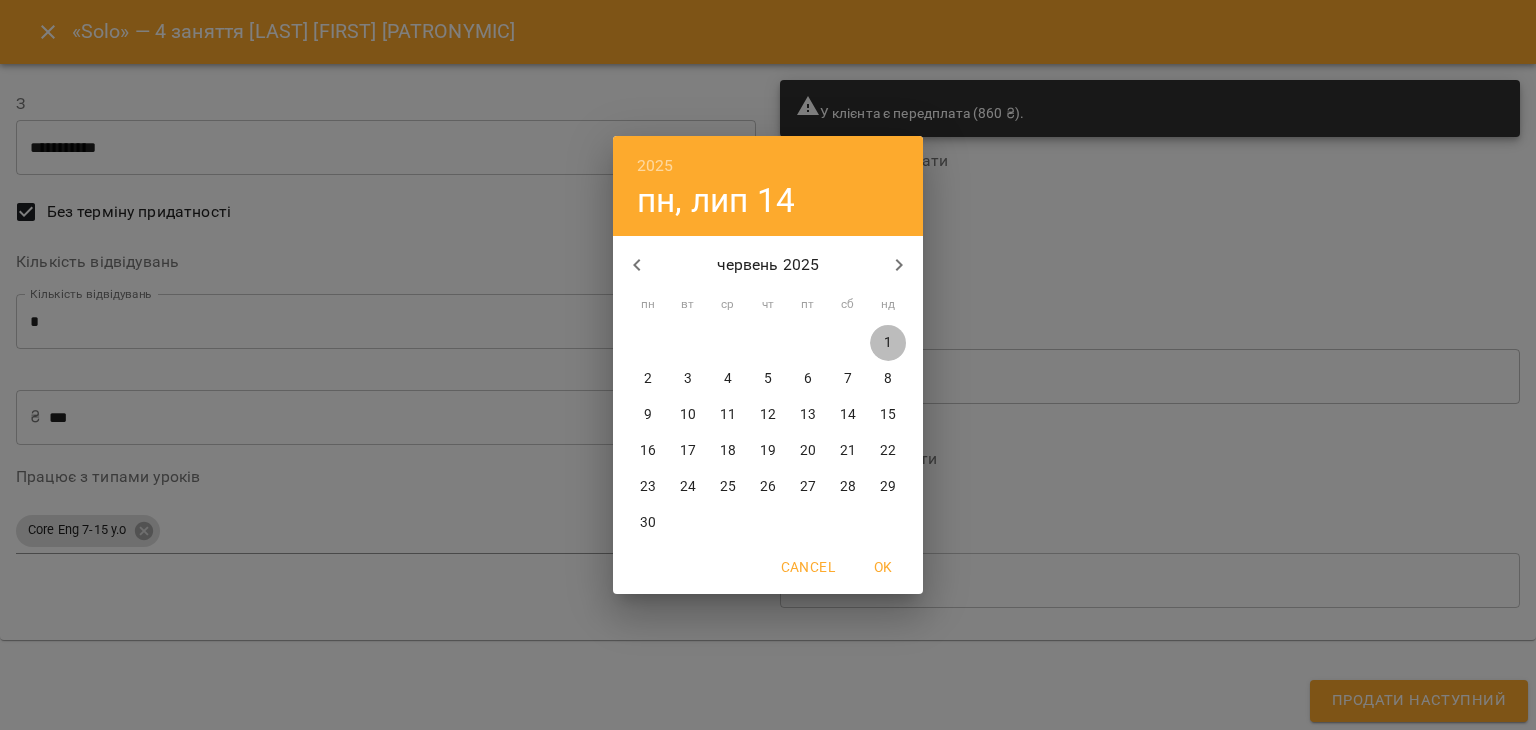 click on "1" at bounding box center [888, 343] 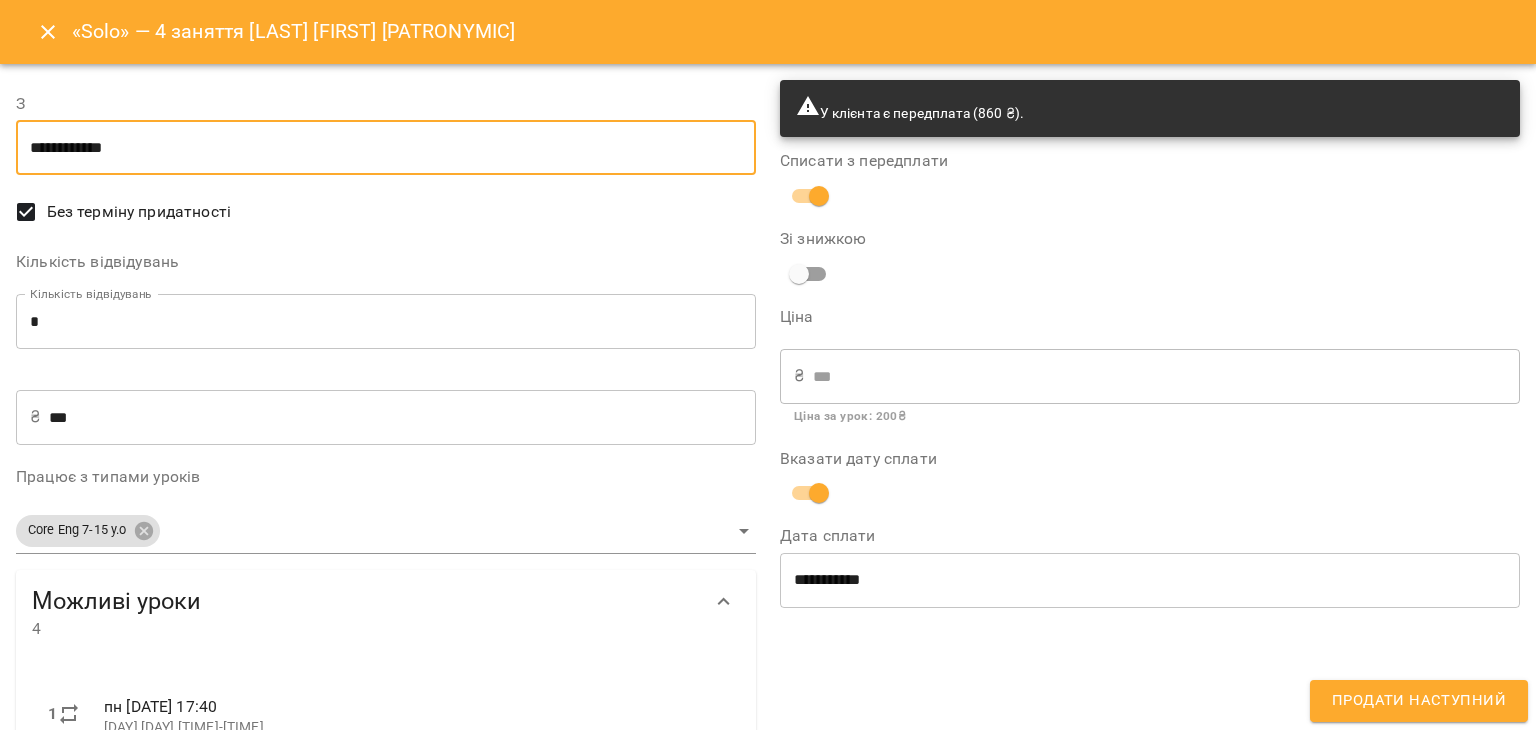 click on "Продати наступний" at bounding box center [1419, 701] 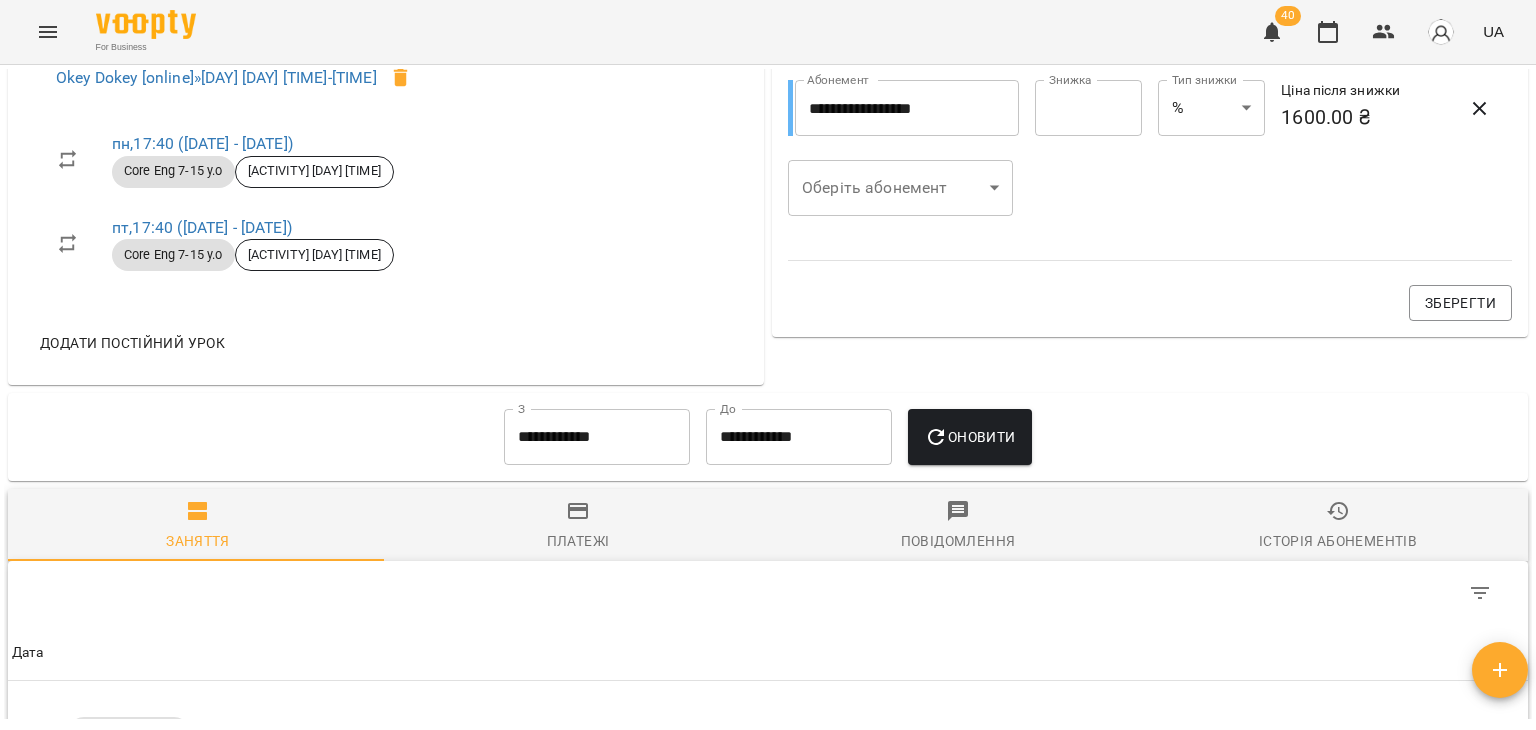 scroll, scrollTop: 947, scrollLeft: 0, axis: vertical 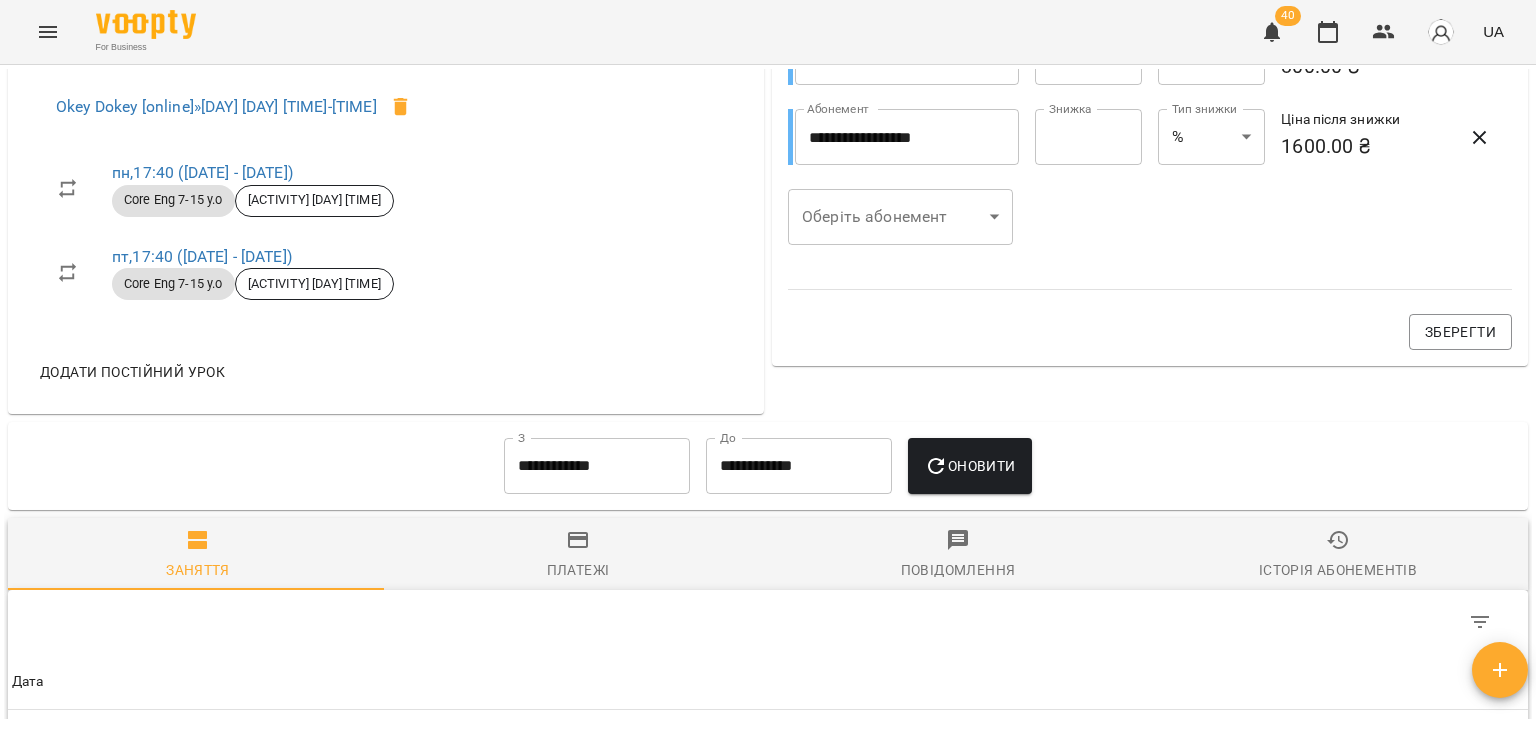 click on "**********" at bounding box center [597, 466] 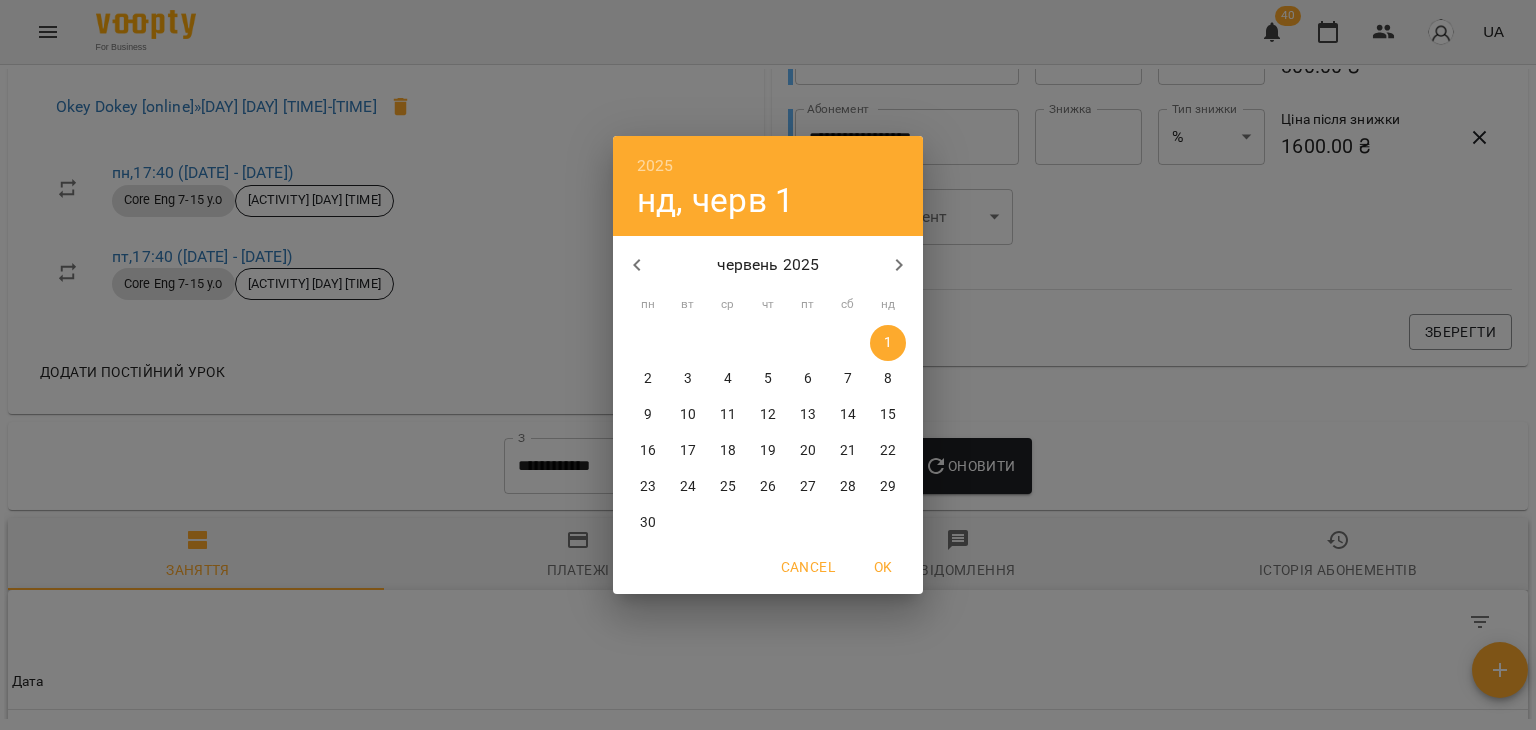 click on "[YEAR] [DAY_OF_WEEK], [DATE] [DATE] [DAY_OF_WEEK] [DAY_OF_WEEK] [DAY_OF_WEEK] [DAY_OF_WEEK] [DAY_OF_WEEK] [DAY_OF_WEEK] [DATE] [DATE] [DATE] [DATE] [DATE] [DATE] [DATE] [DATE] [DATE] [DATE] [DATE] [DATE] [DATE] [DATE] [DATE] [DATE] [DATE] [DATE] [DATE] [DATE] [DATE] [DATE] [DATE] [DATE] [DATE] [DATE] [DATE] Cancel OK" at bounding box center [768, 365] 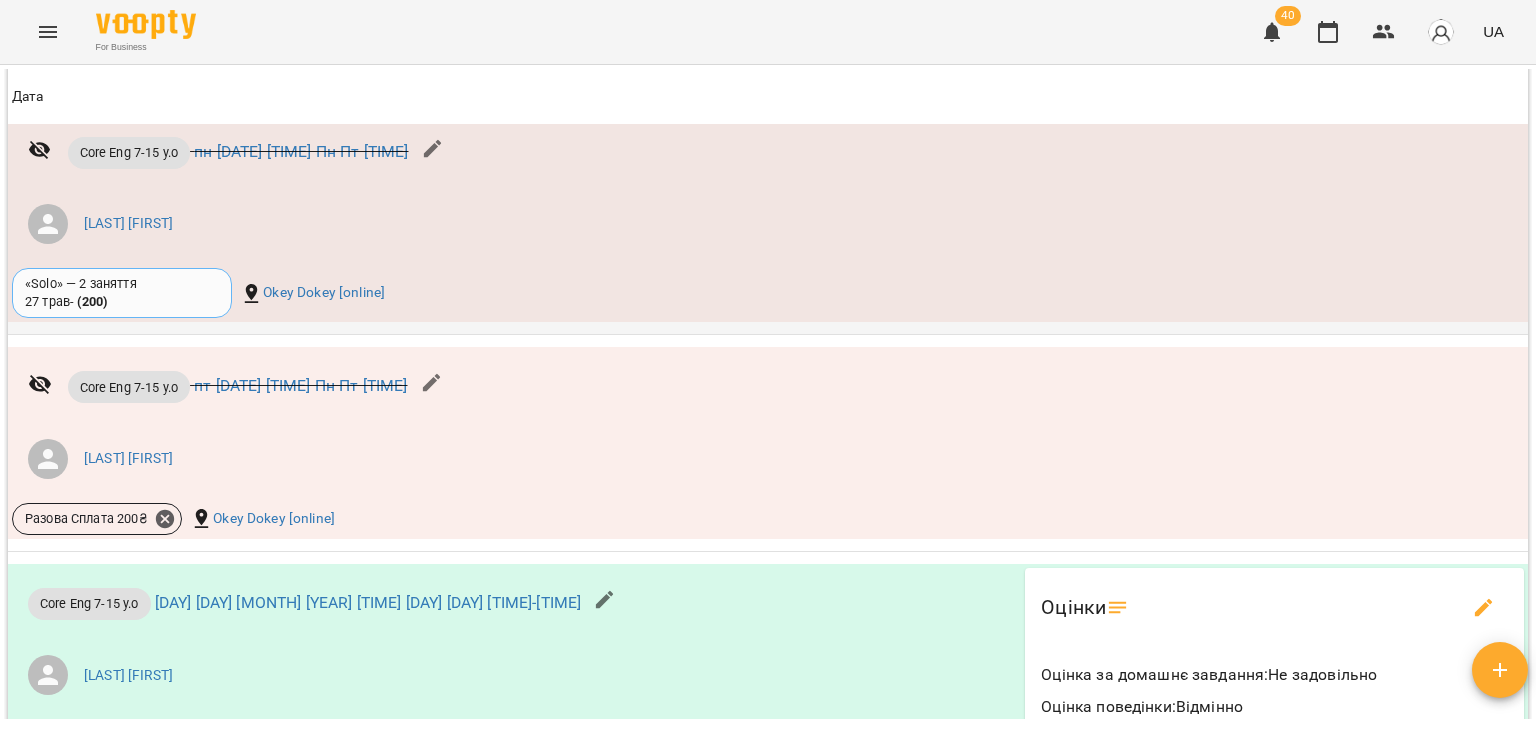 scroll, scrollTop: 2047, scrollLeft: 0, axis: vertical 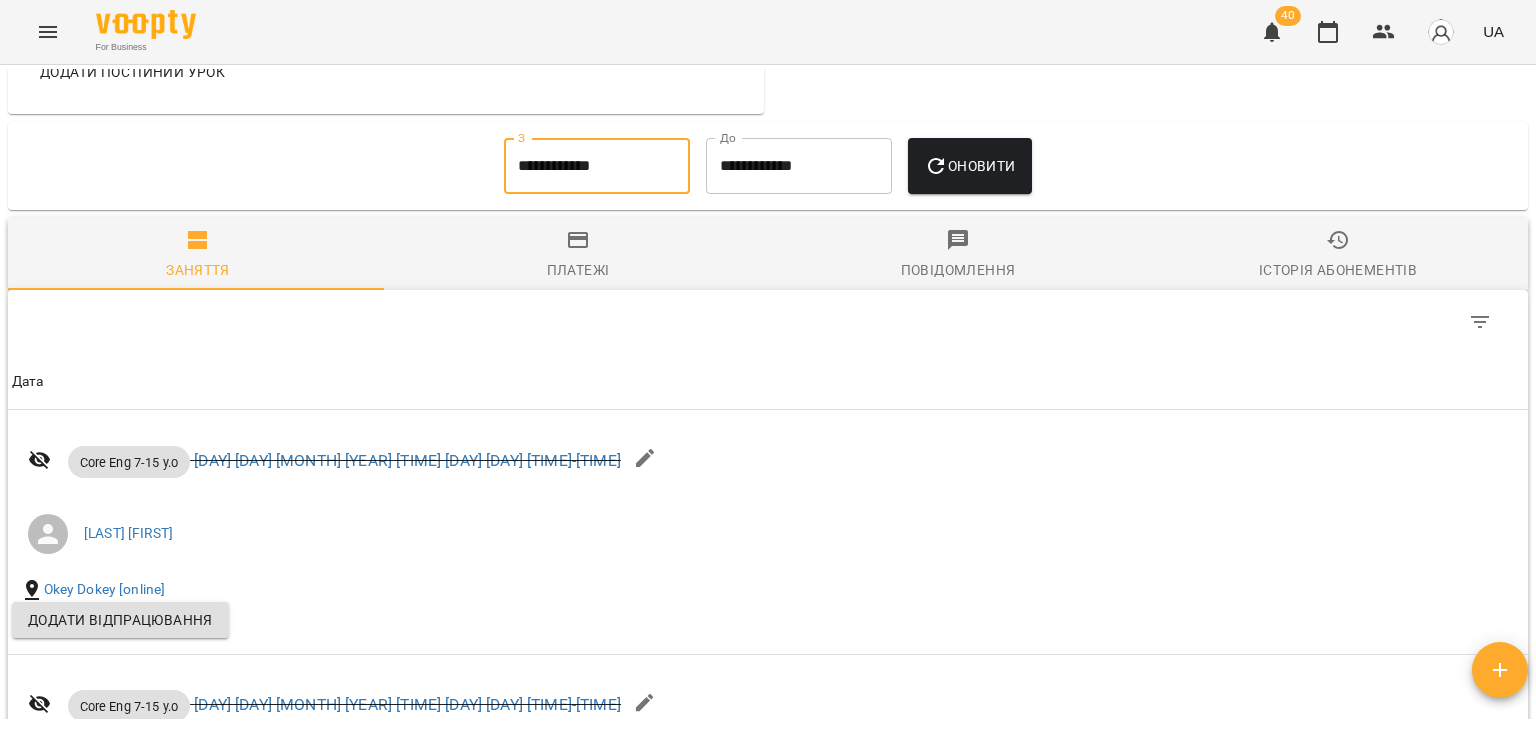 click 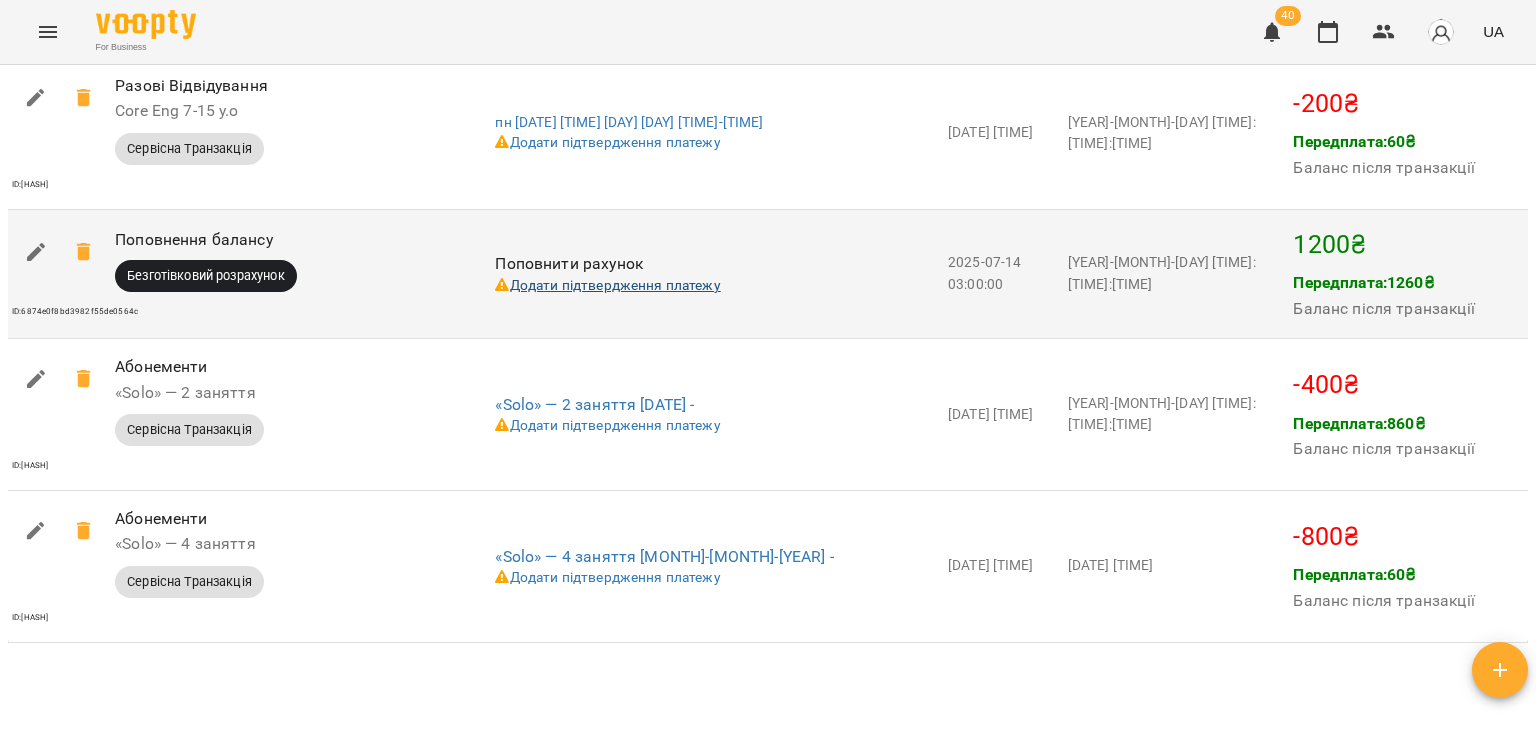 scroll, scrollTop: 2072, scrollLeft: 0, axis: vertical 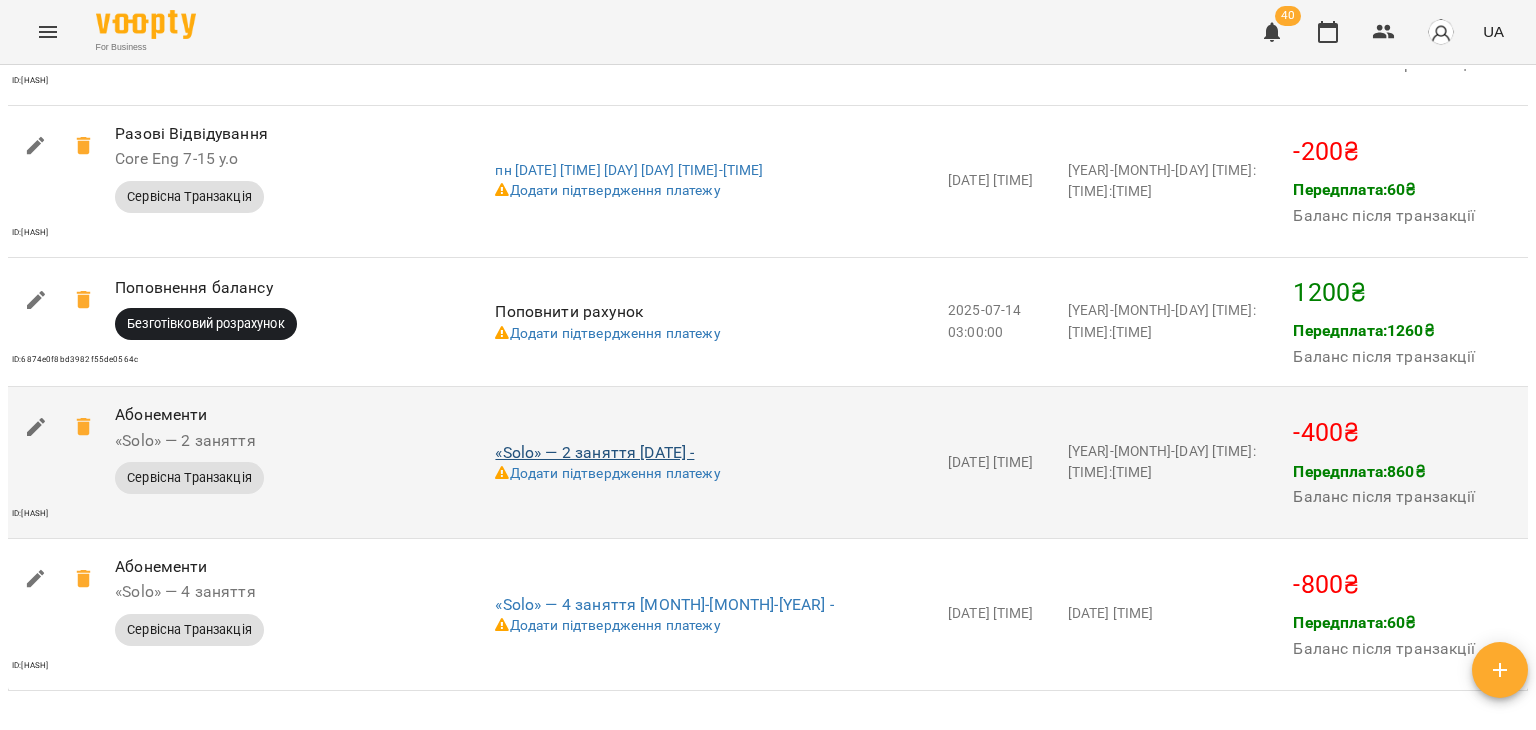 click on "«Solo» — 2 заняття [DATE] -" at bounding box center [594, 452] 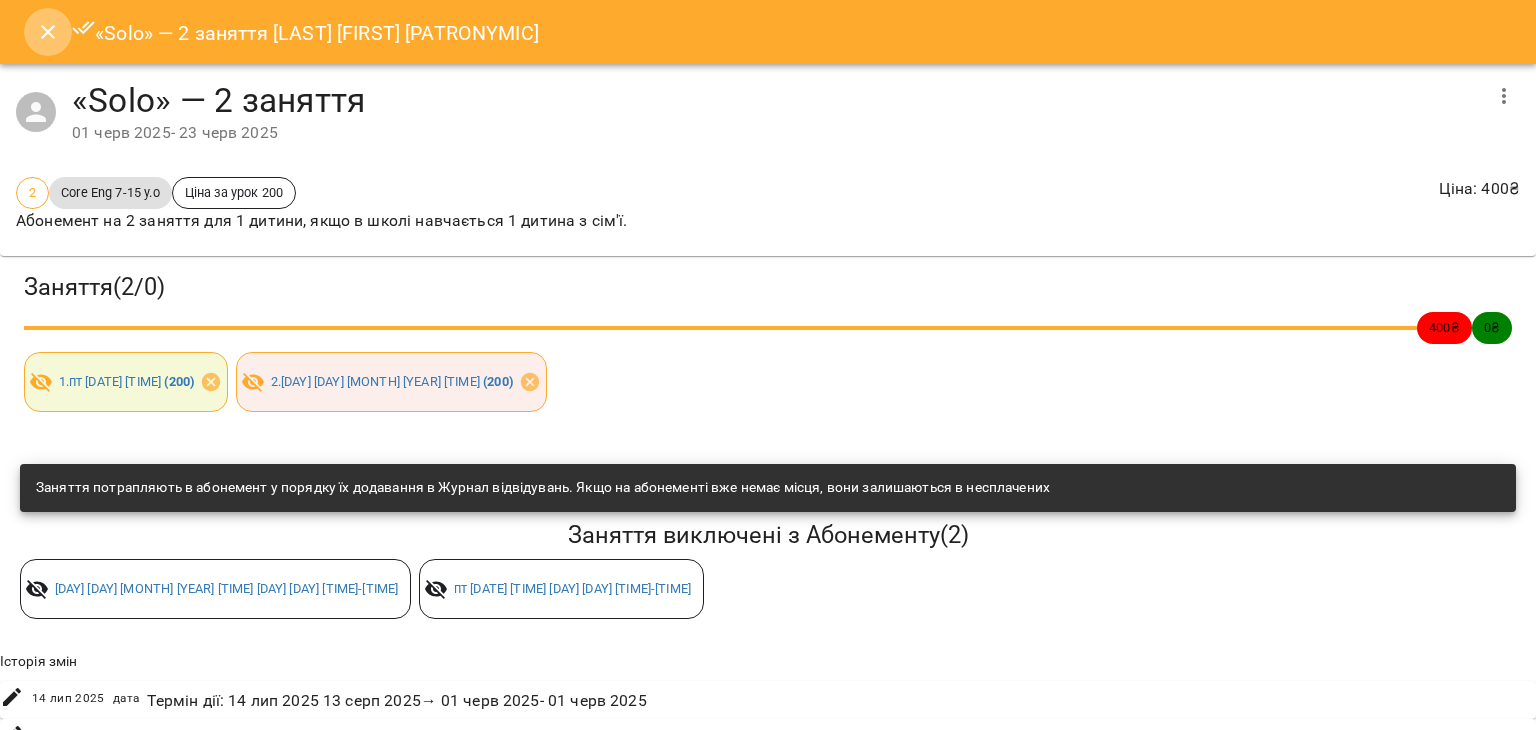 click 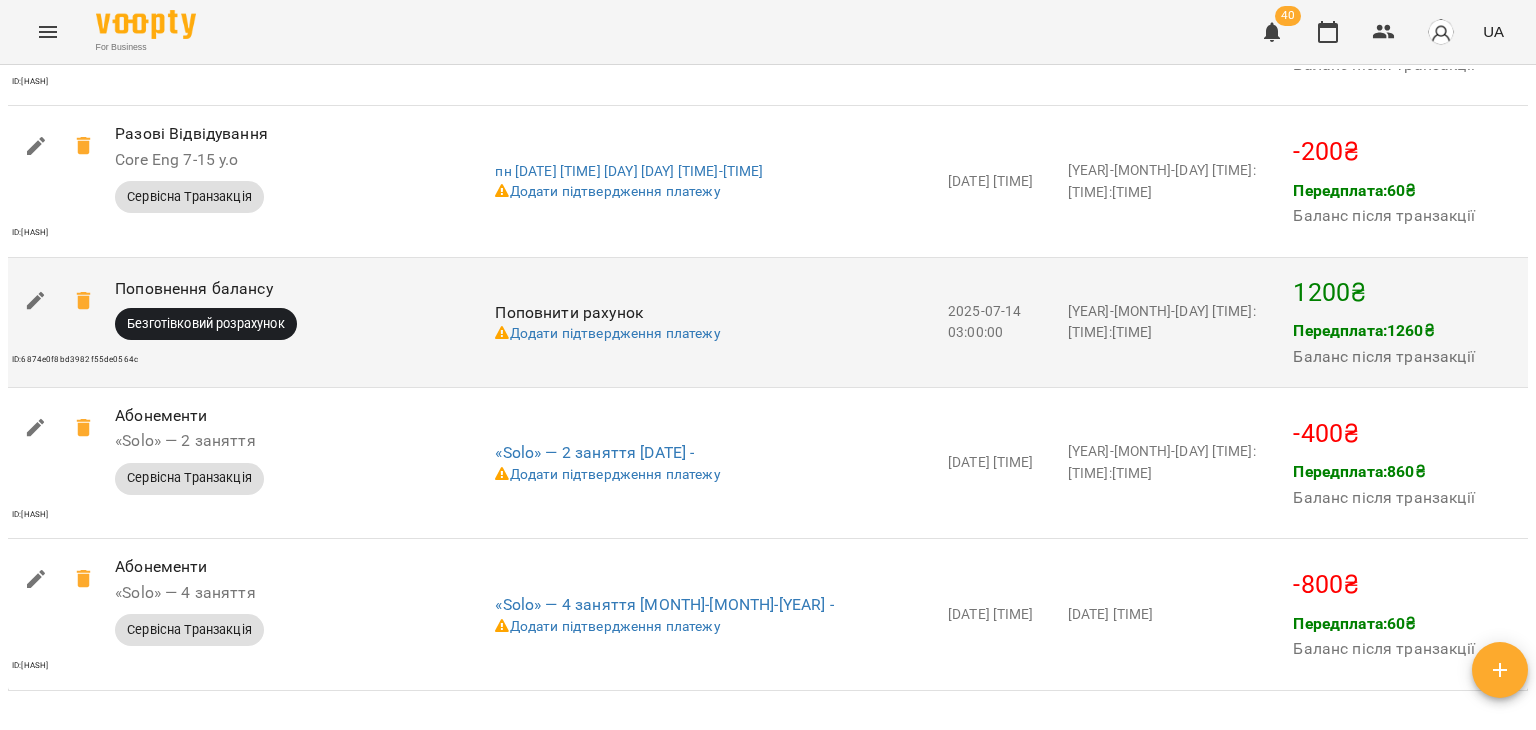 scroll, scrollTop: 2072, scrollLeft: 0, axis: vertical 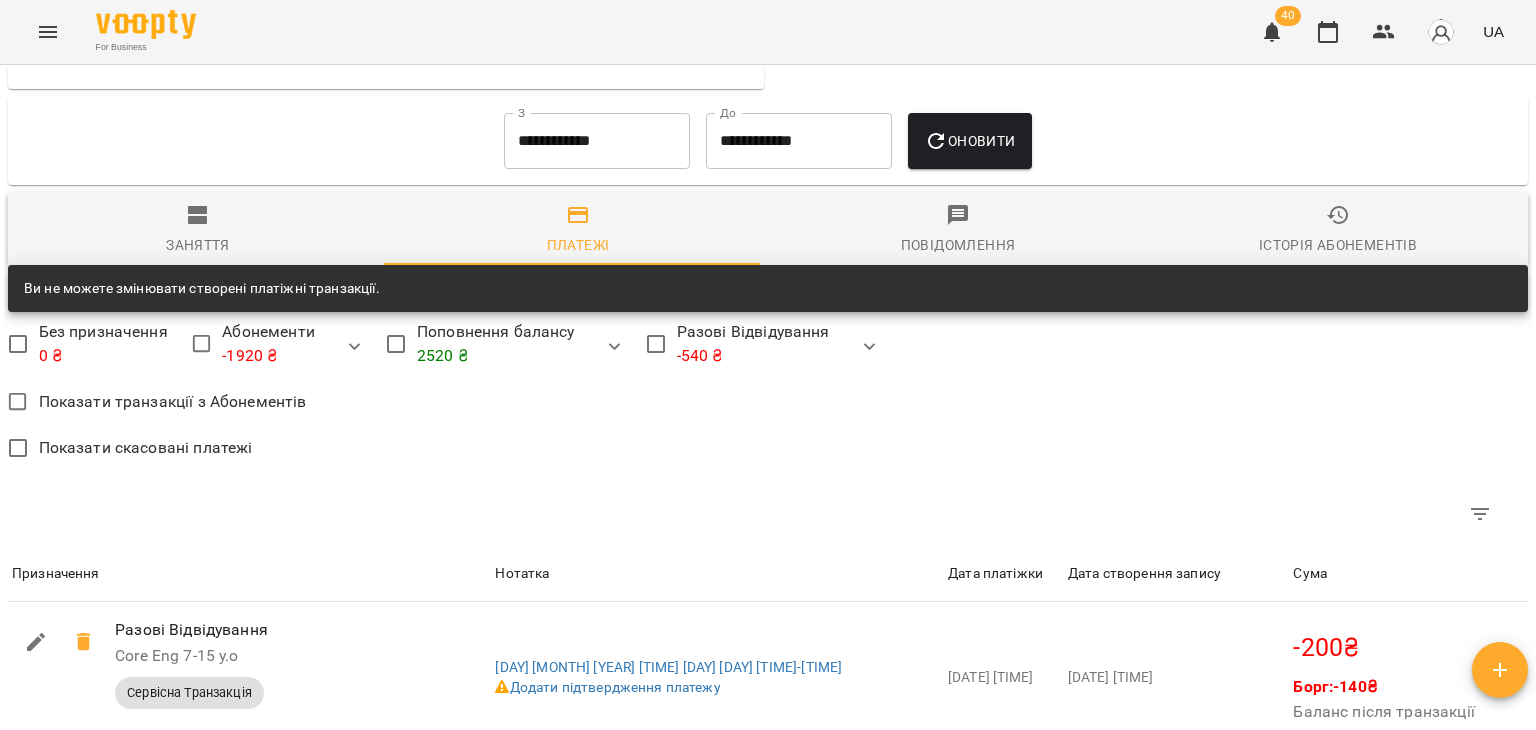 click on "Заняття" at bounding box center (198, 245) 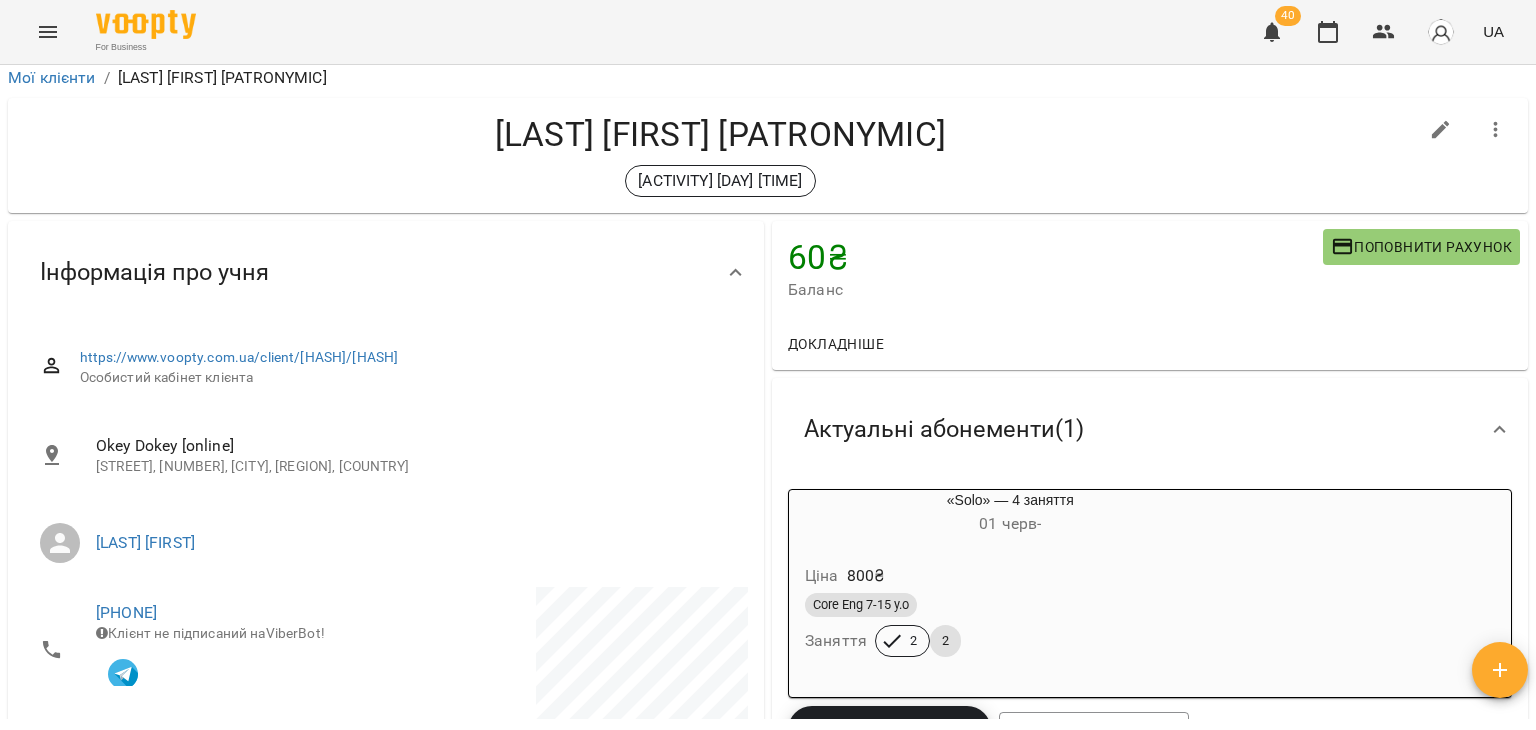 scroll, scrollTop: 0, scrollLeft: 0, axis: both 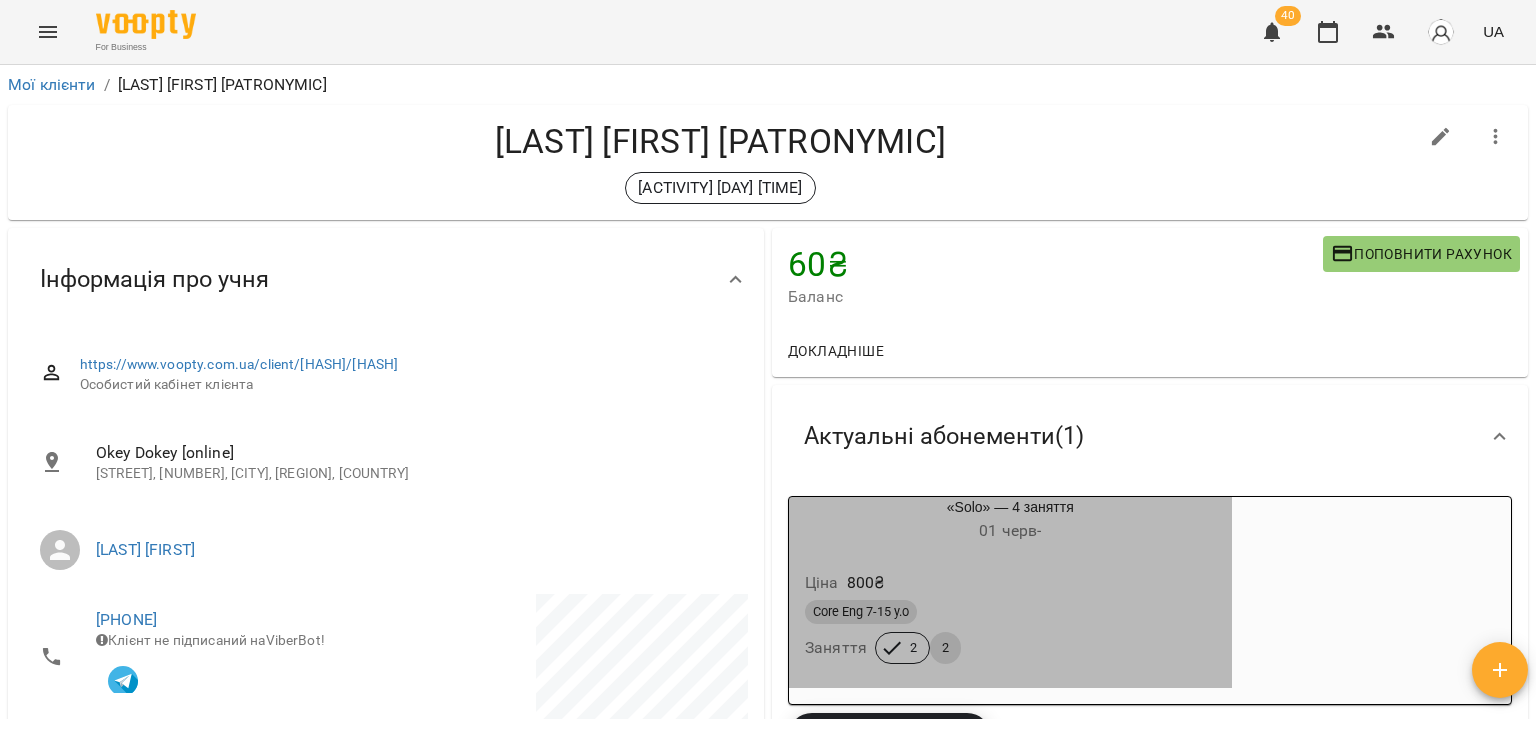 click on "Ціна 800 ₴" at bounding box center [1010, 583] 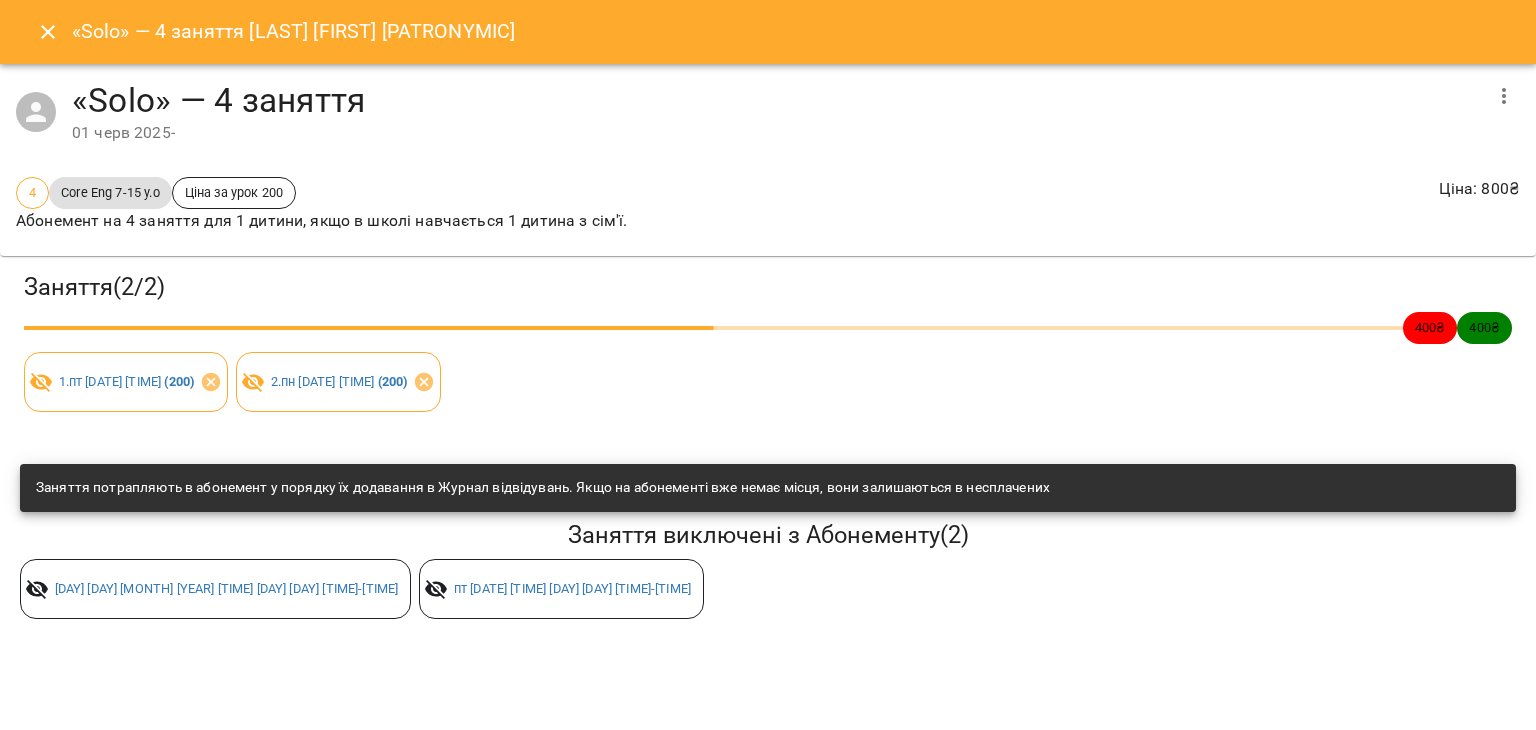 click 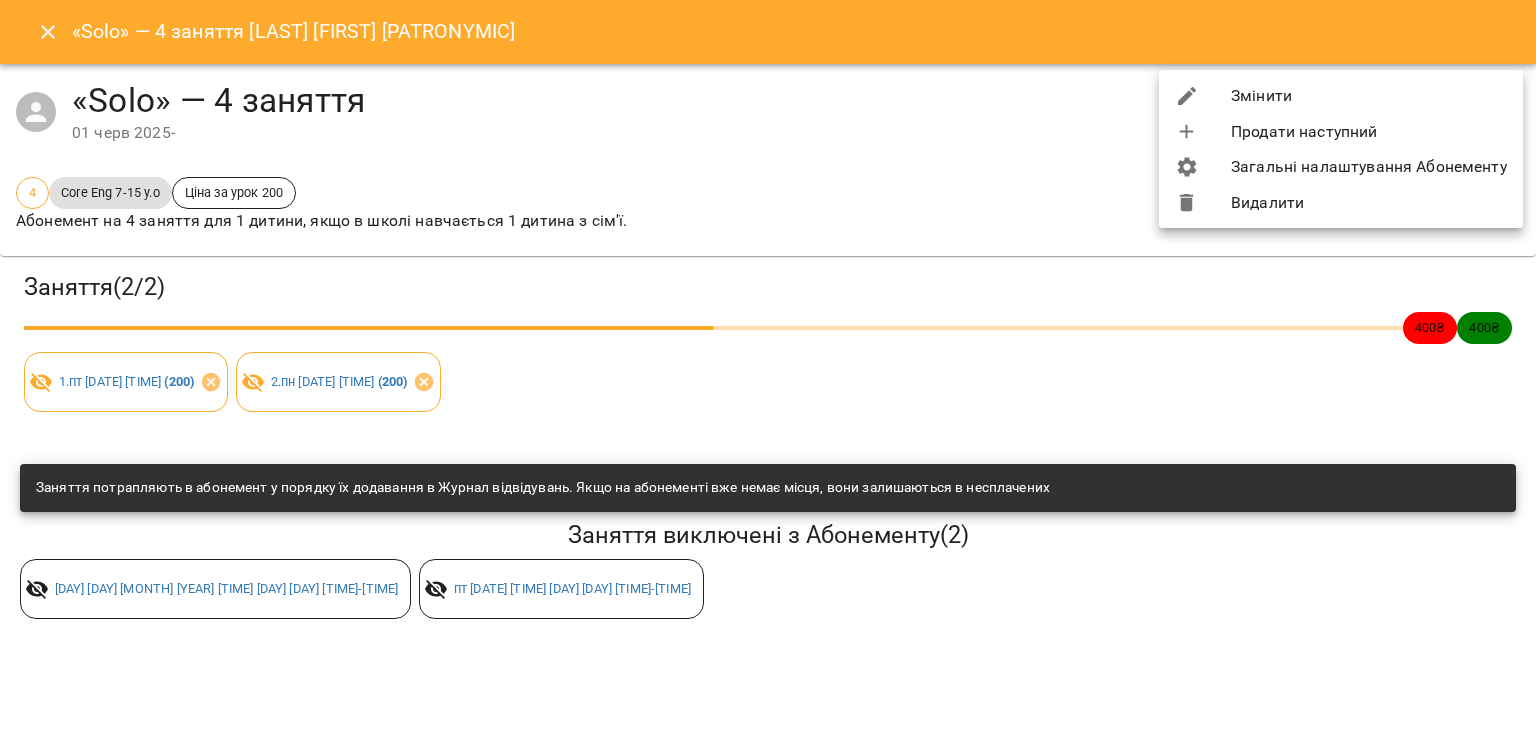 click on "Видалити" at bounding box center [1341, 203] 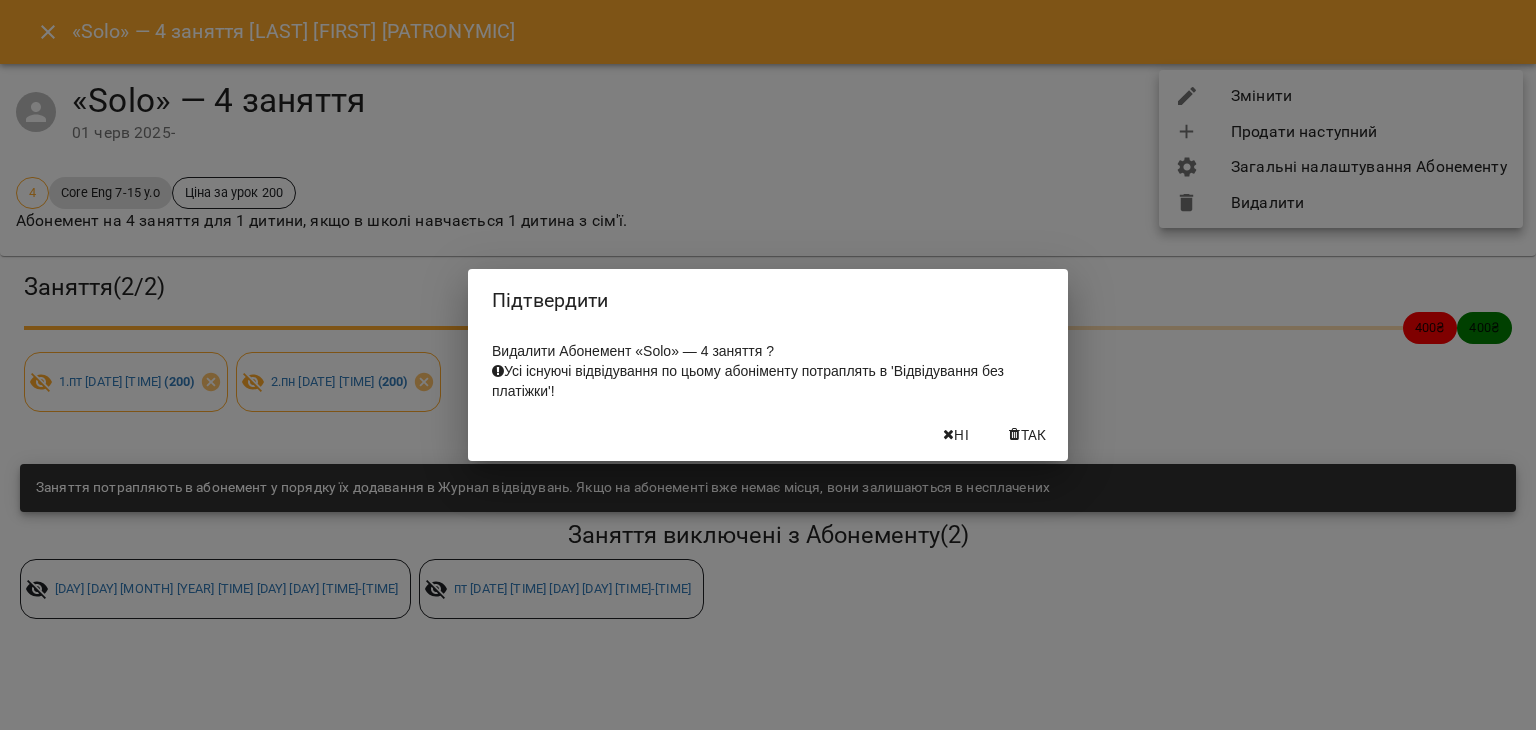 click on "Так" at bounding box center [1034, 435] 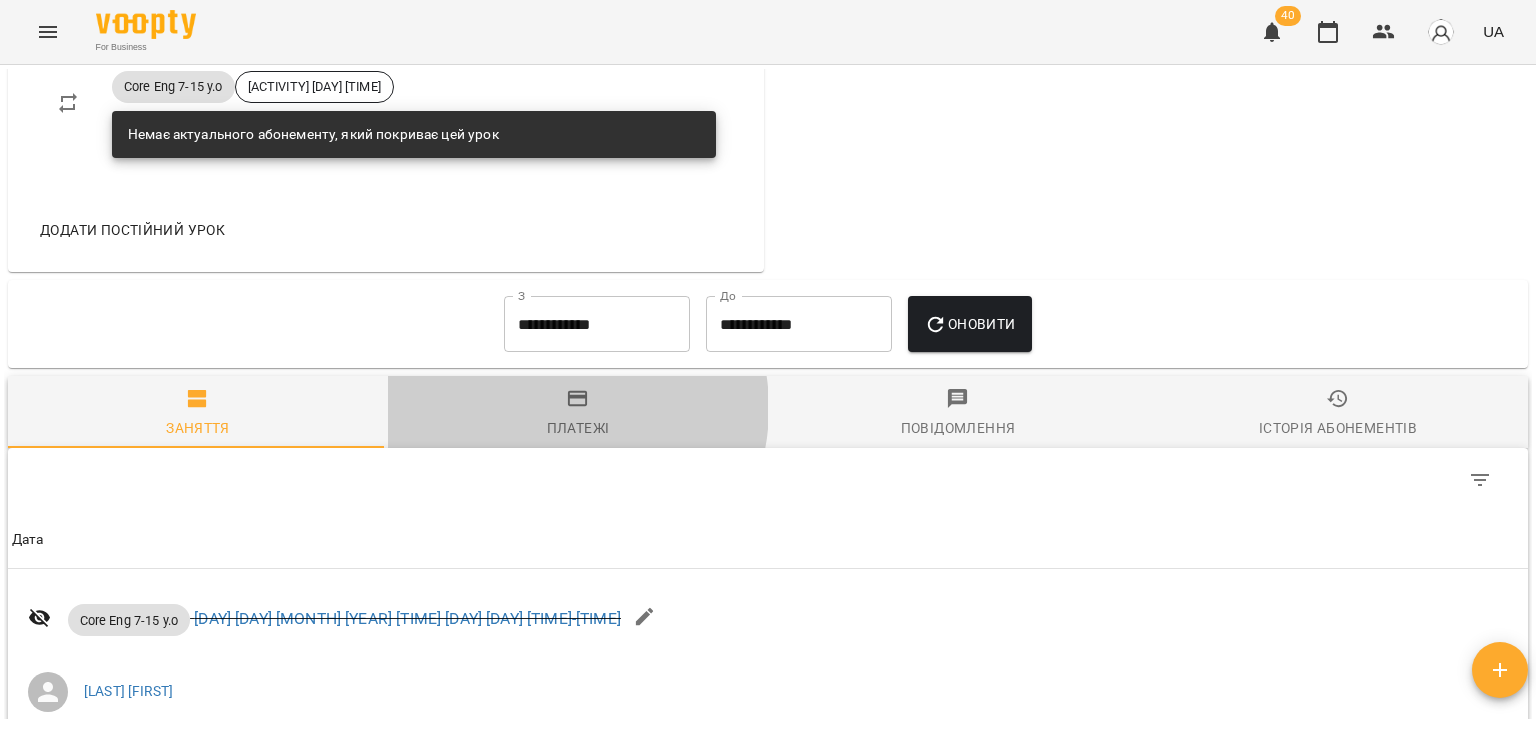 click on "Платежі" at bounding box center [578, 414] 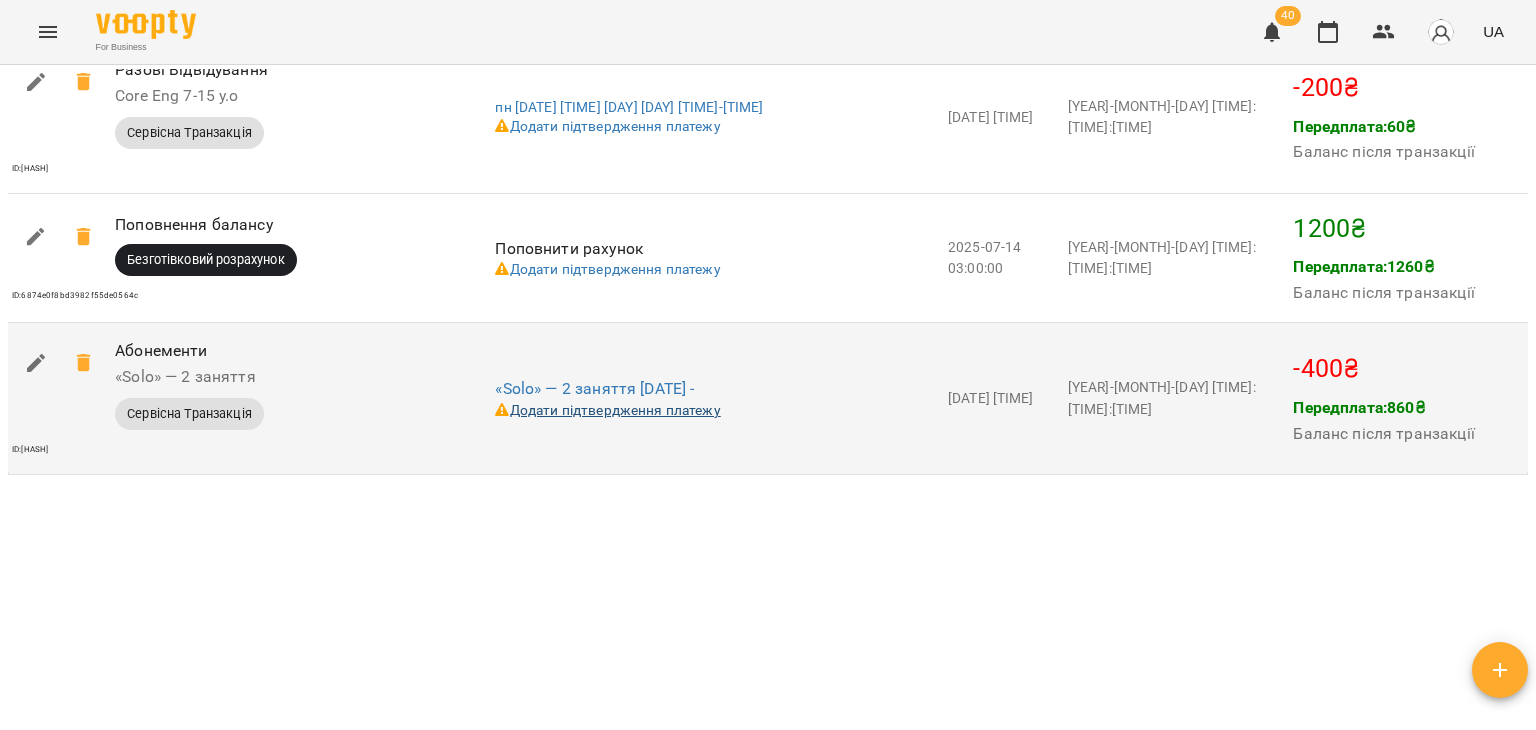 scroll, scrollTop: 2326, scrollLeft: 0, axis: vertical 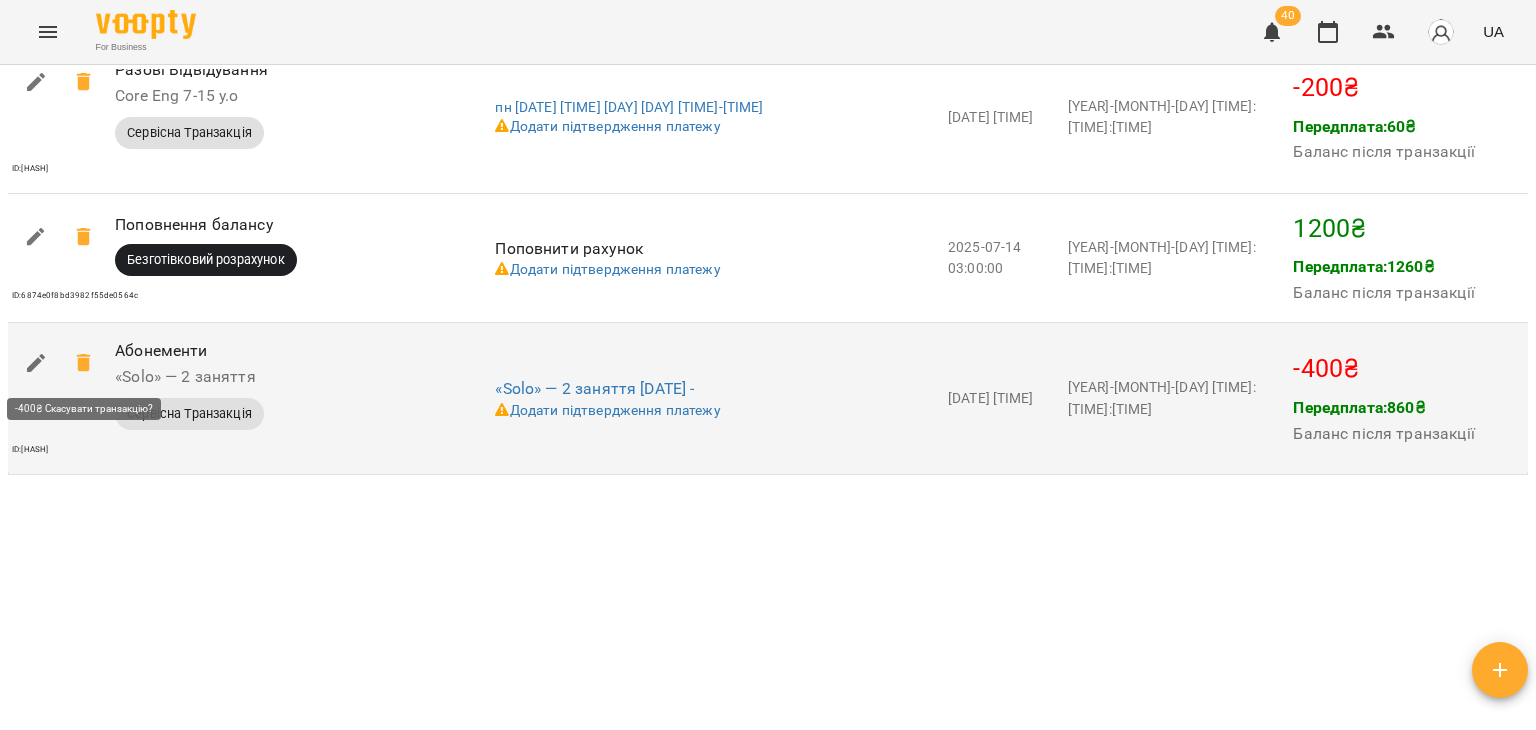 click 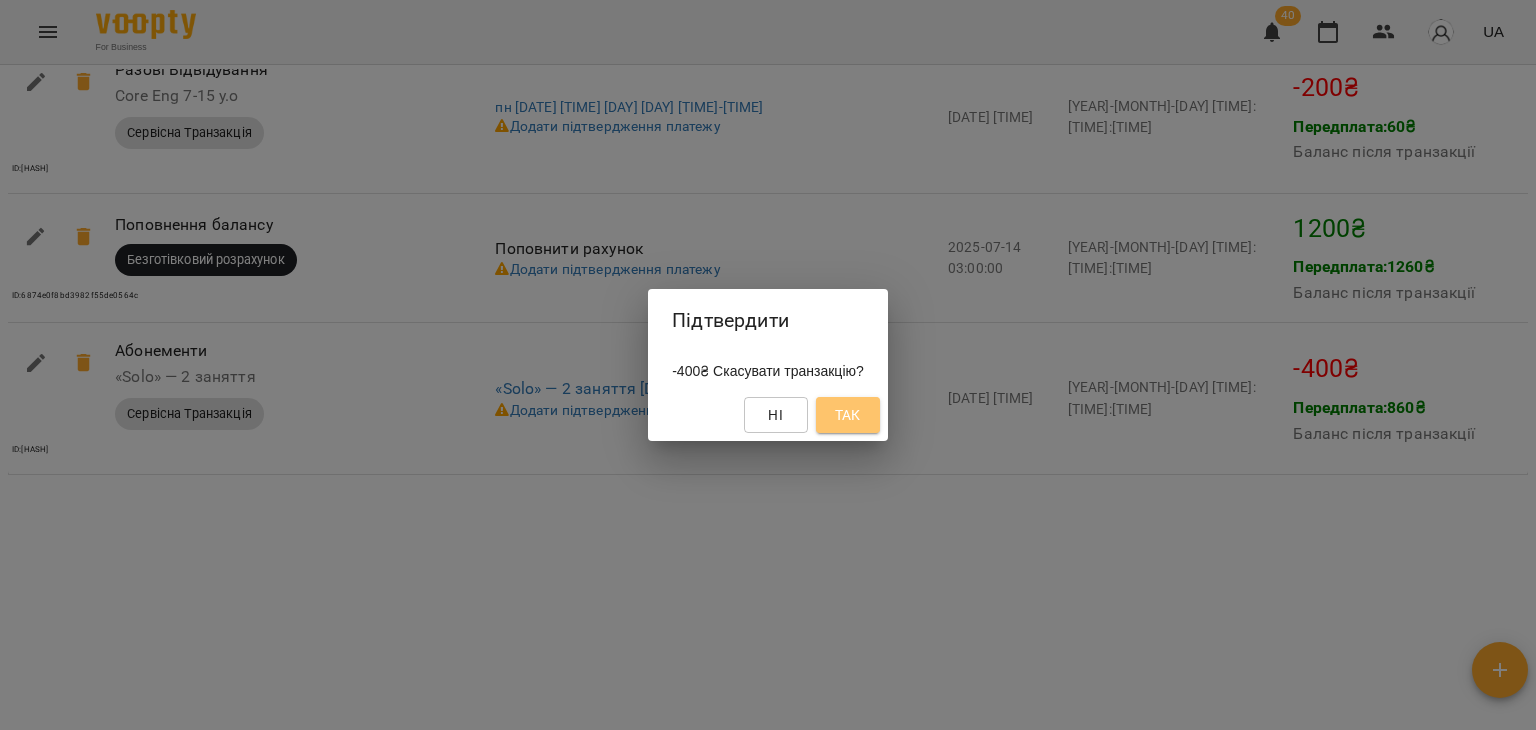 click on "Так" at bounding box center [848, 415] 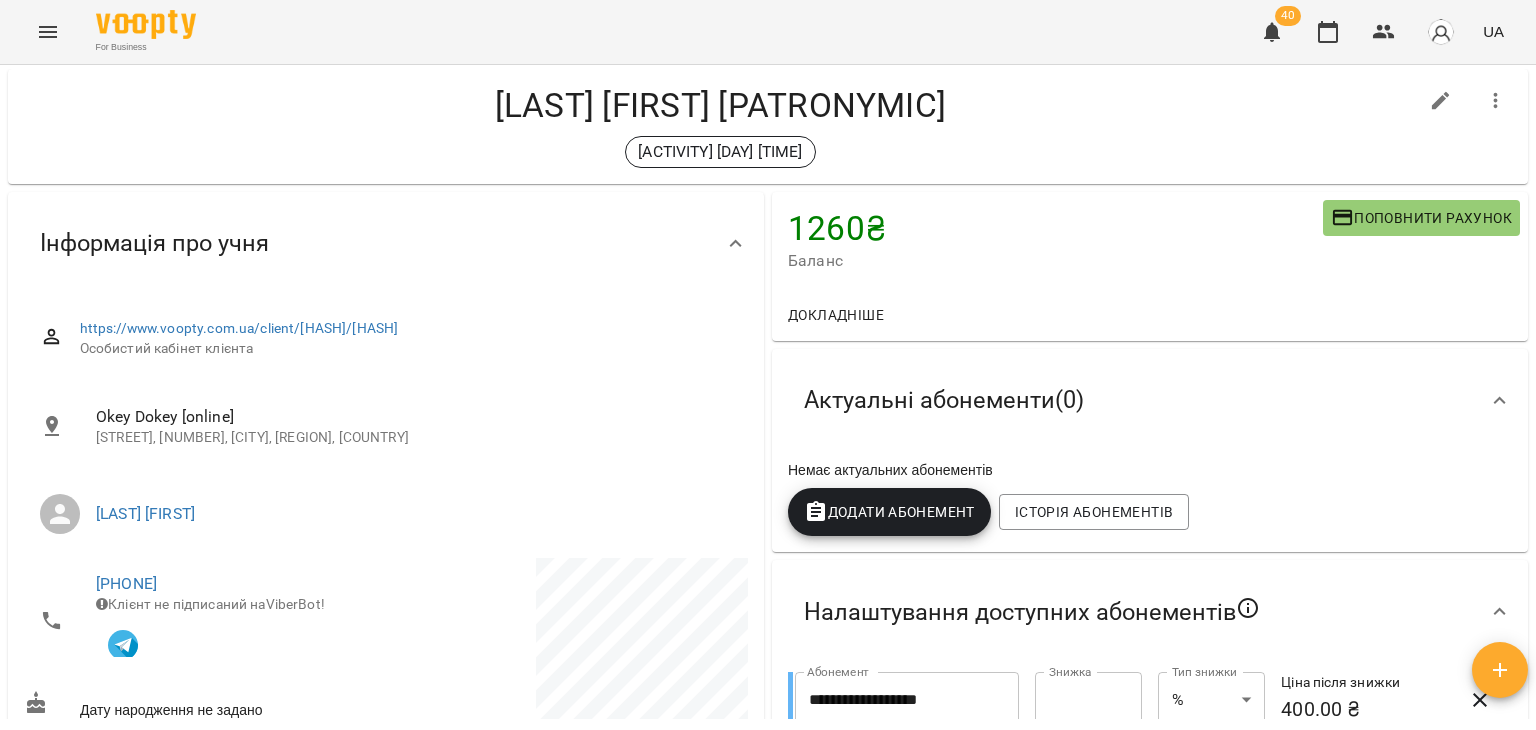 scroll, scrollTop: 0, scrollLeft: 0, axis: both 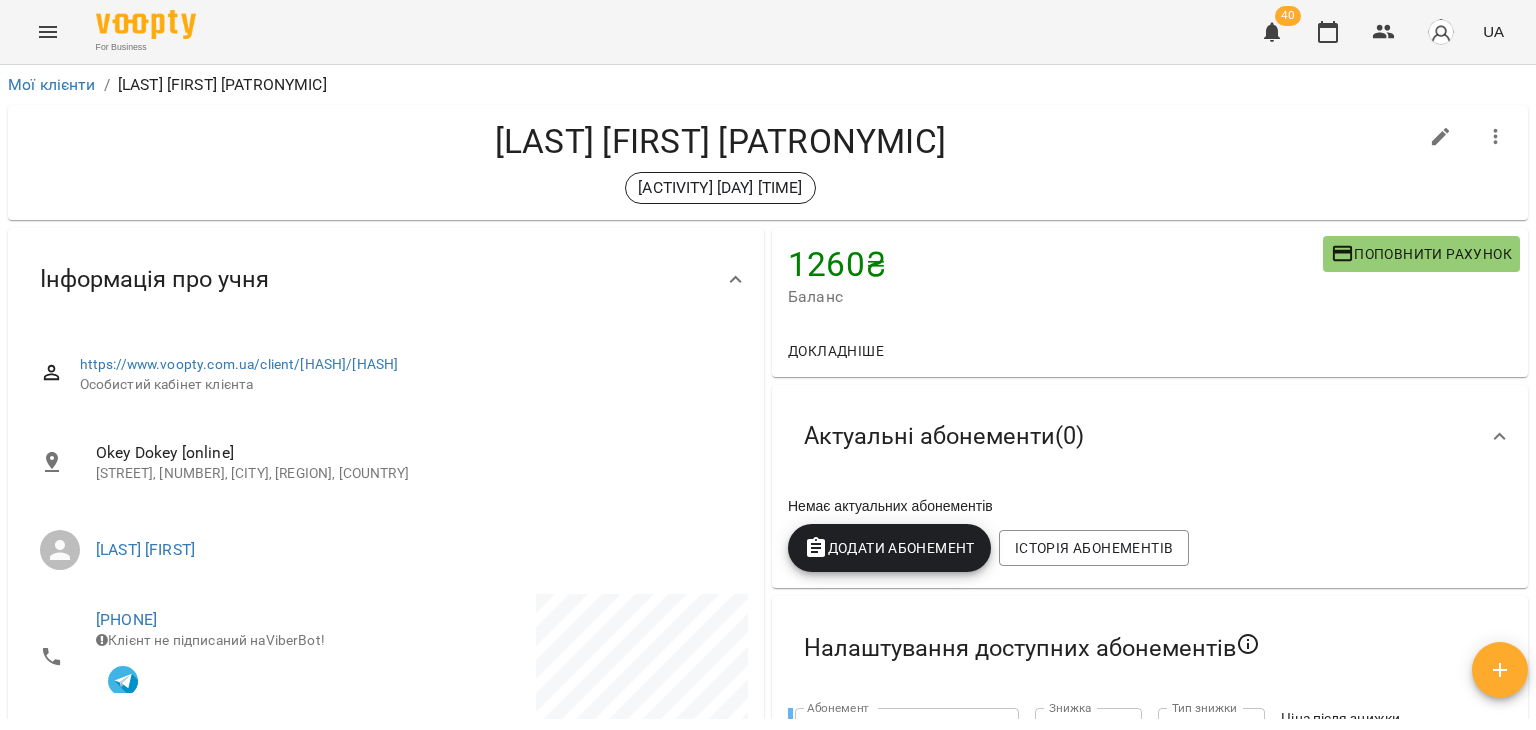 click on "Додати Абонемент" at bounding box center (889, 548) 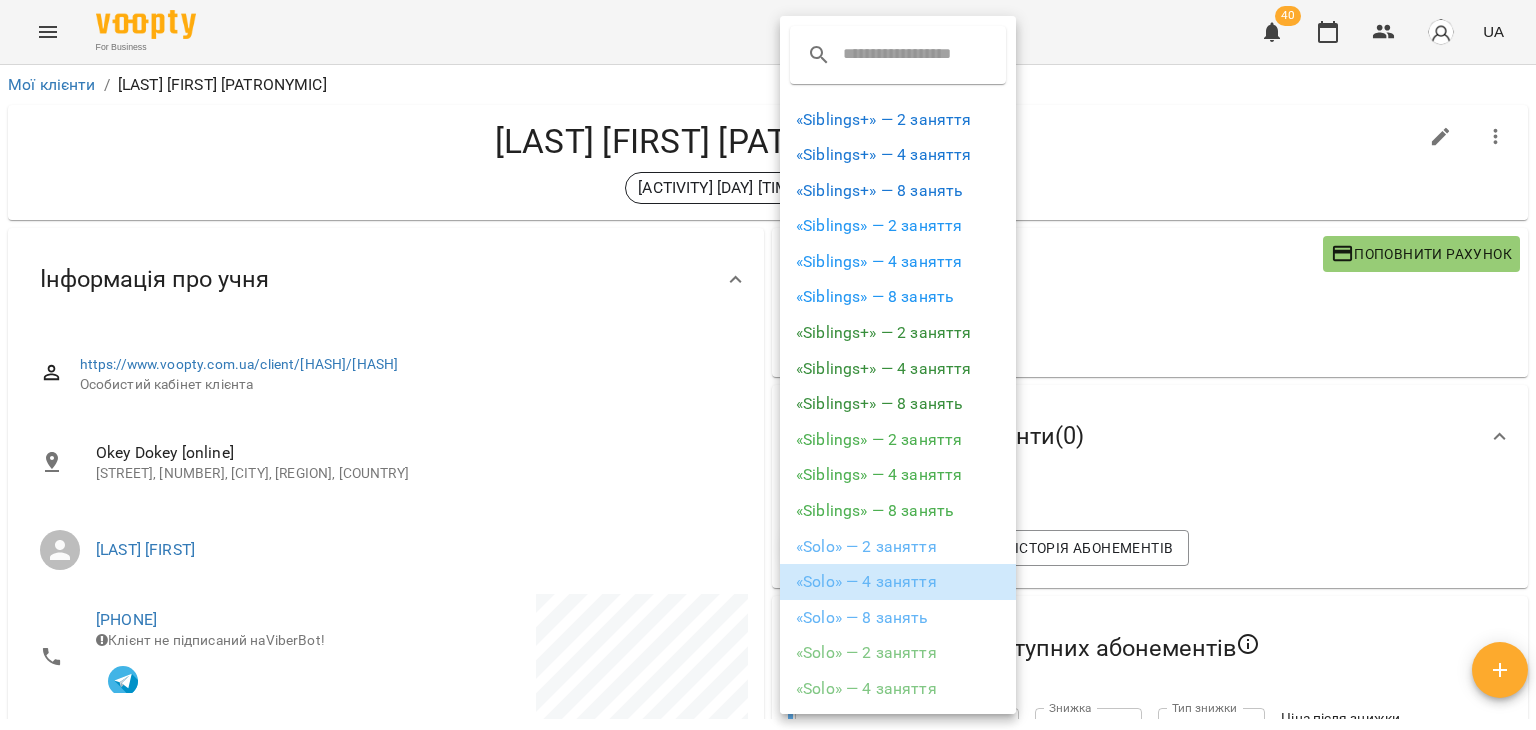 click on "«Solo» — 4 заняття" at bounding box center (898, 582) 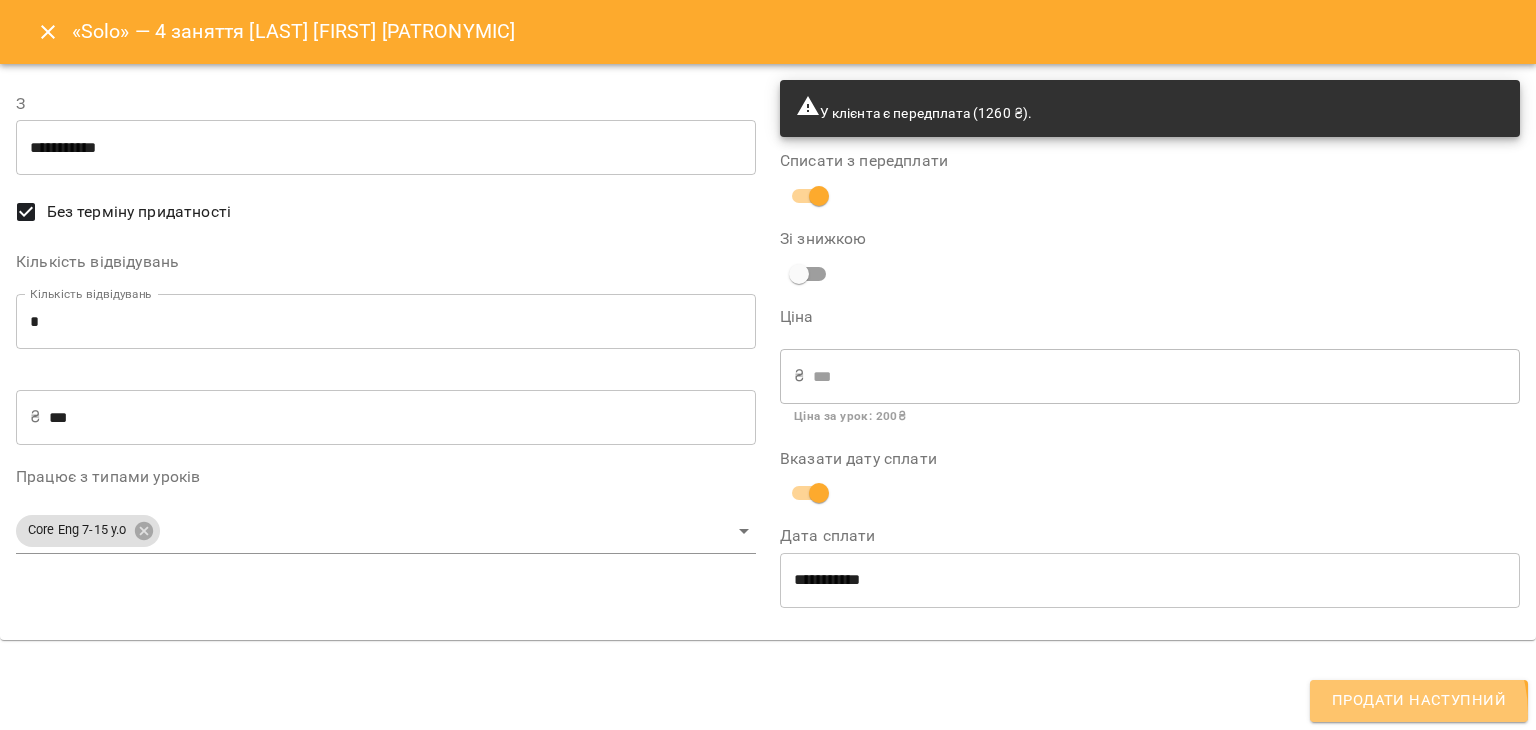 click on "Продати наступний" at bounding box center [1419, 701] 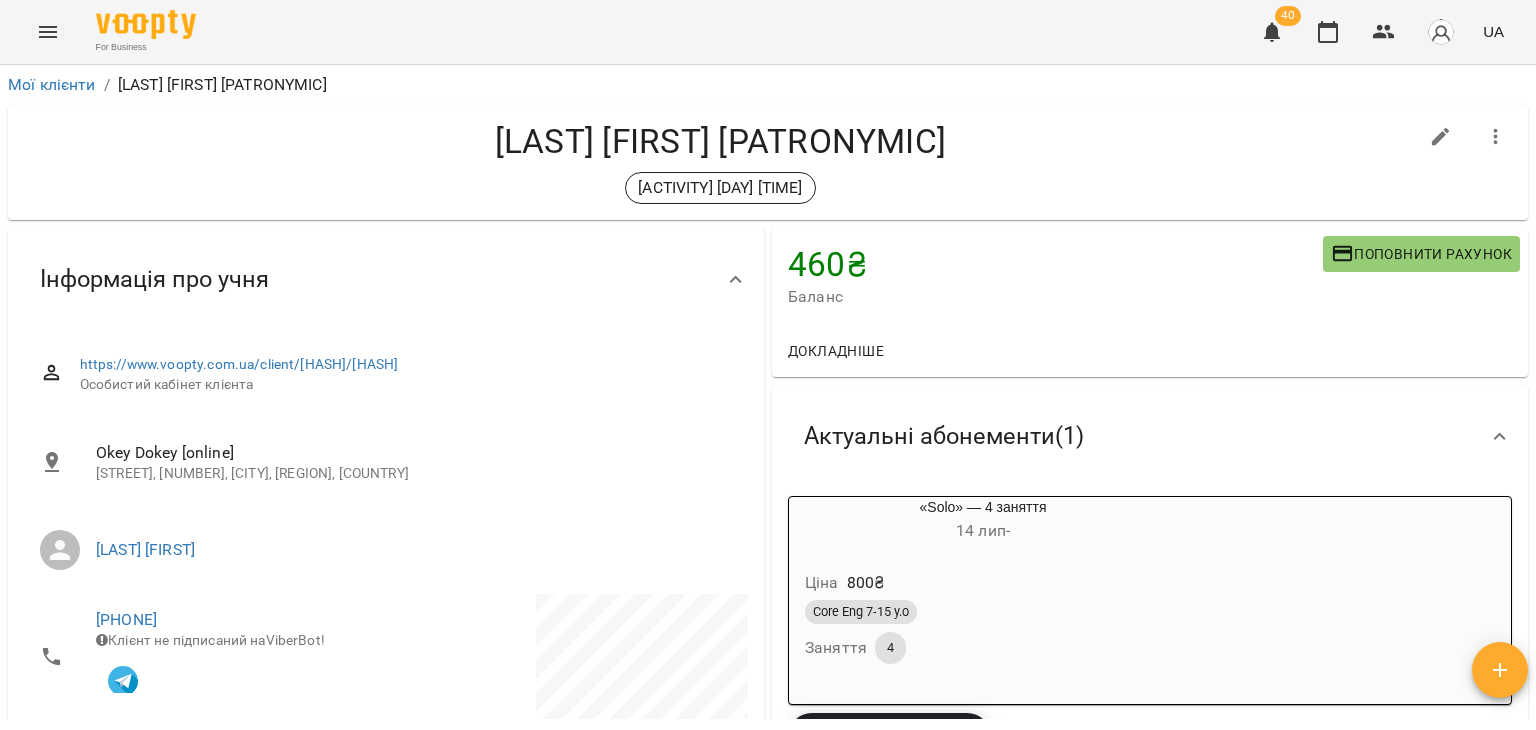 click on "Core Eng 7-15 y.o Заняття 4" at bounding box center (983, 632) 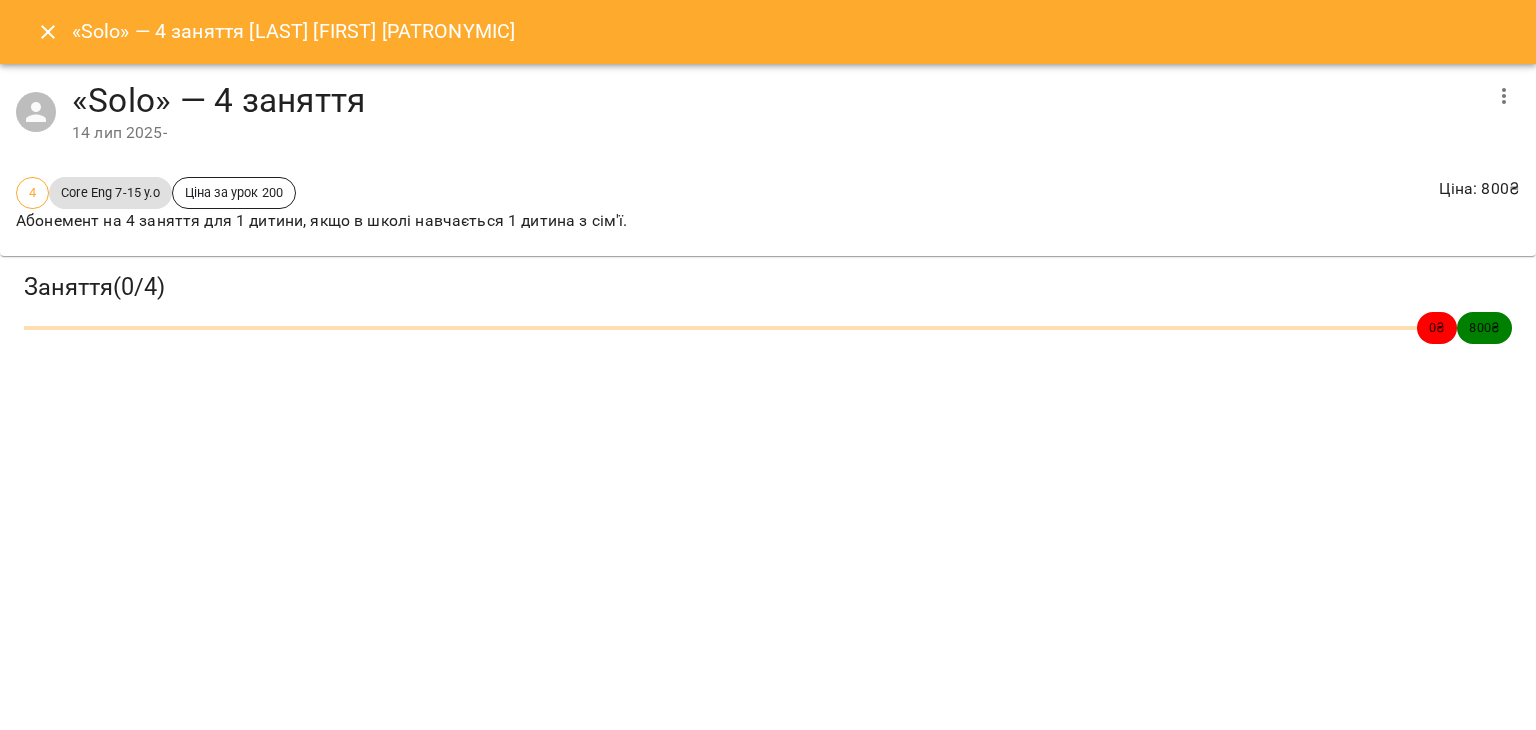 click 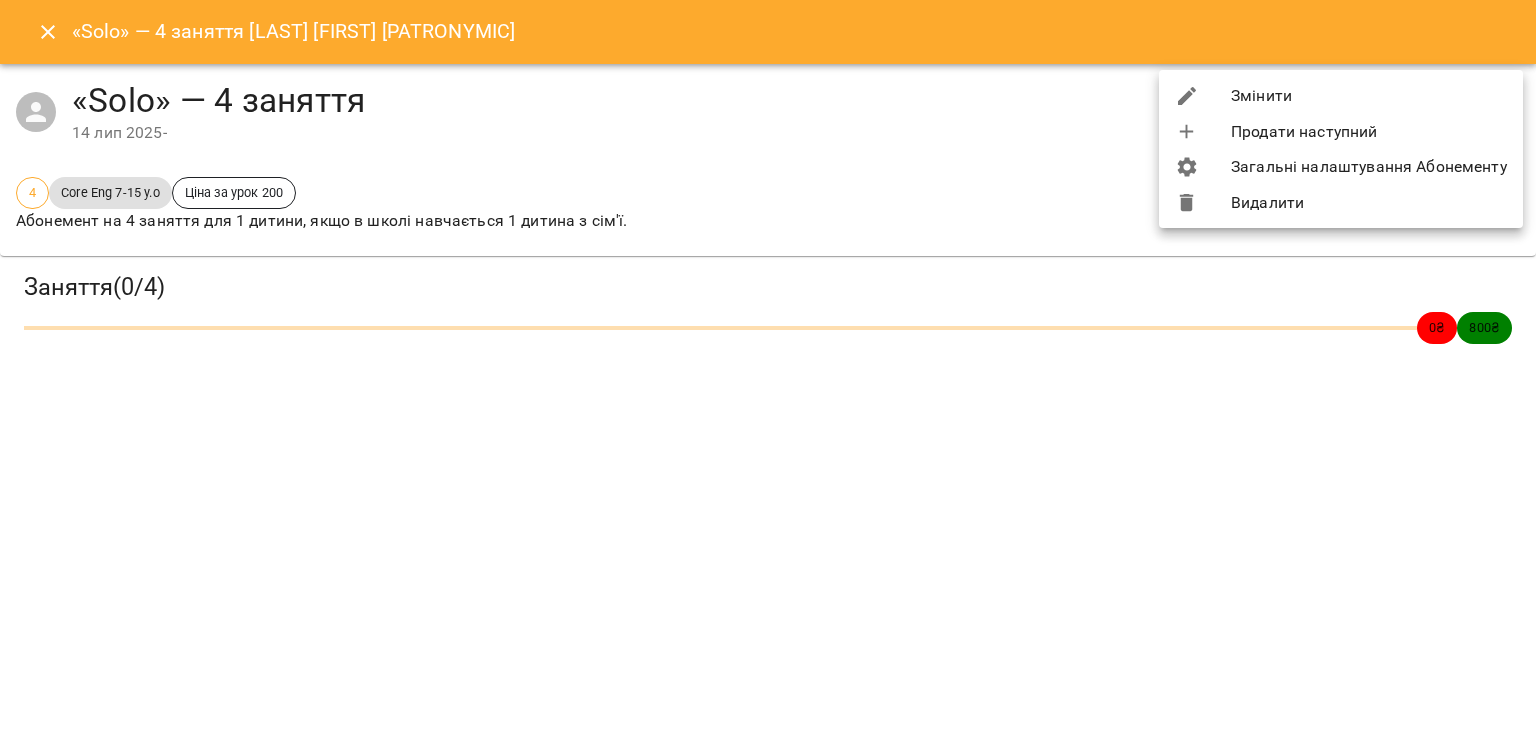 click on "Змінити" at bounding box center [1341, 96] 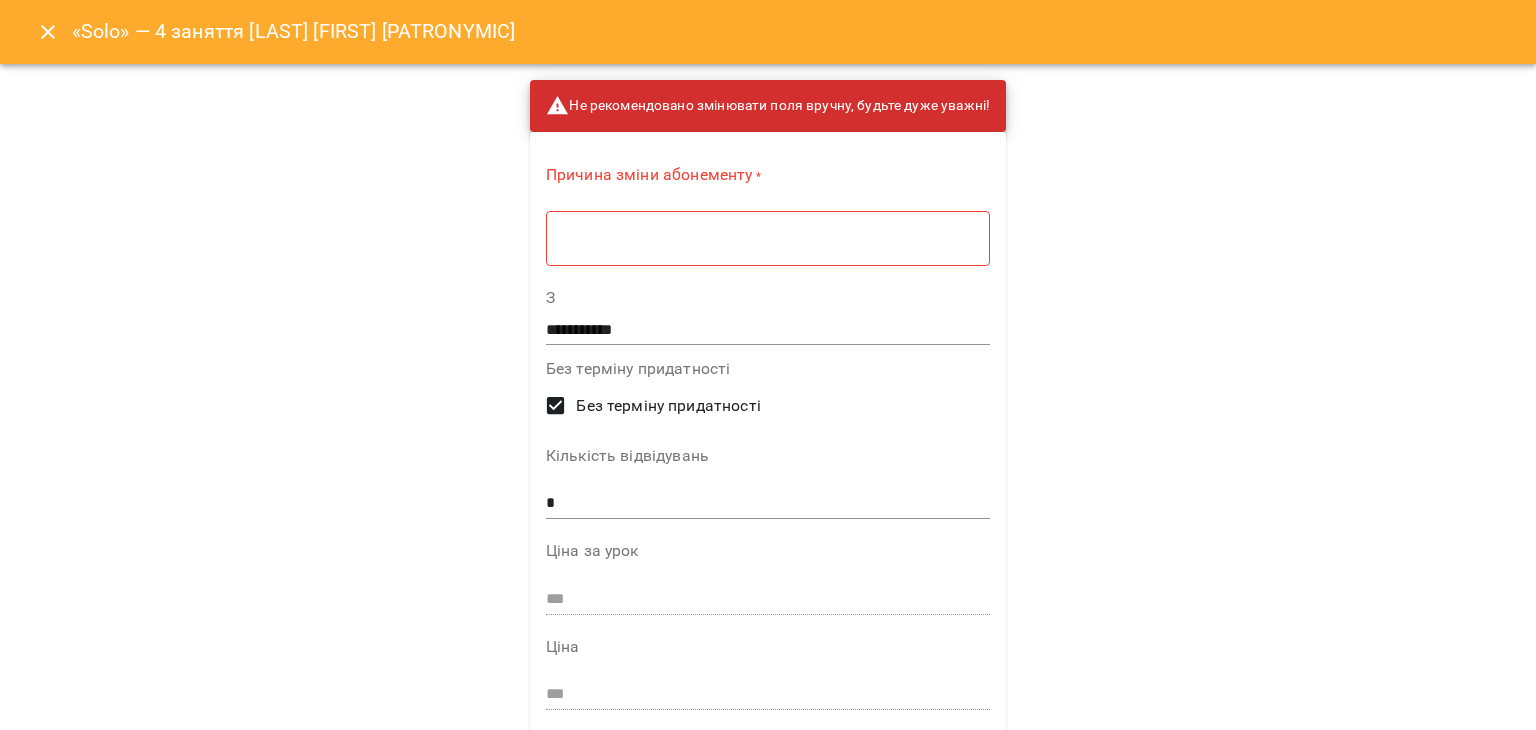 click at bounding box center (768, 238) 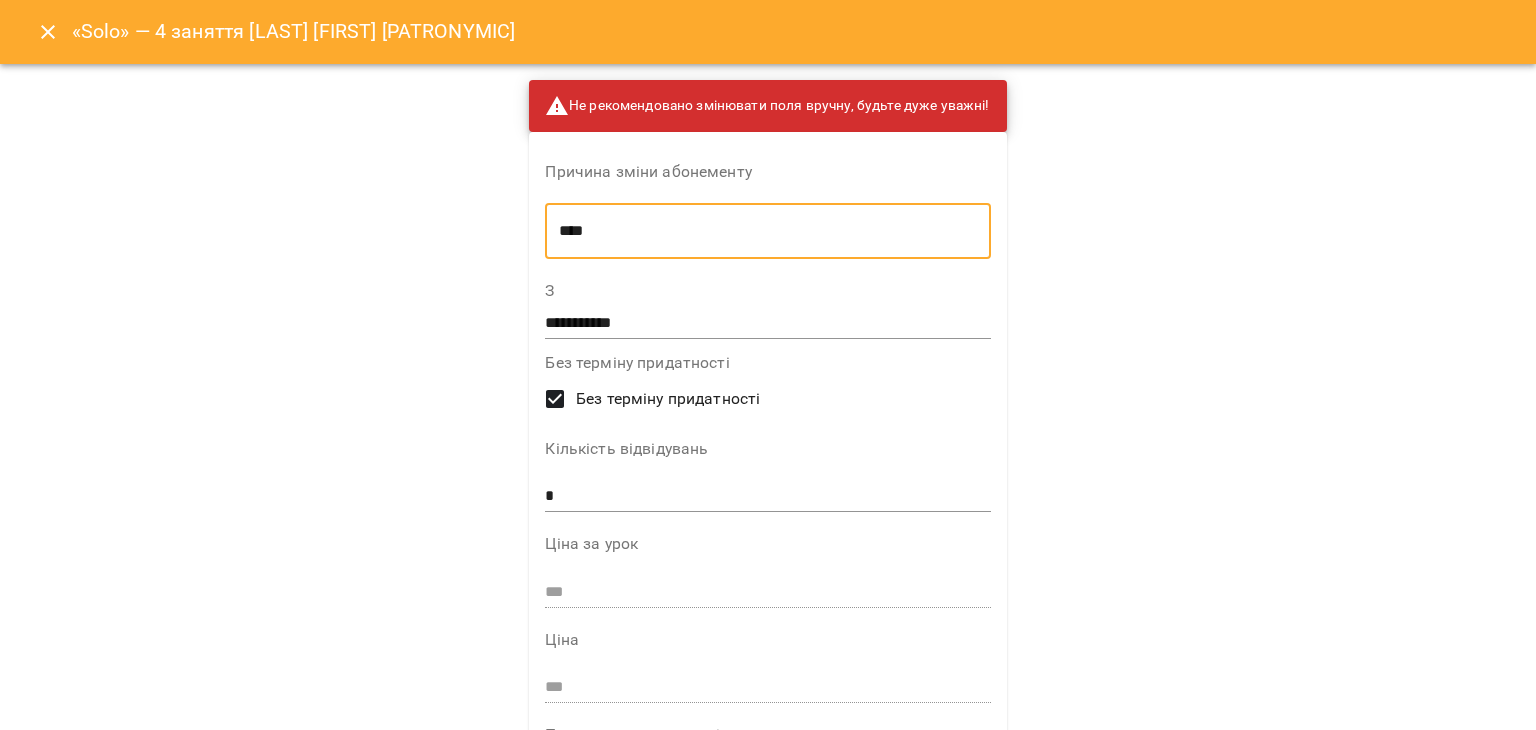 type on "****" 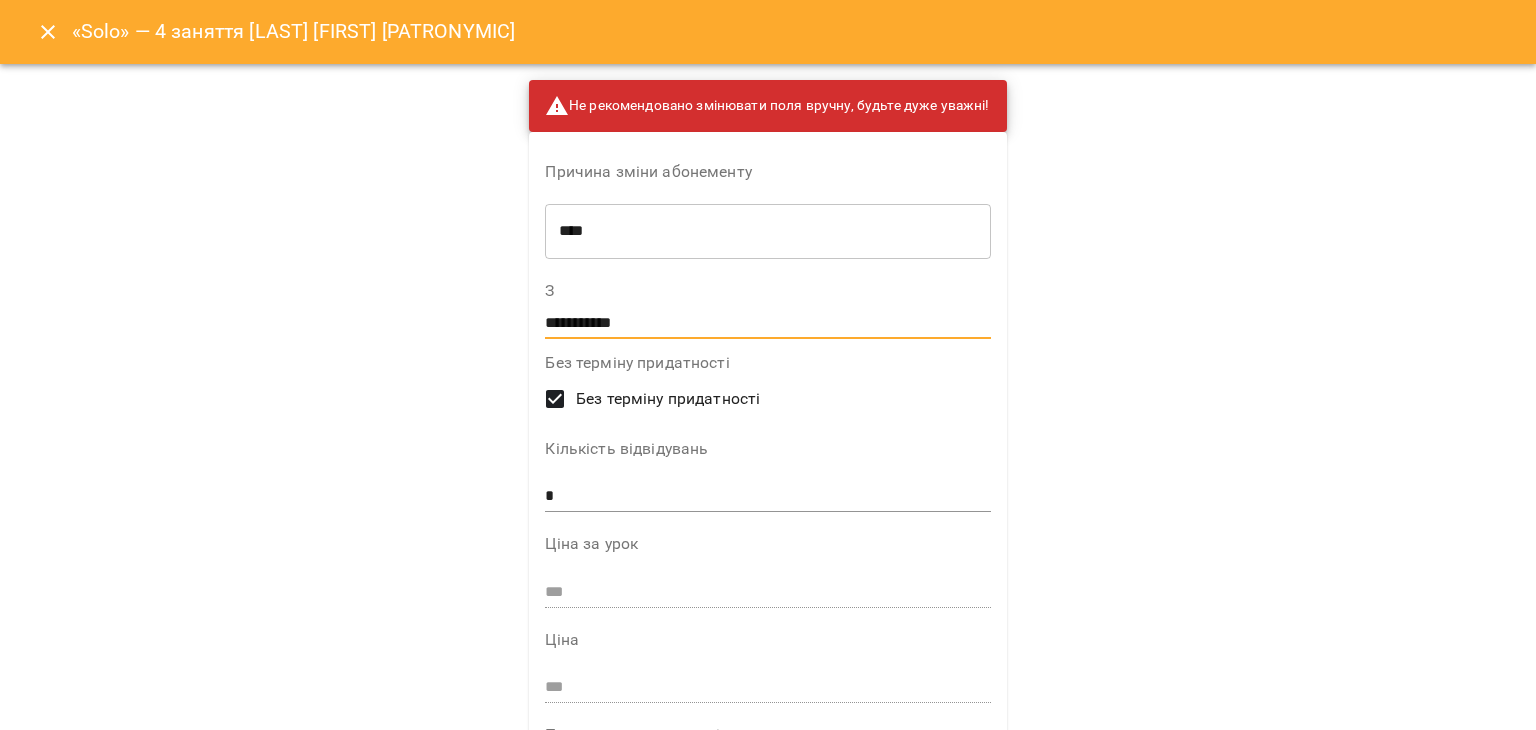 click on "**********" at bounding box center [767, 323] 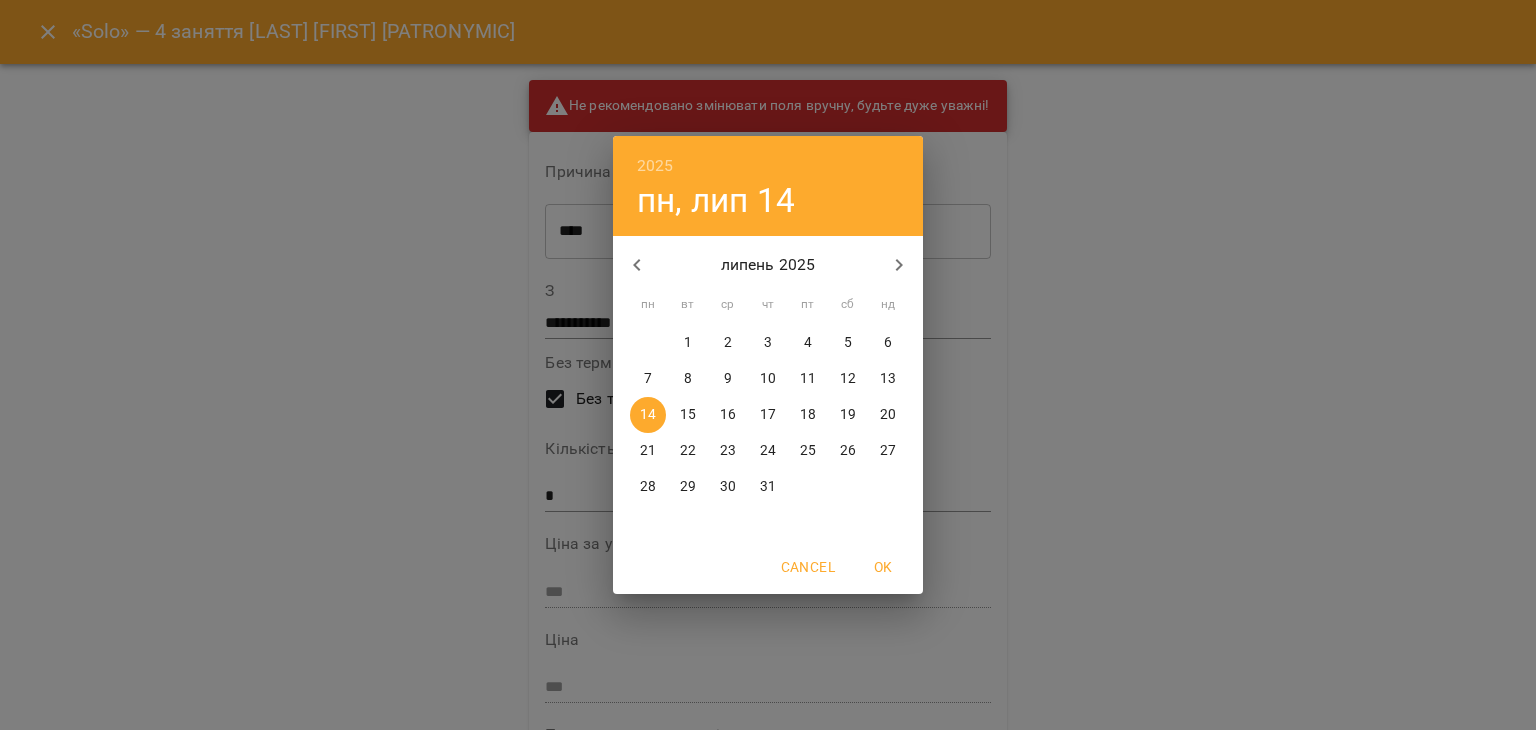 click 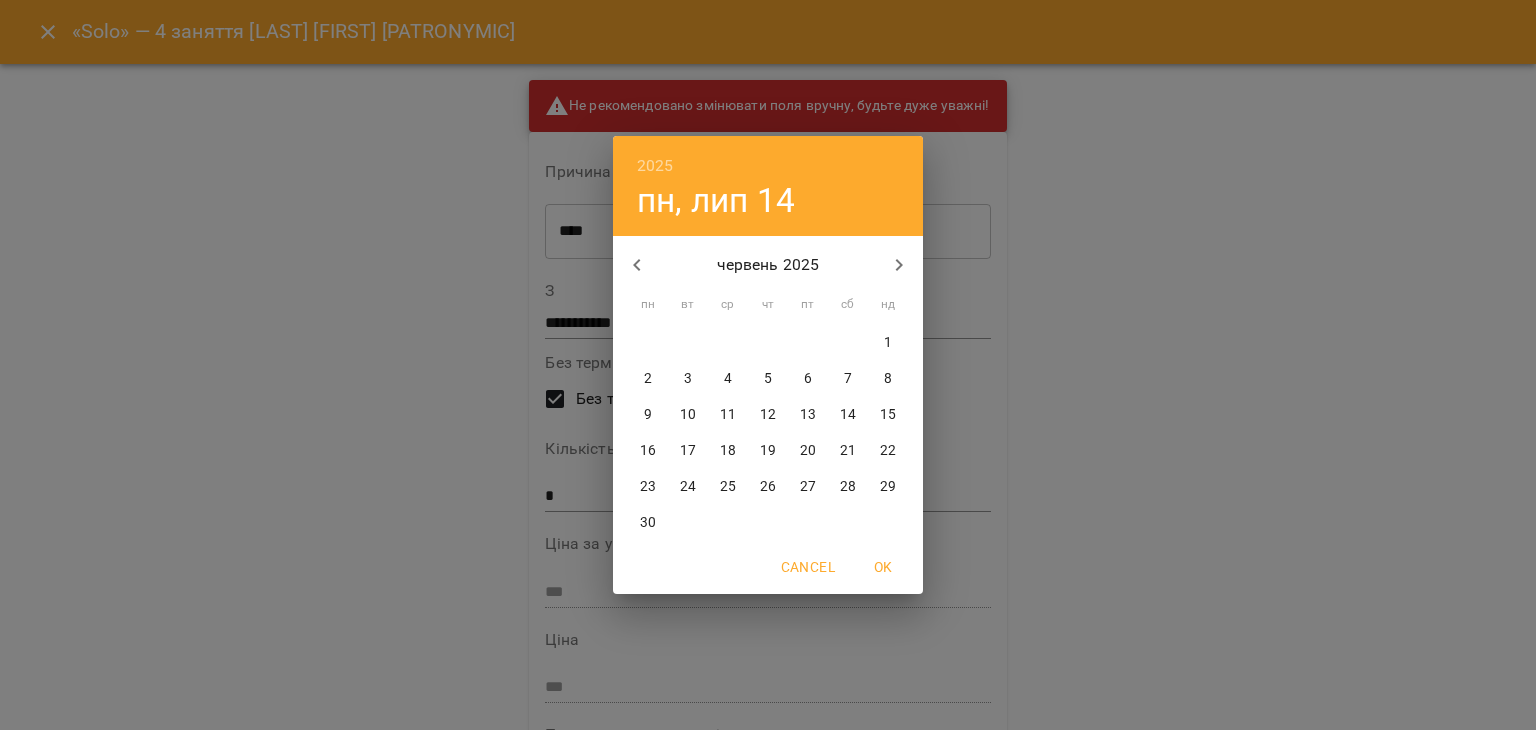 click on "1" at bounding box center [888, 343] 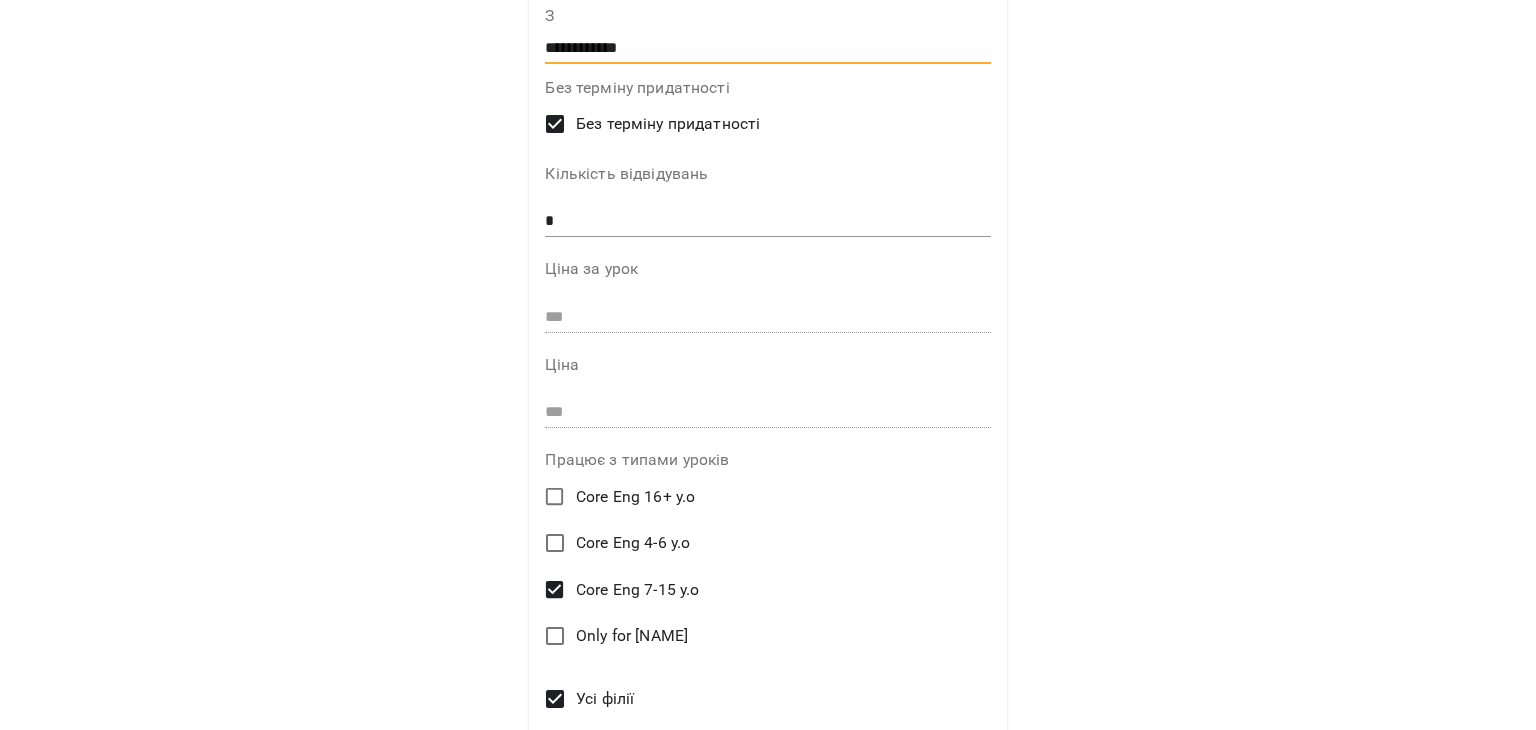 scroll, scrollTop: 439, scrollLeft: 0, axis: vertical 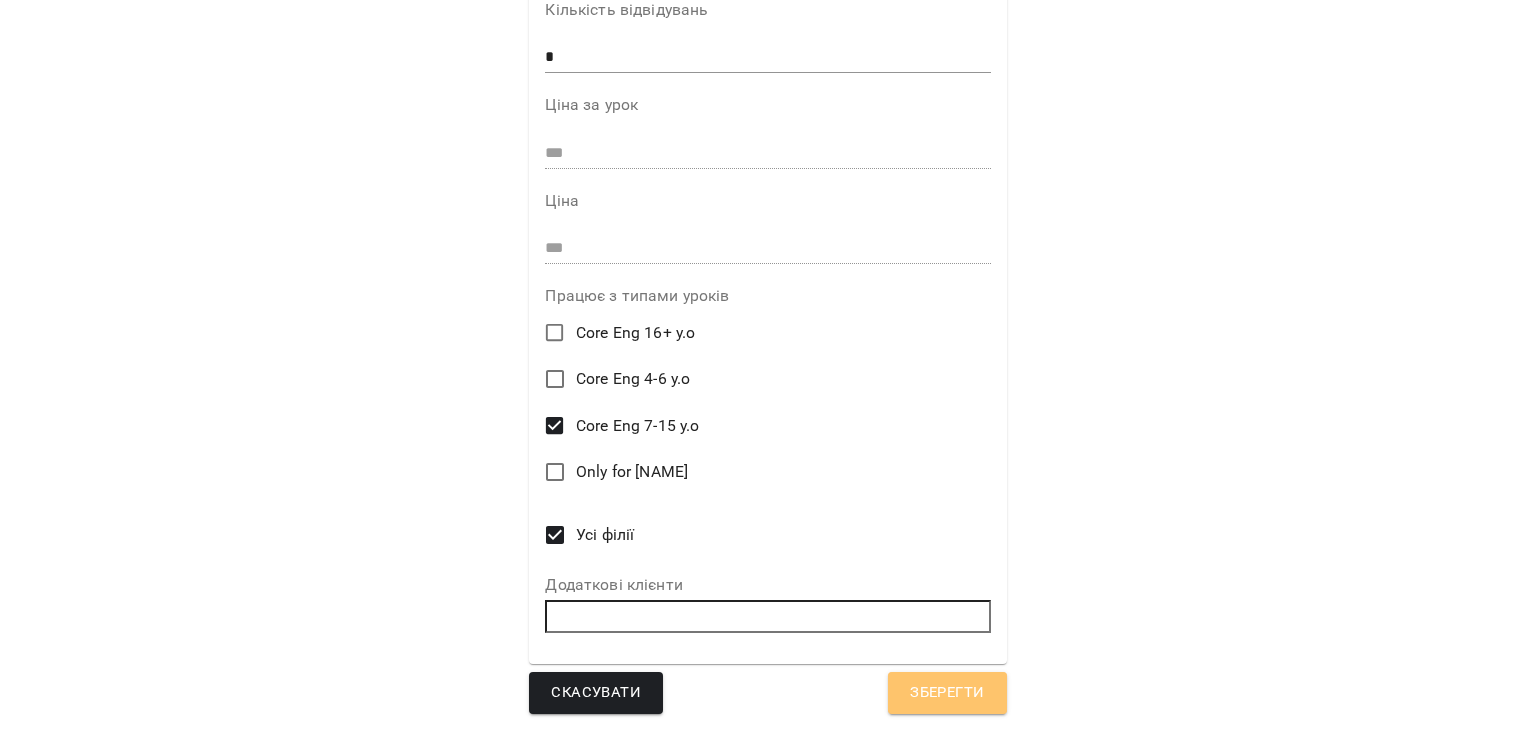 click on "Зберегти" at bounding box center (947, 693) 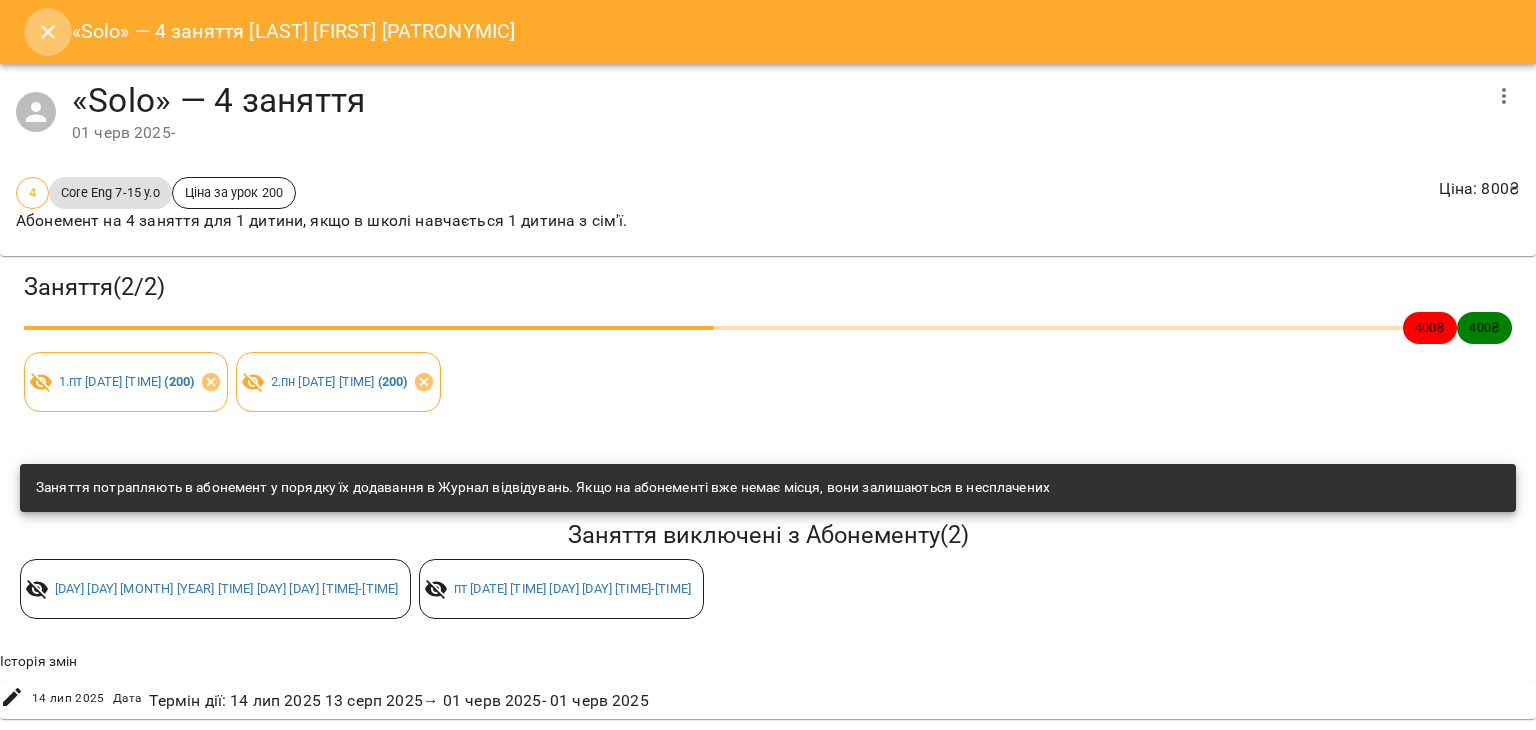 click 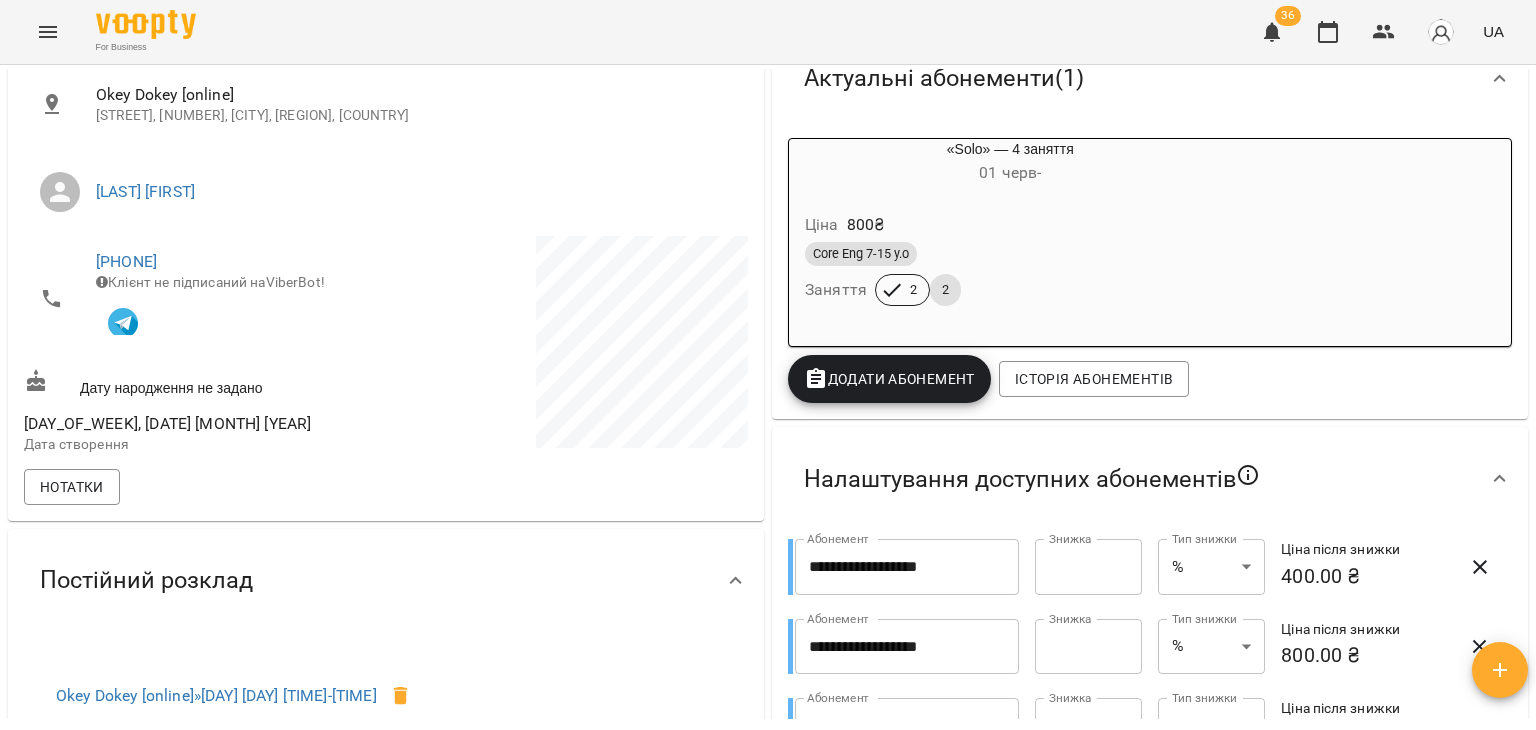 scroll, scrollTop: 0, scrollLeft: 0, axis: both 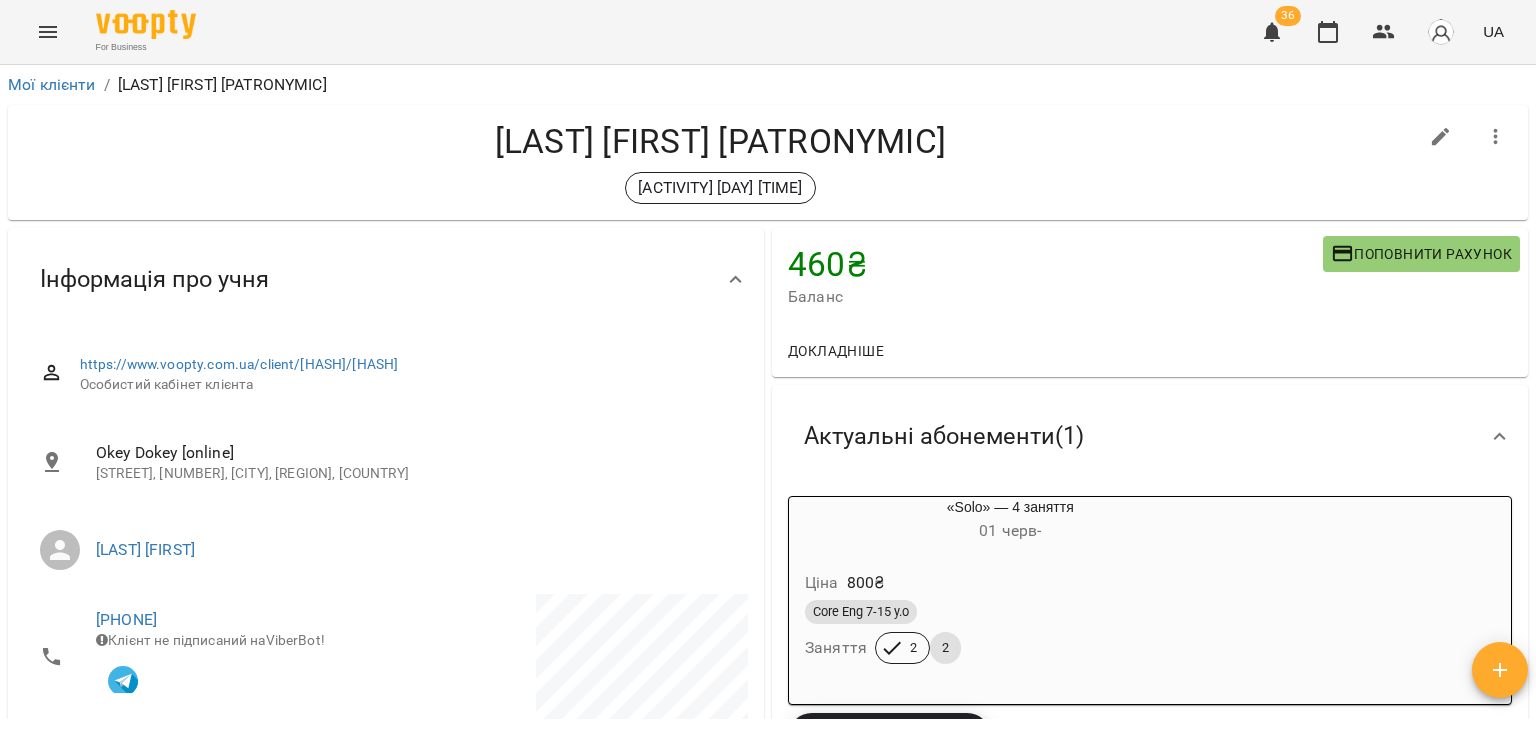 click on "Core Eng 7-15 y.o" at bounding box center (1010, 612) 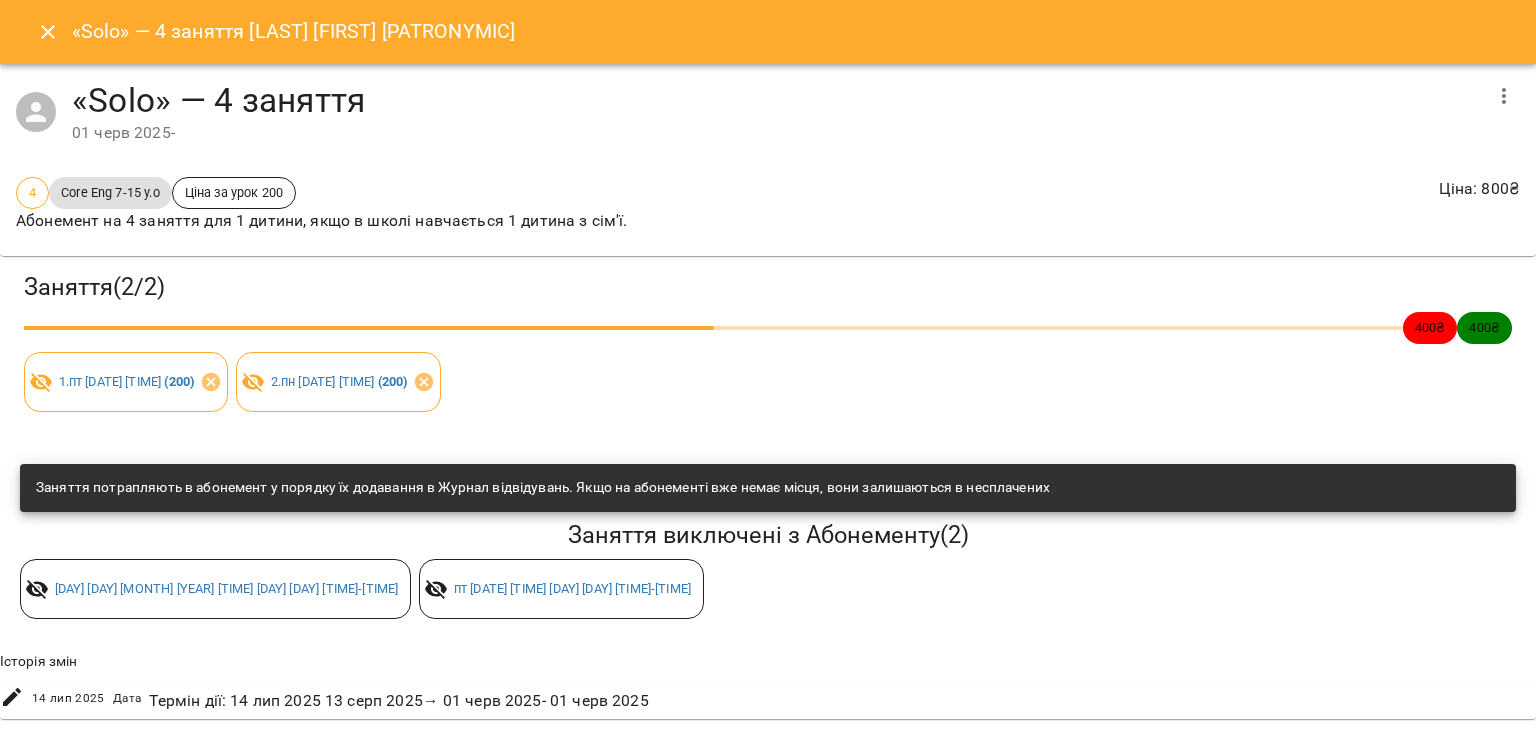 click 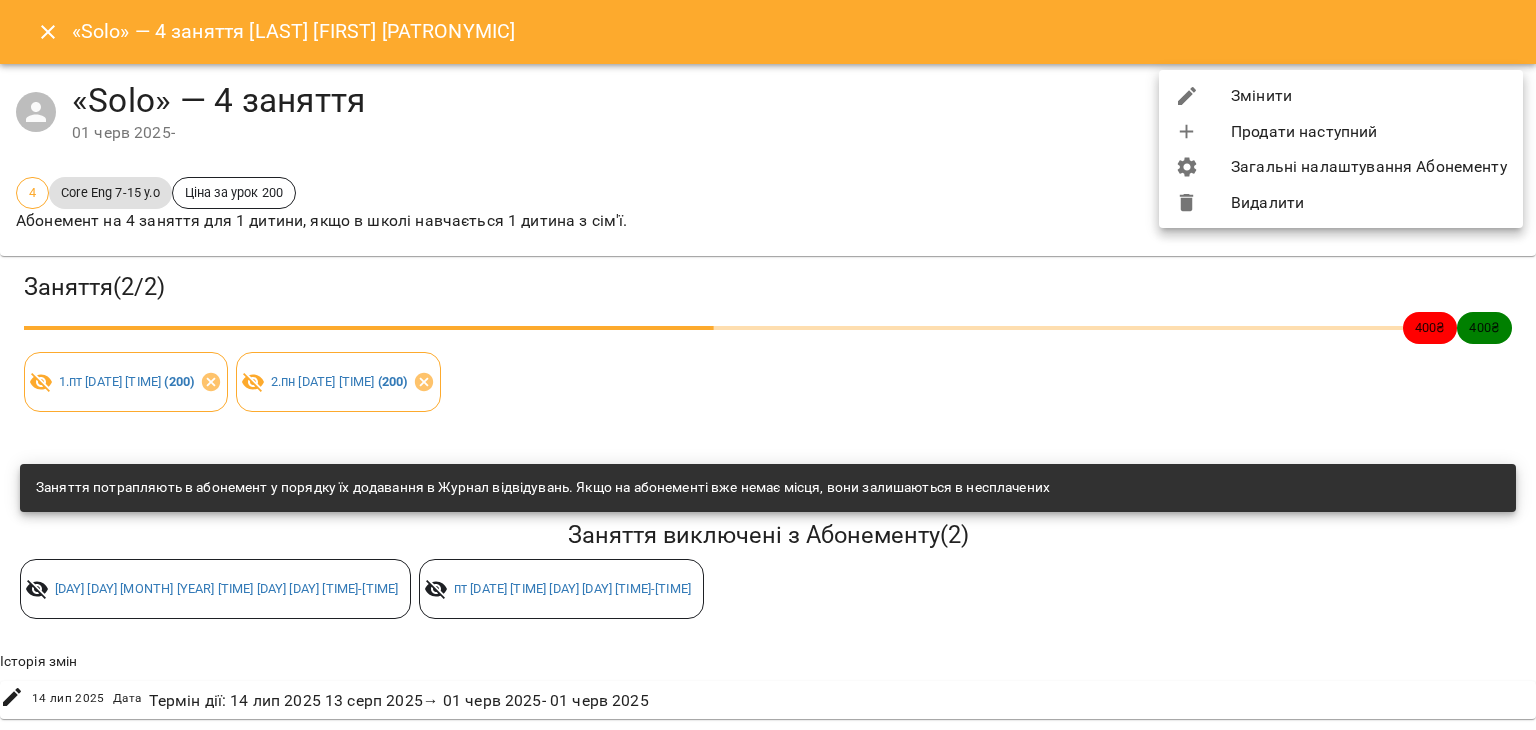 click at bounding box center (1203, 203) 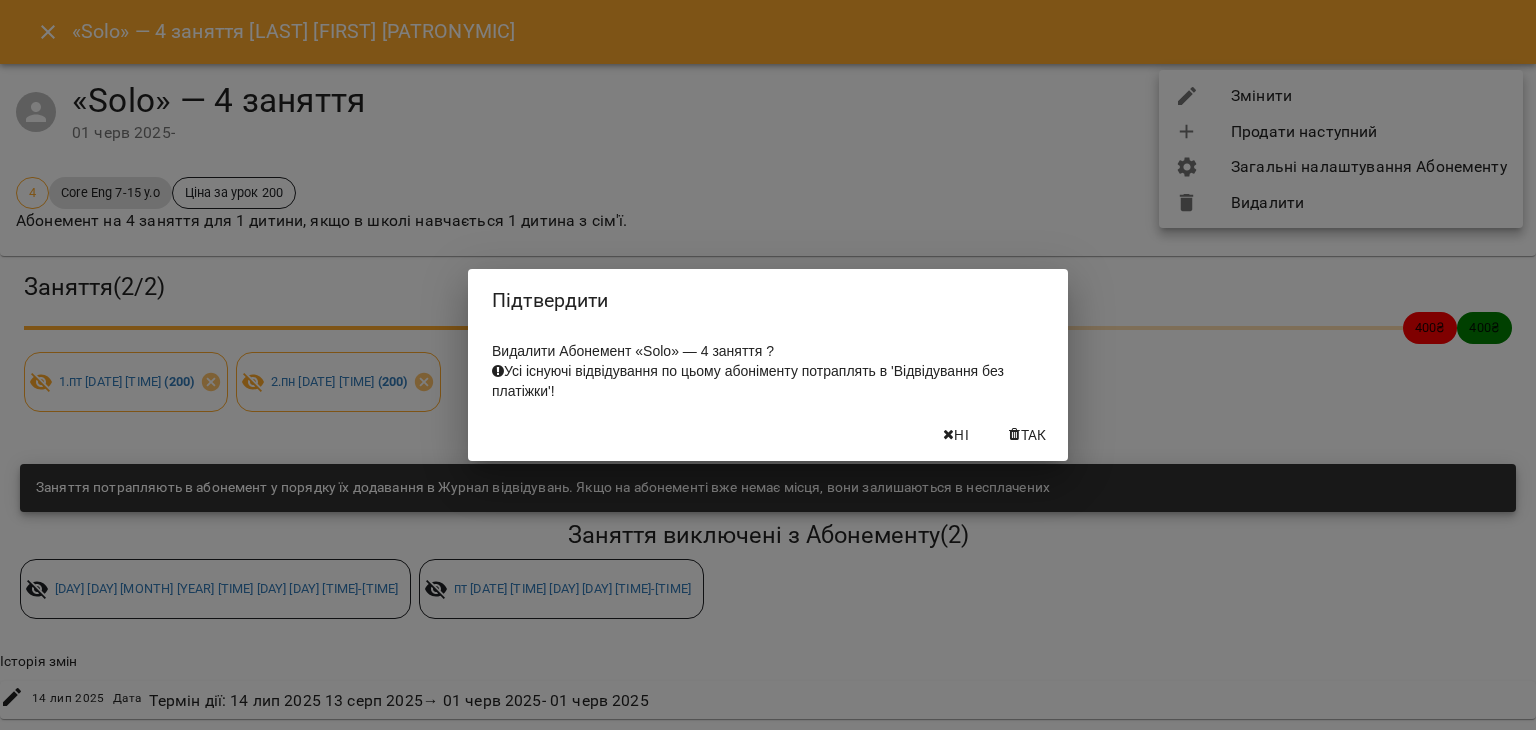 click on "Так" at bounding box center [1034, 435] 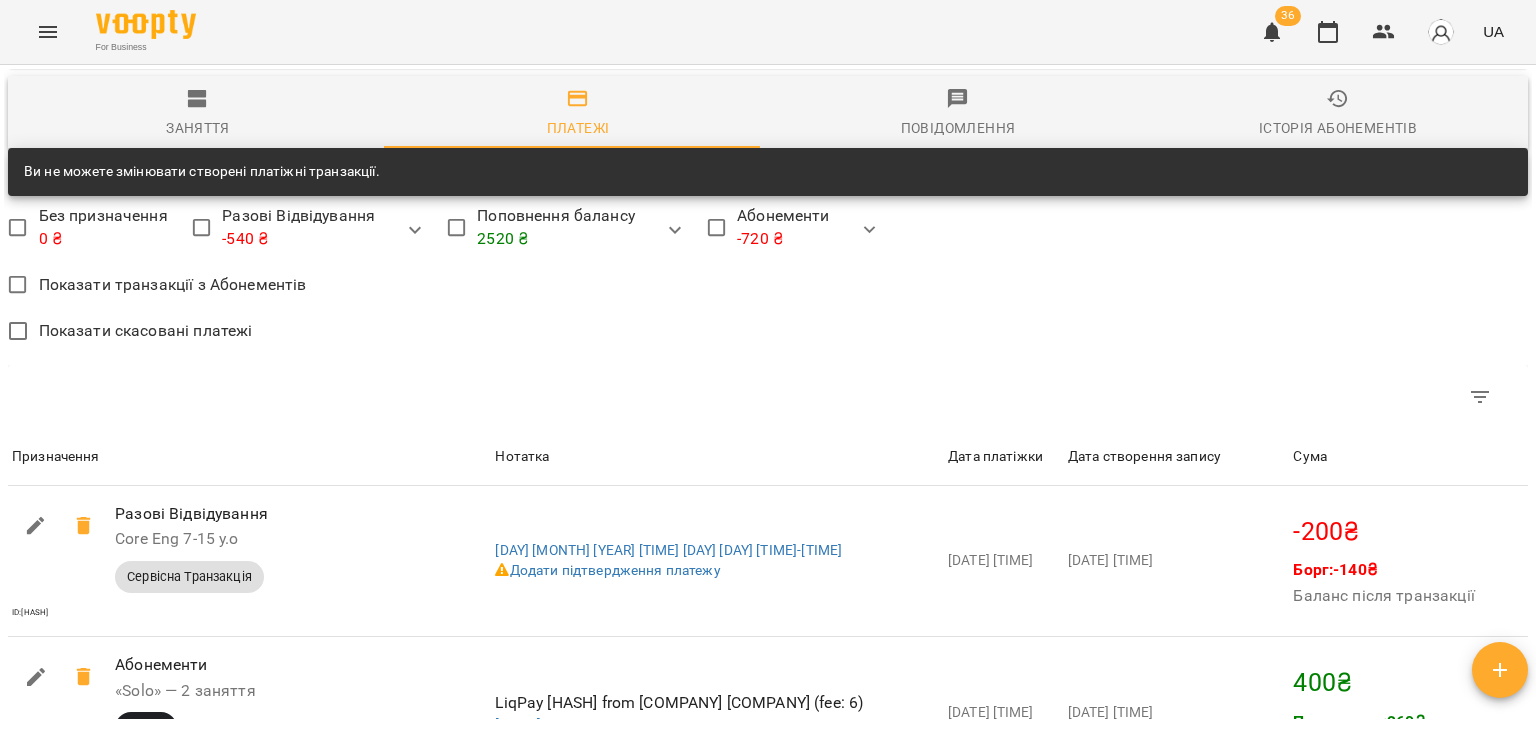 click on "Заняття" at bounding box center (198, 114) 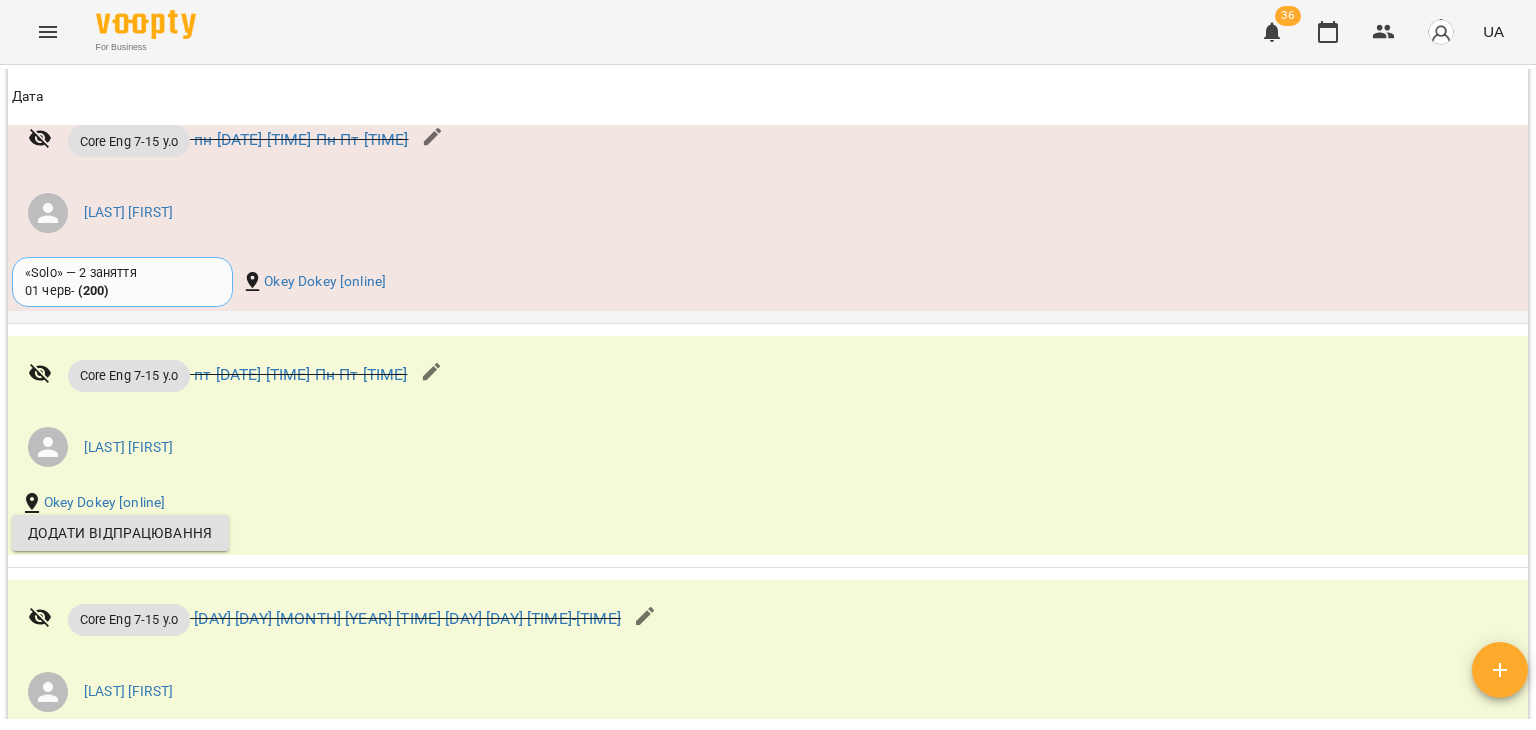 scroll, scrollTop: 3100, scrollLeft: 0, axis: vertical 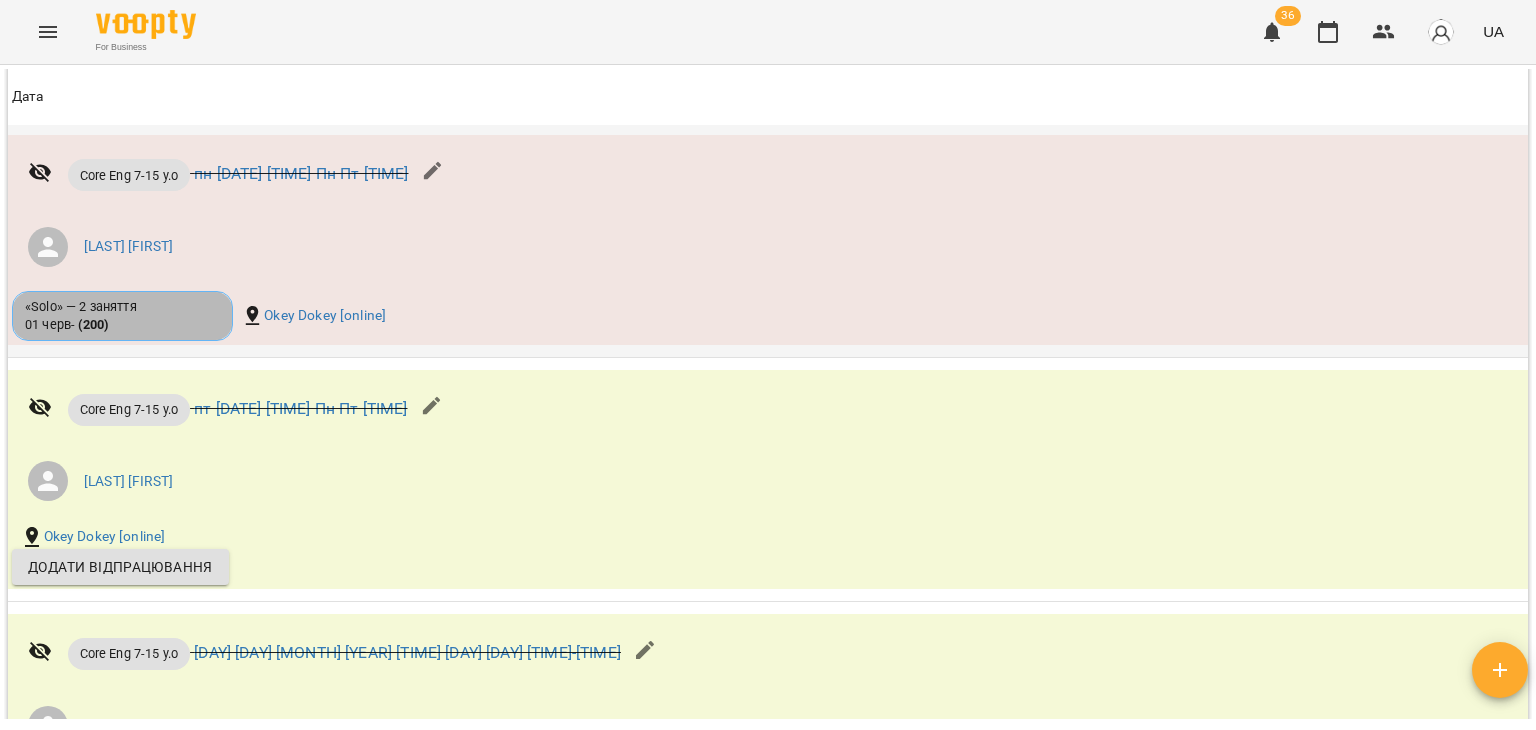 click on "«Solo» — 2 заняття [DATE] -   ( 200 )" at bounding box center [122, 316] 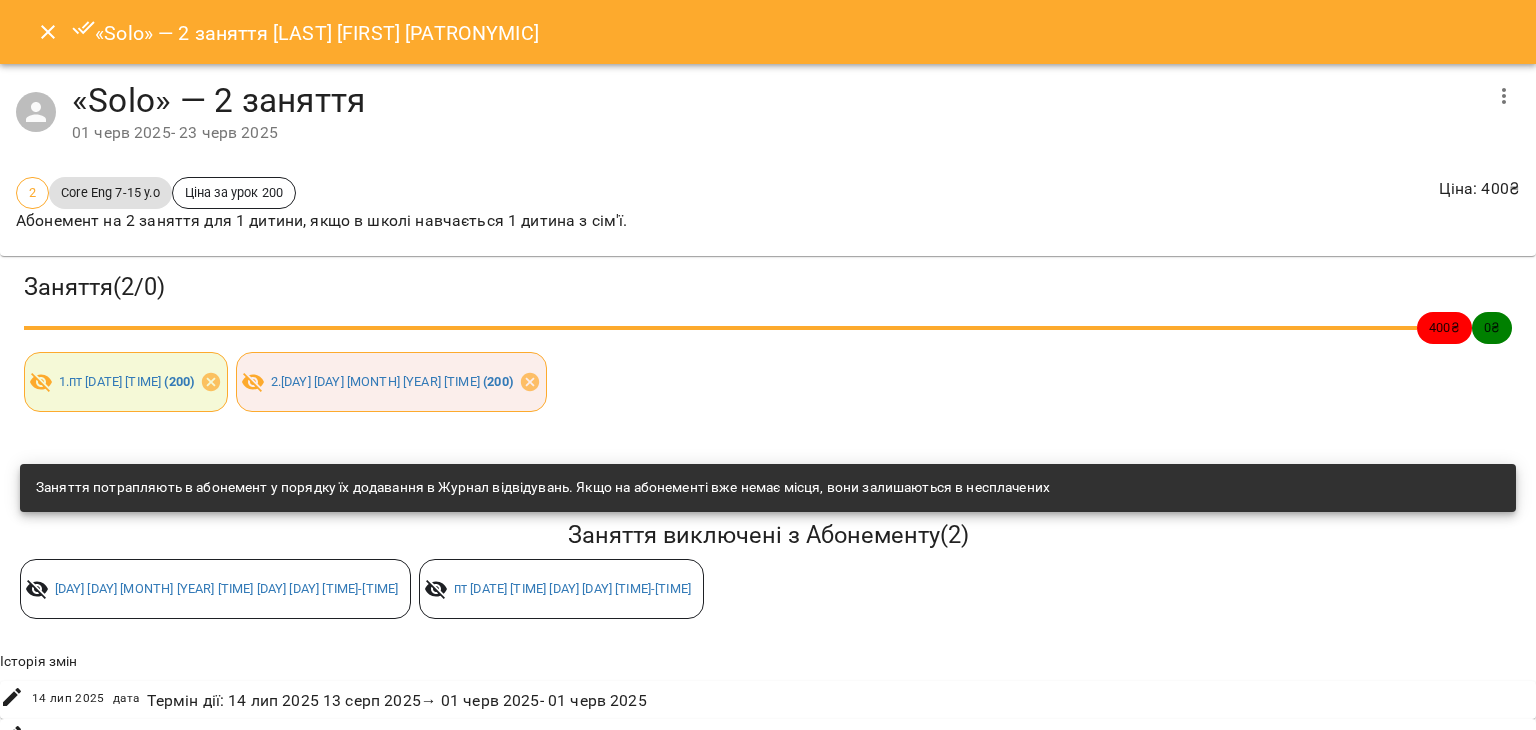 click at bounding box center [1504, 96] 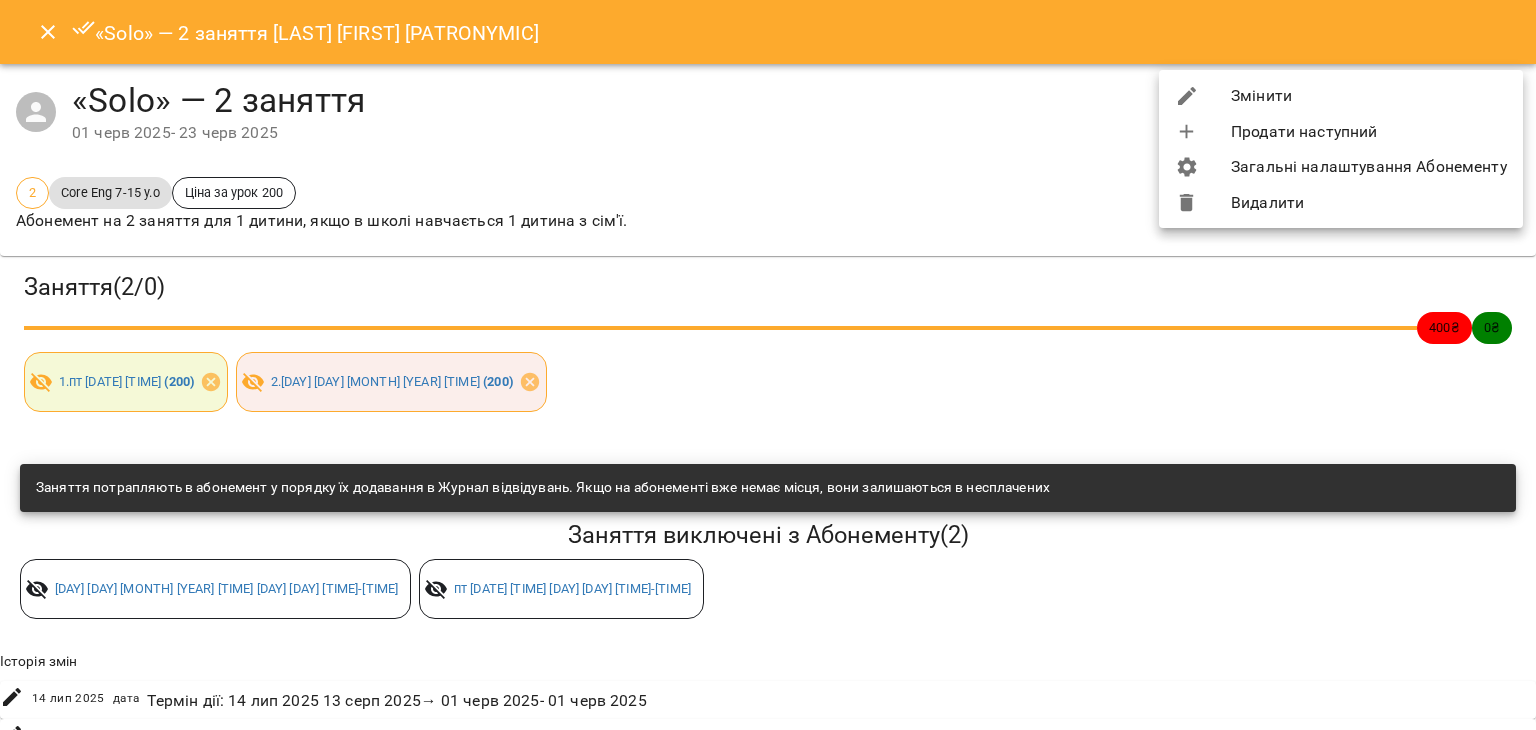 click on "Видалити" at bounding box center (1341, 203) 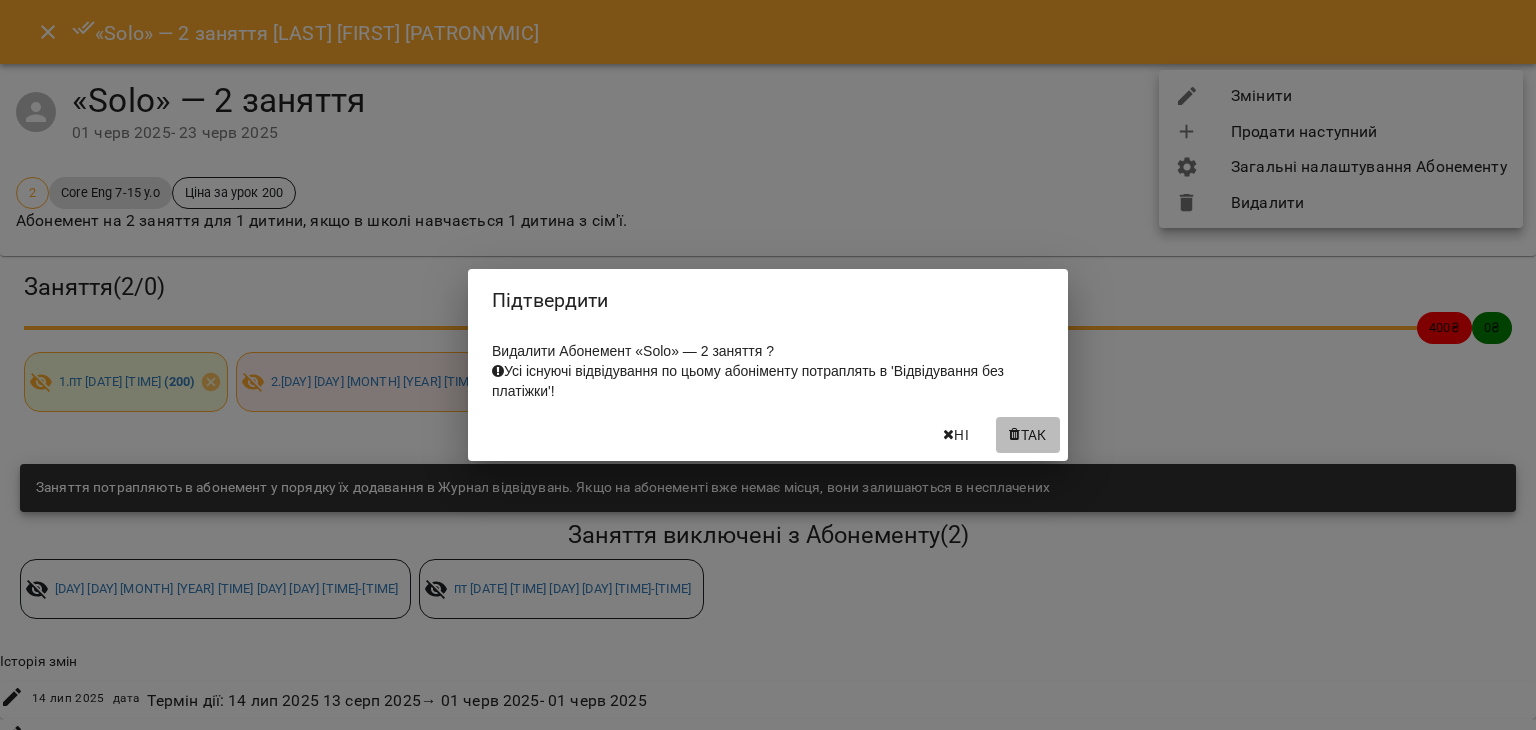 click on "Так" at bounding box center [1034, 435] 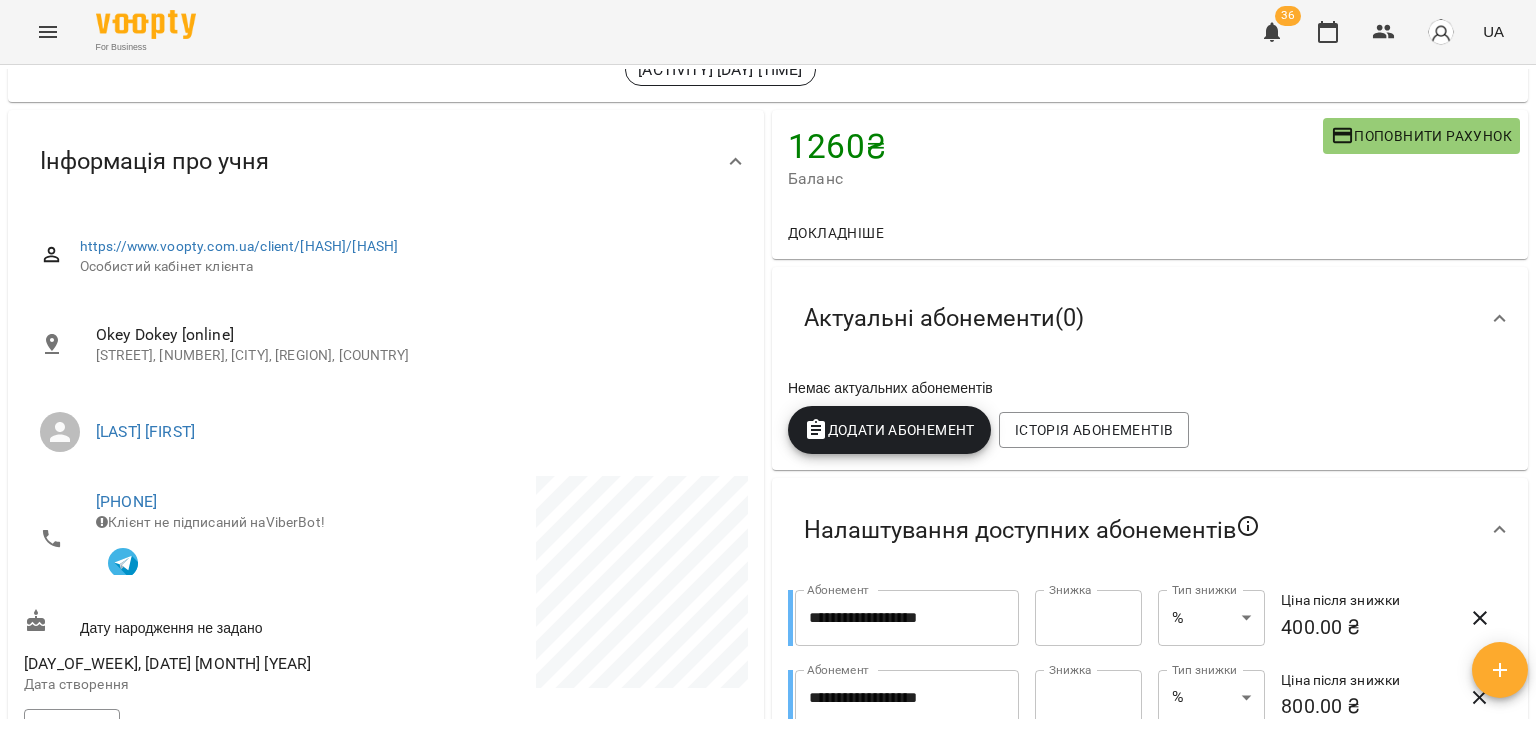 scroll, scrollTop: 0, scrollLeft: 0, axis: both 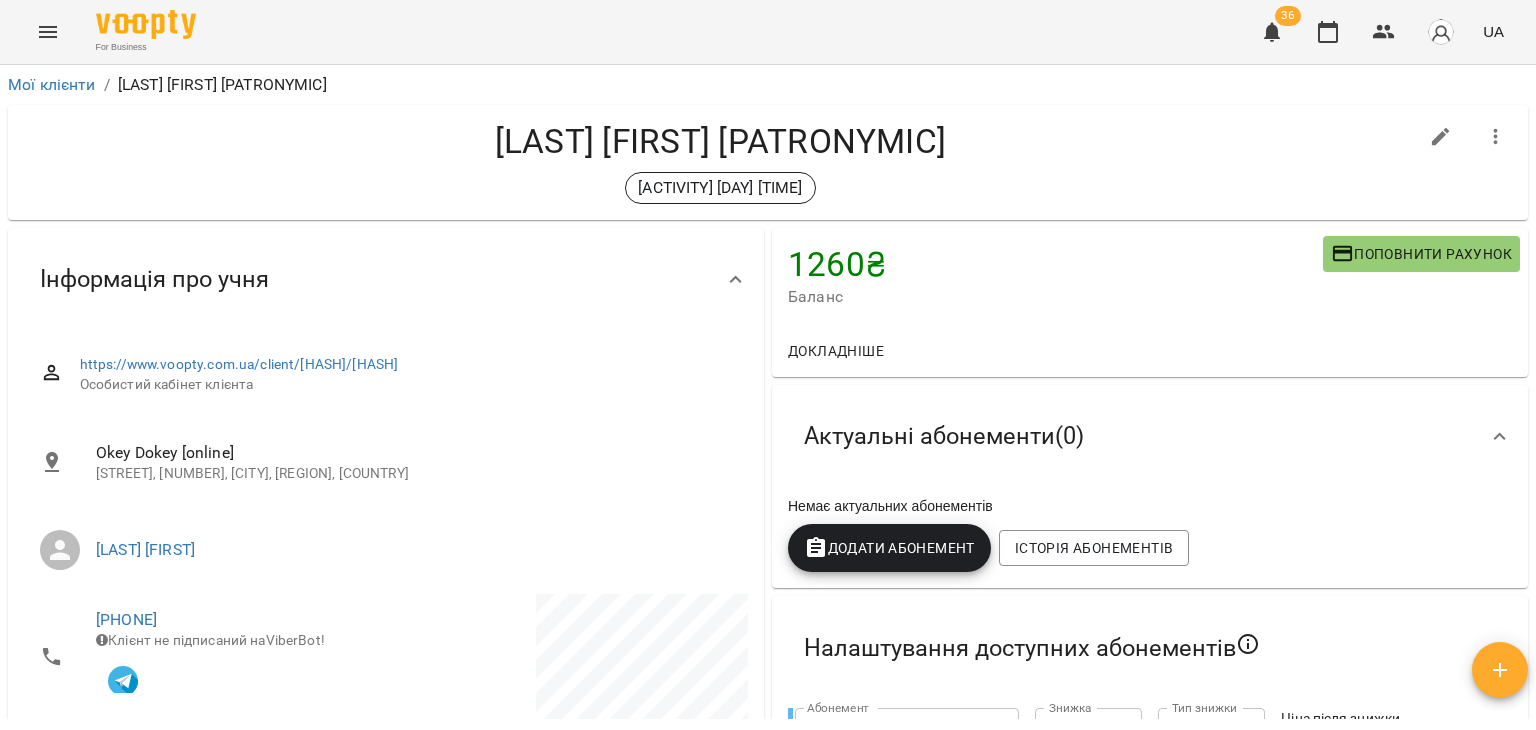 click on "Додати Абонемент" at bounding box center [889, 548] 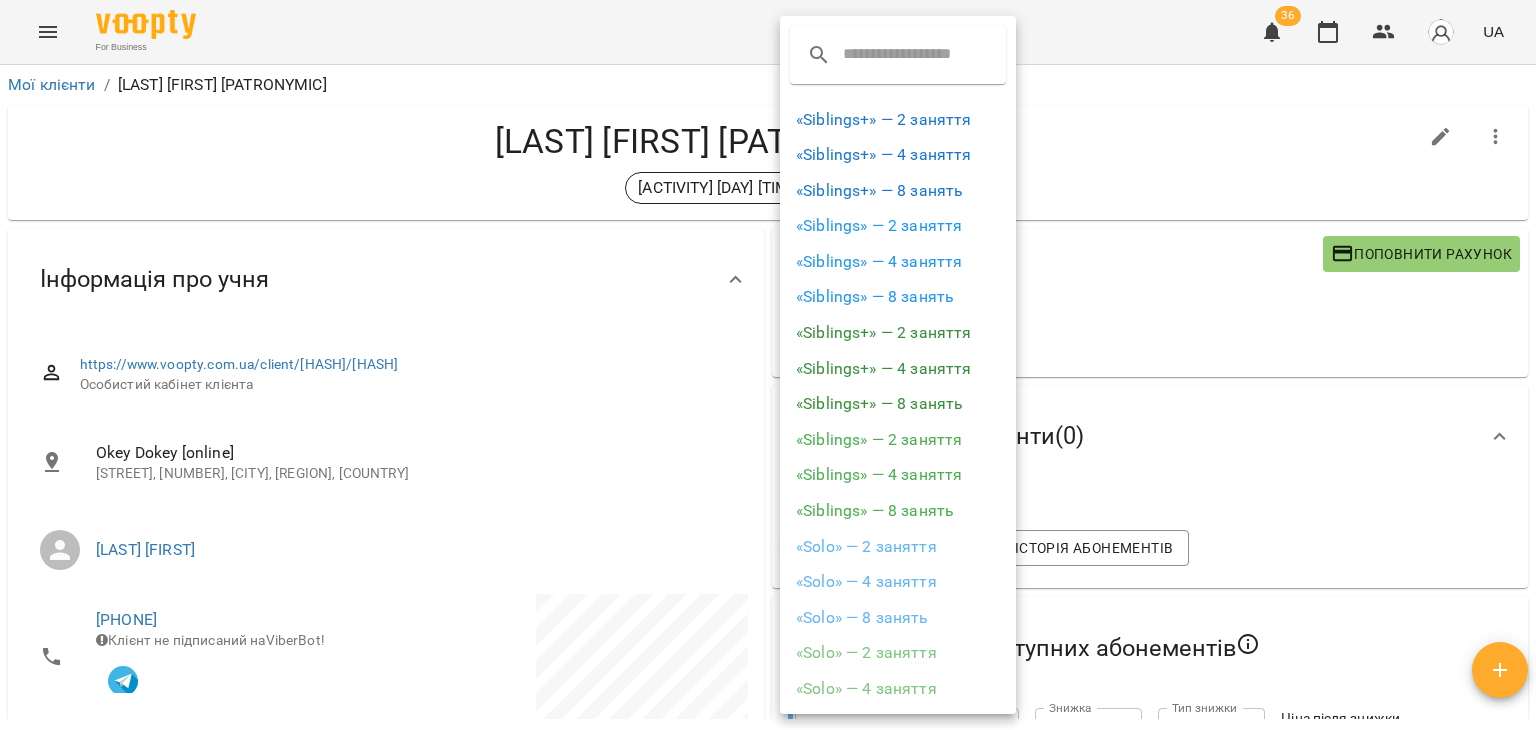 click on "«Solo» — 4 заняття" at bounding box center [898, 582] 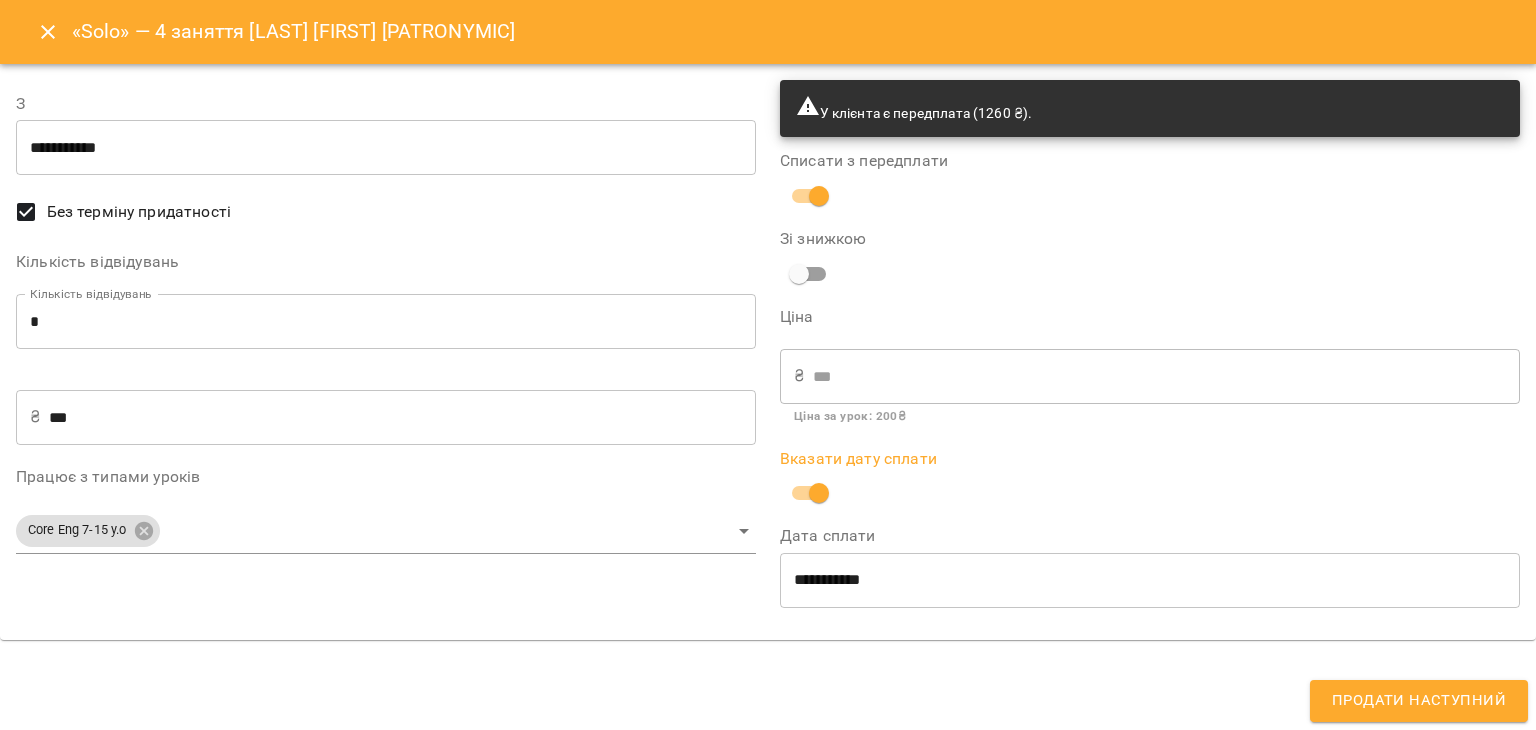 click on "**********" at bounding box center [1150, 580] 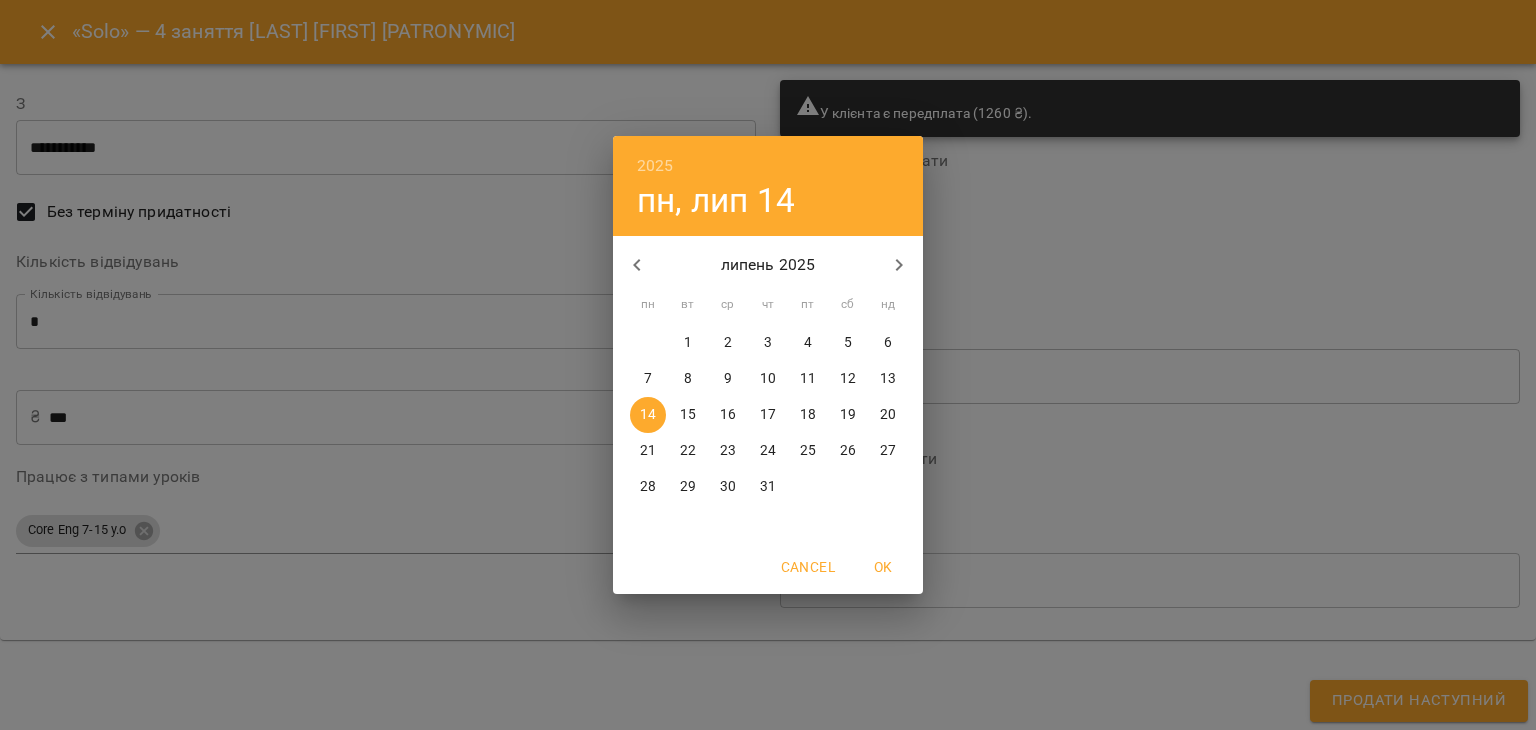 drag, startPoint x: 1102, startPoint y: 624, endPoint x: 1312, endPoint y: 683, distance: 218.13069 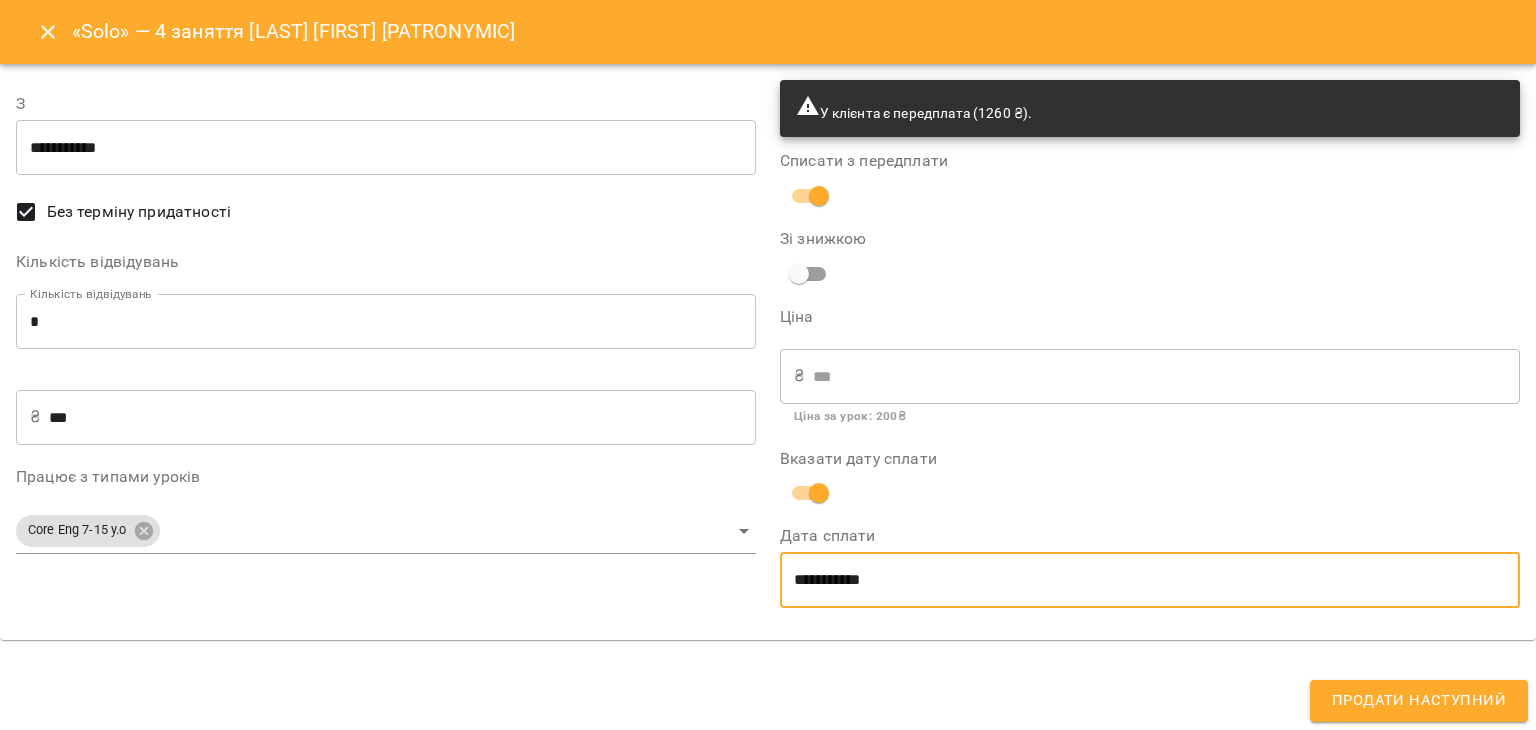 click on "**********" at bounding box center [768, 365] 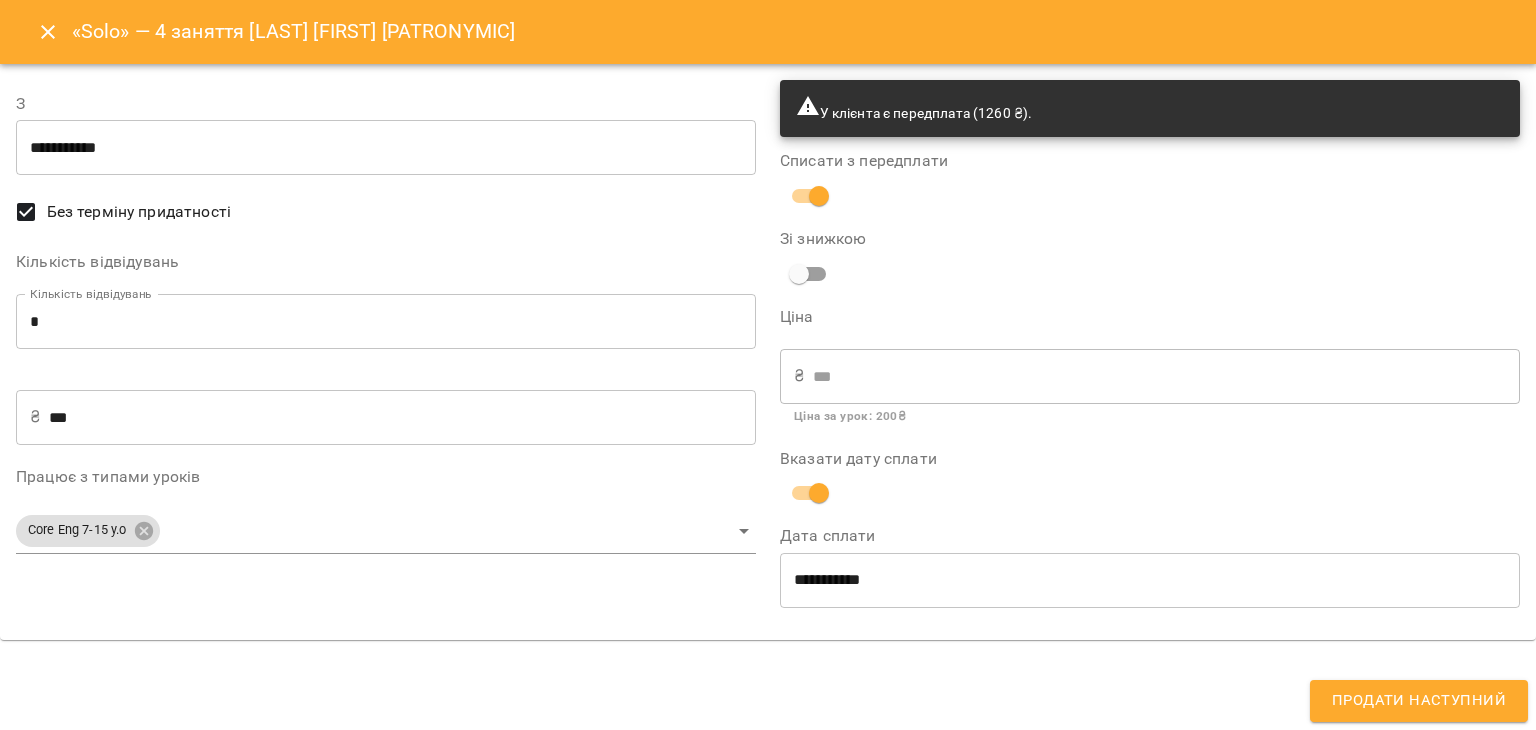 click on "Продати наступний" at bounding box center (1419, 701) 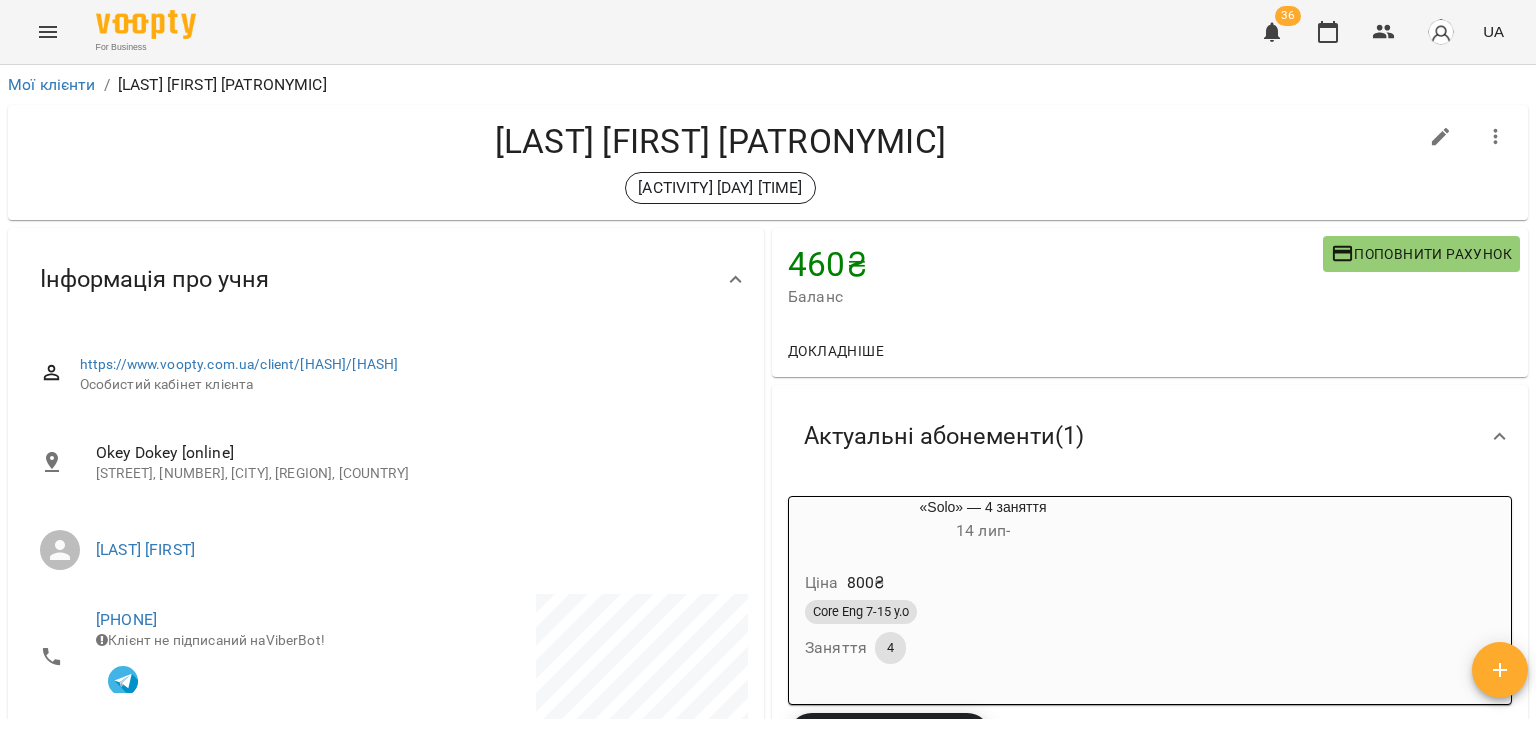 click on "Ціна 800 ₴ Core Eng 7-15 y.o Заняття 4" at bounding box center [983, 621] 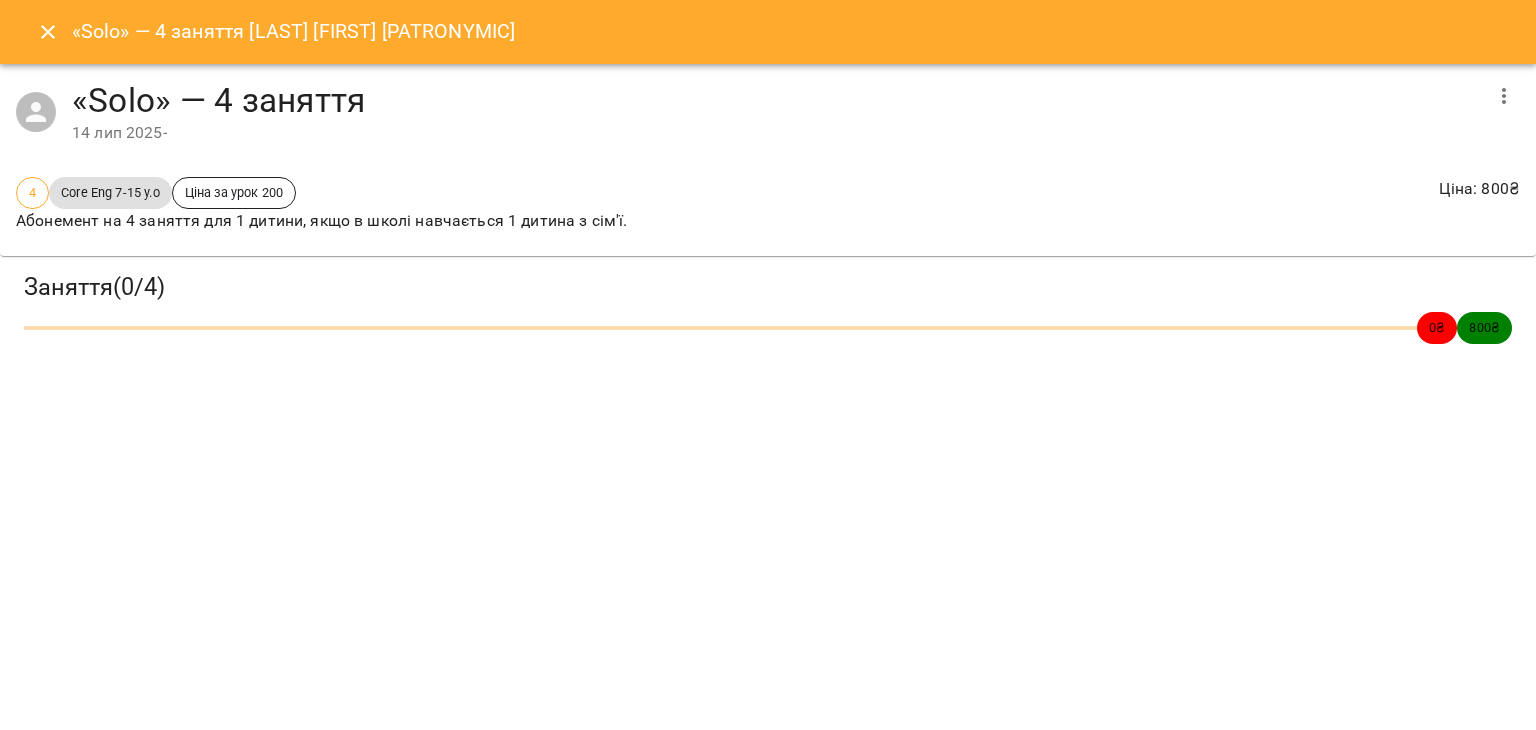 click on "«Solo» — 4 заняття [DATE] -" at bounding box center (768, 112) 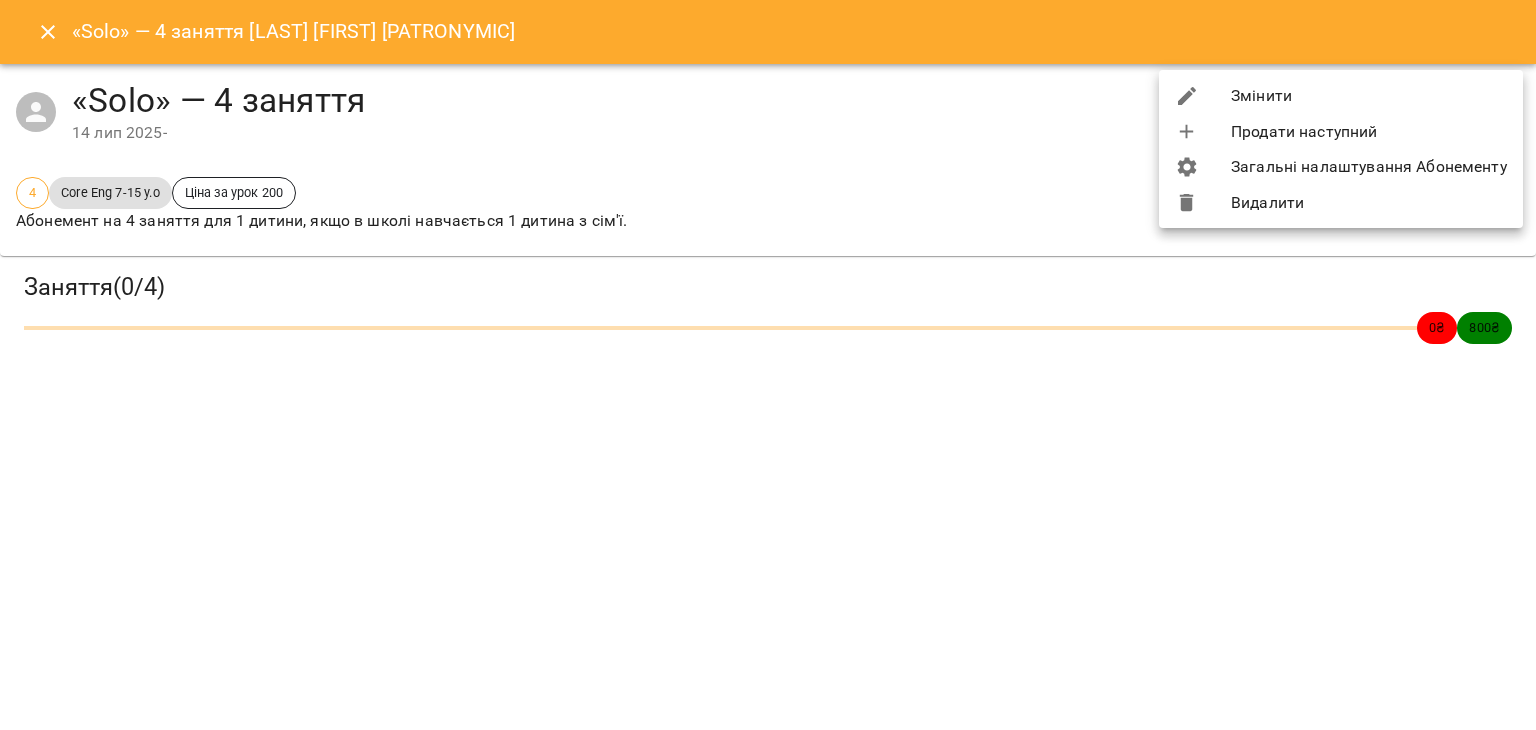 click on "Змінити" at bounding box center [1341, 96] 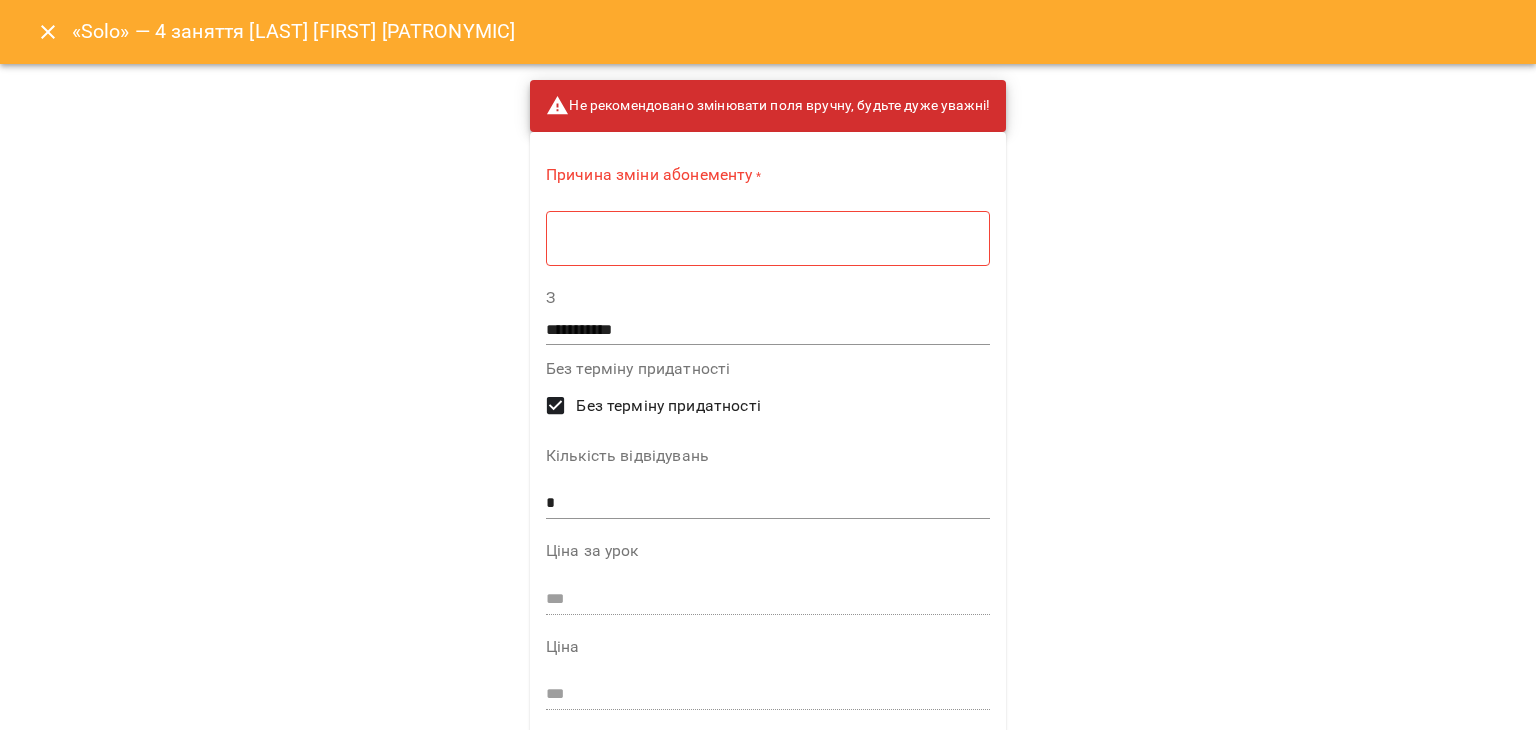 click at bounding box center [768, 238] 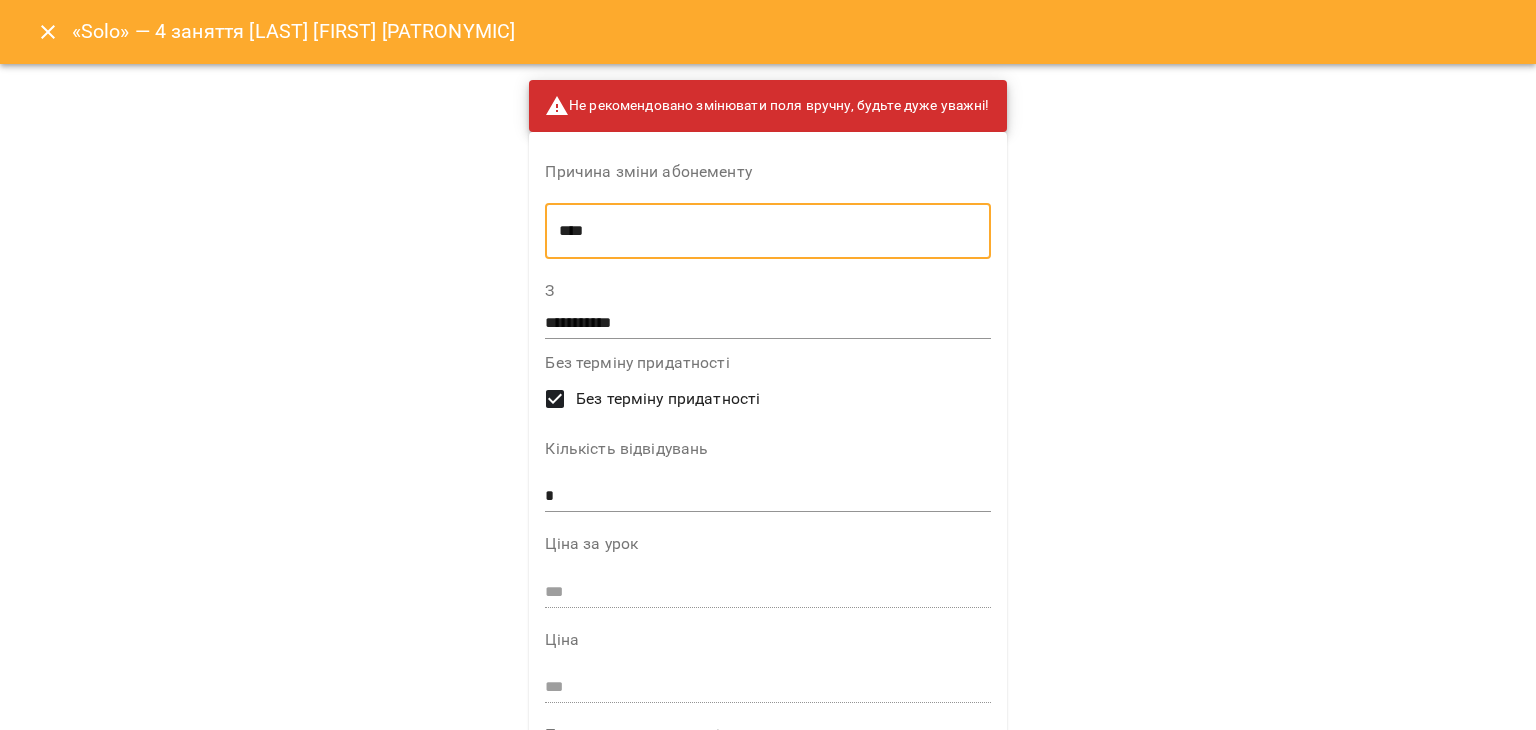 type on "****" 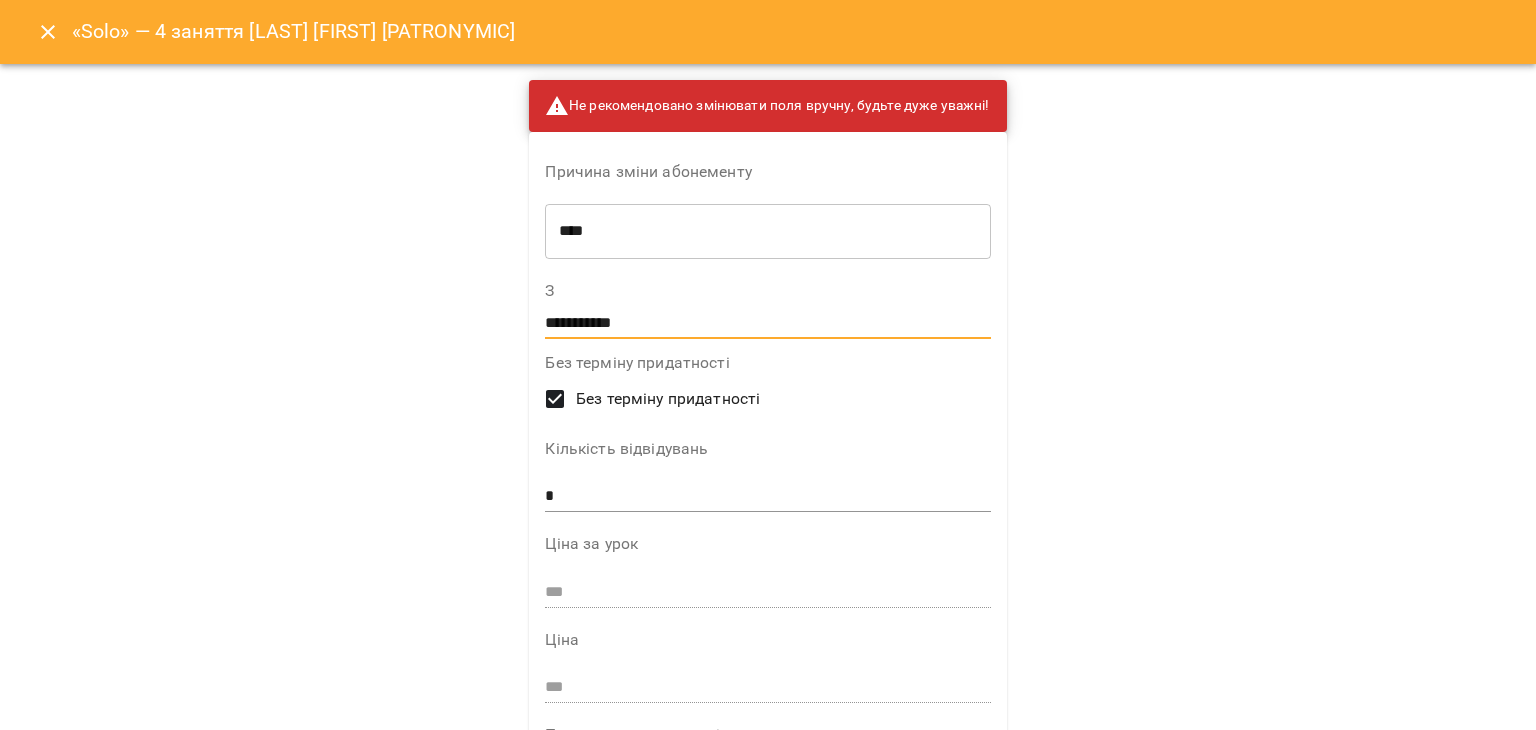 click on "**********" at bounding box center (767, 323) 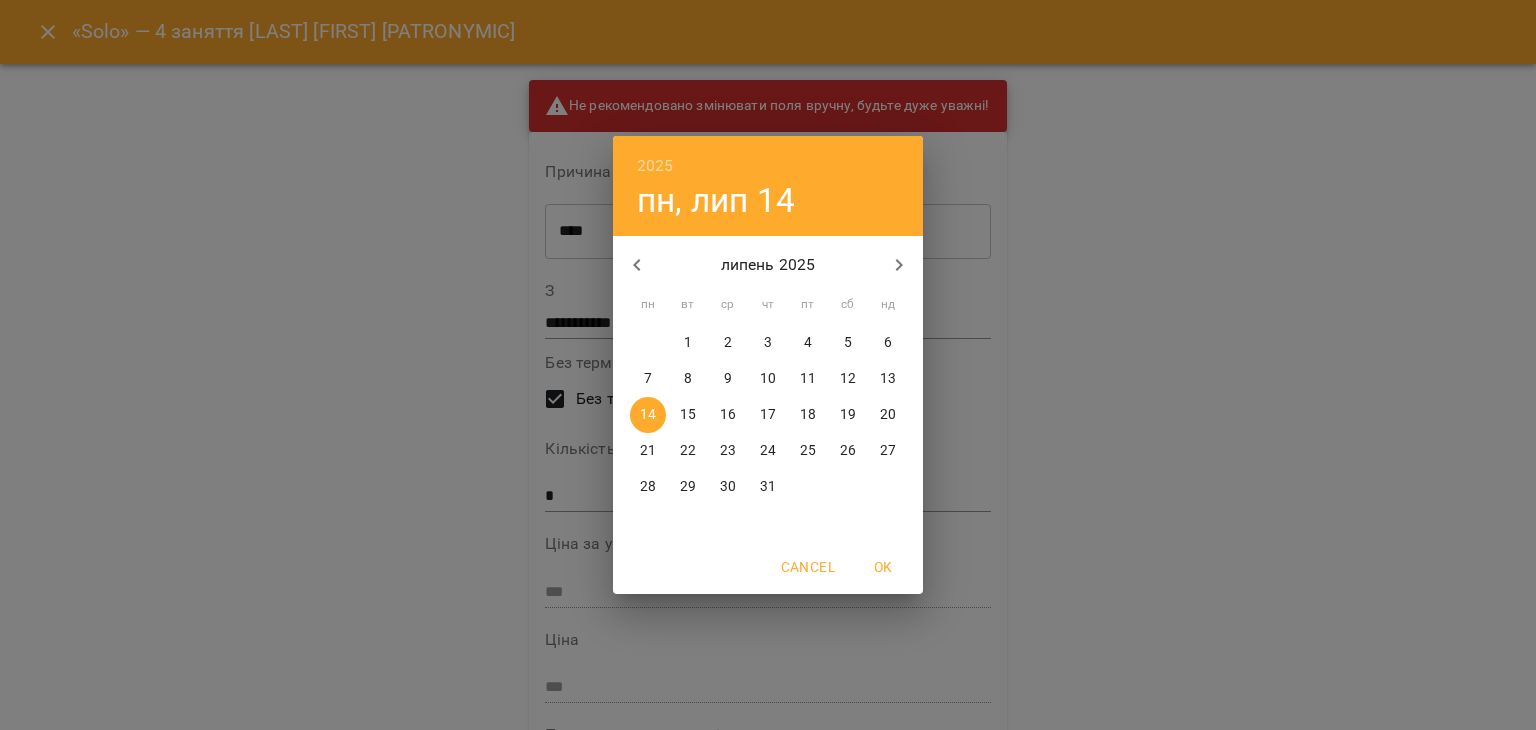 click 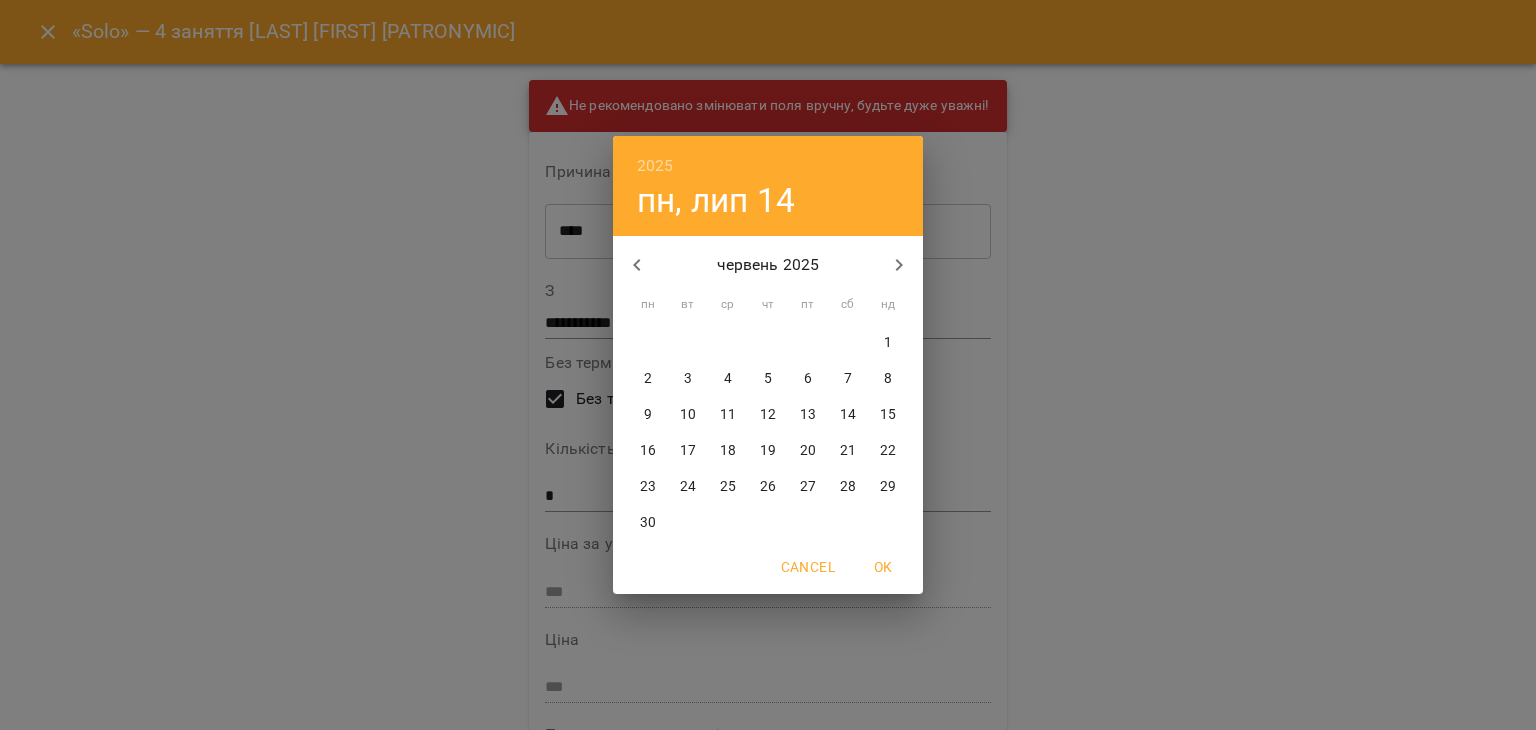 click on "1" at bounding box center (888, 343) 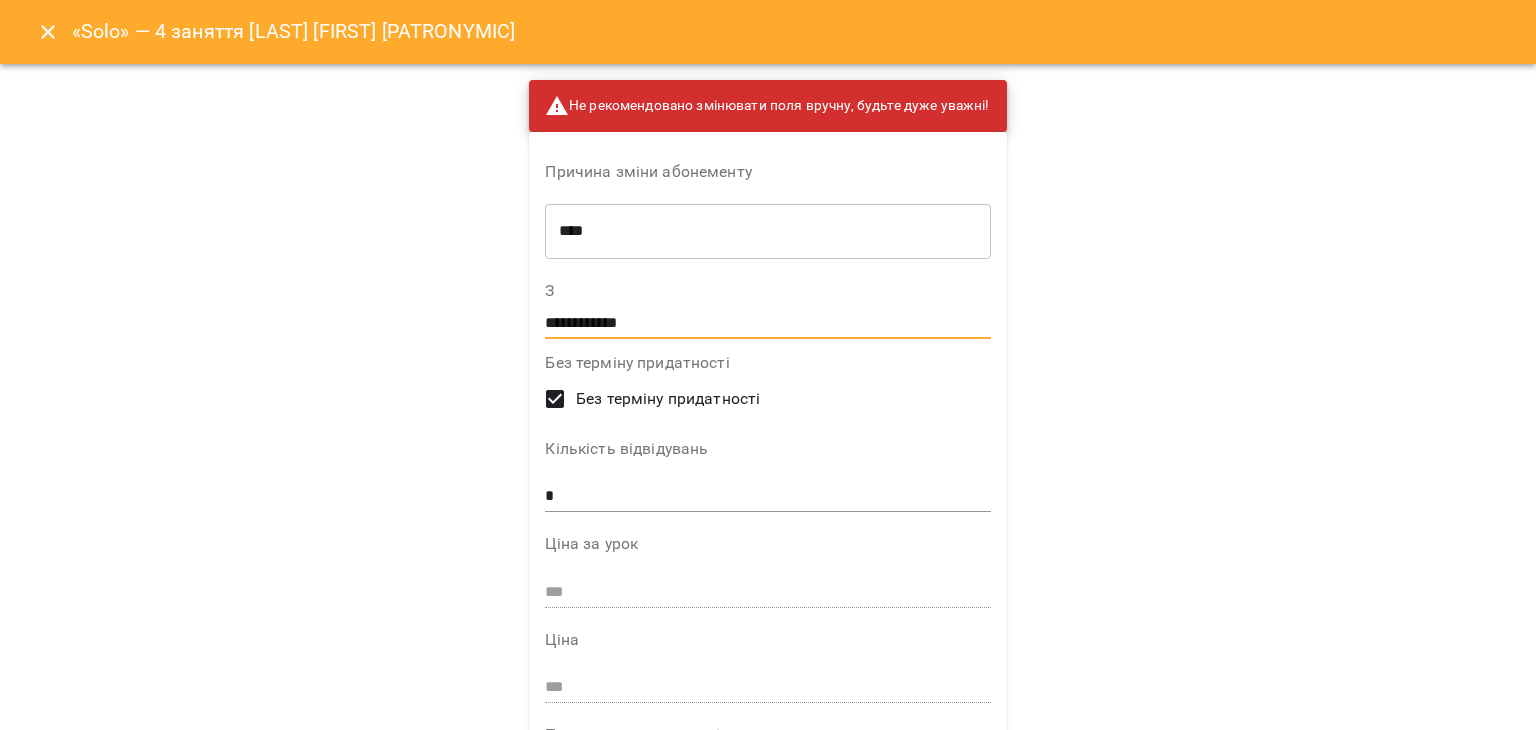 scroll, scrollTop: 439, scrollLeft: 0, axis: vertical 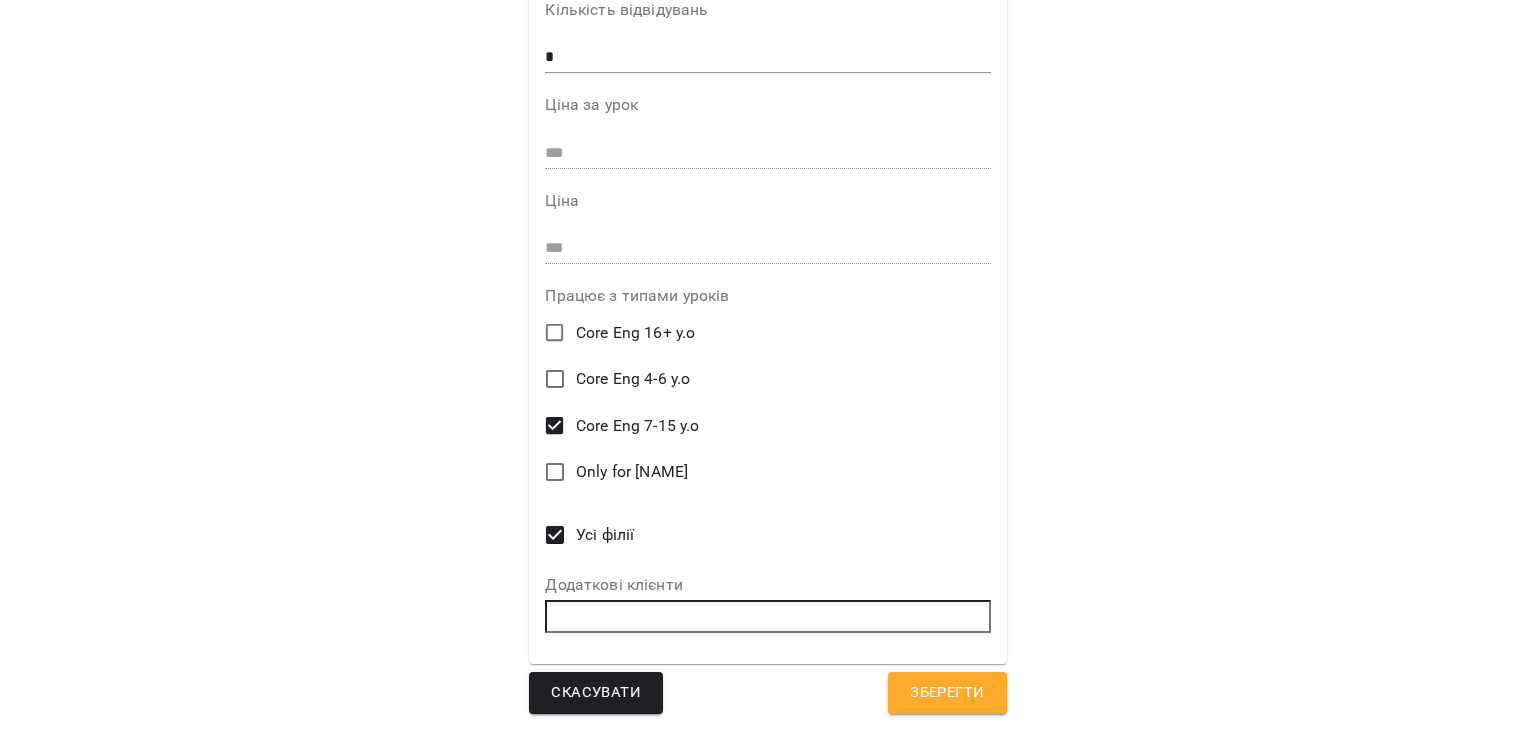 click on "Зберегти" at bounding box center (947, 693) 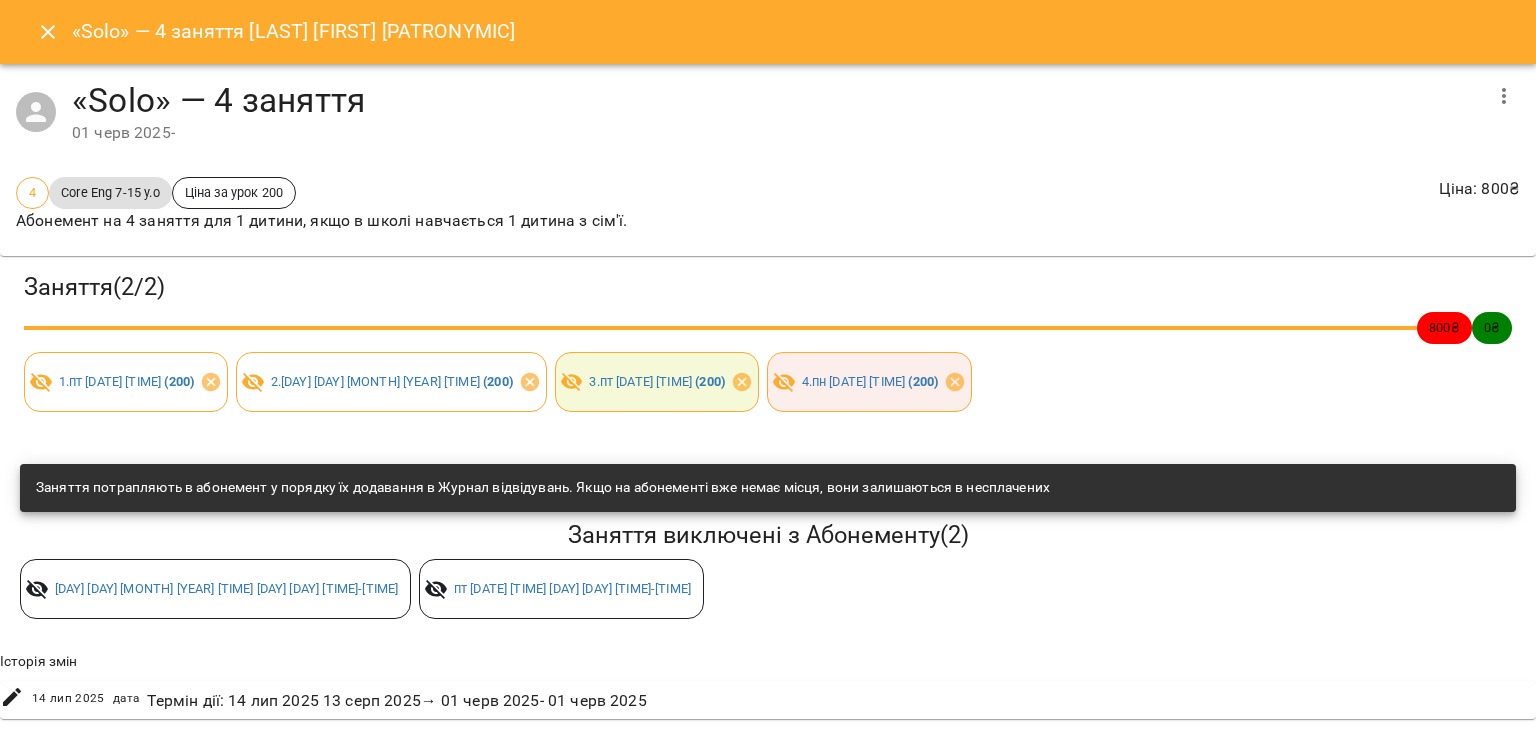 click 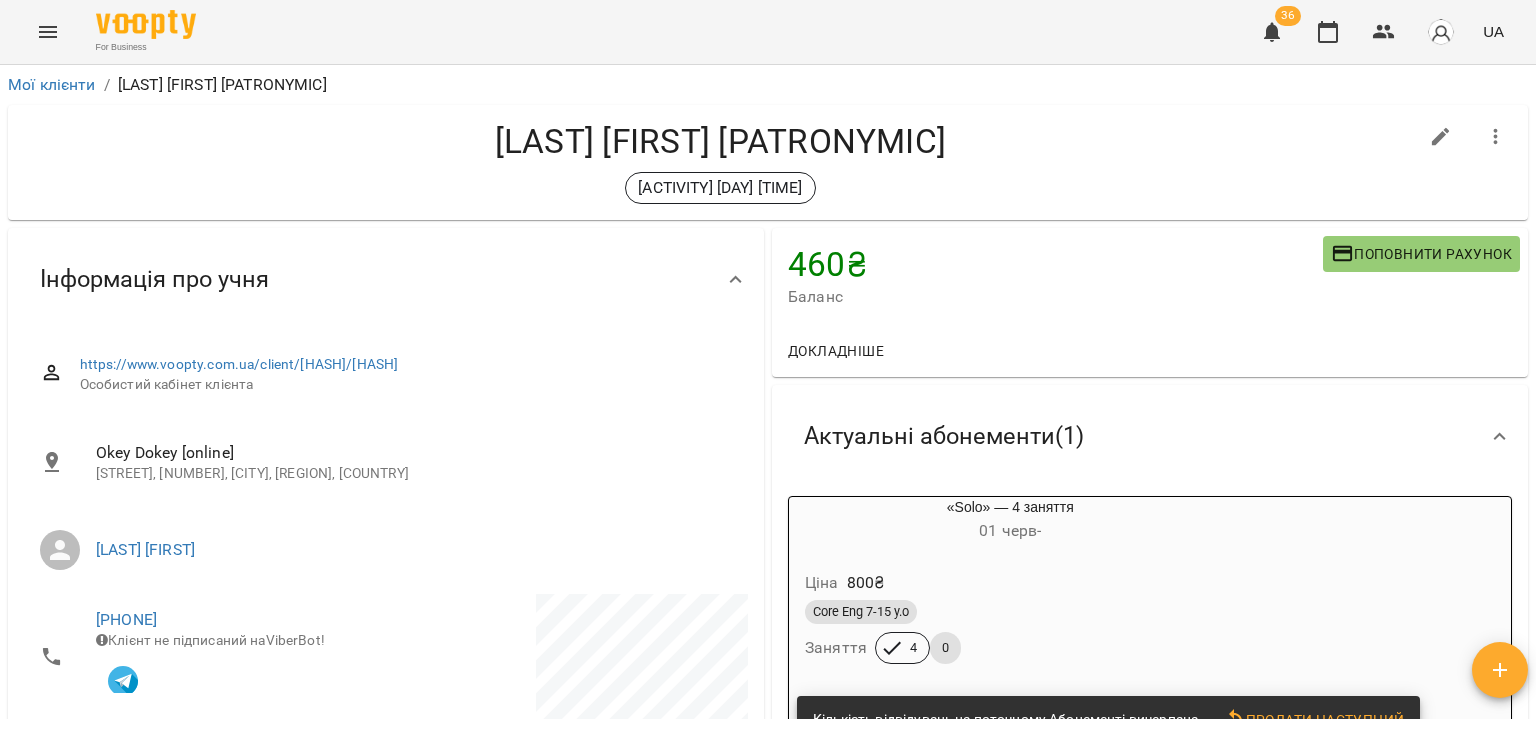 click on "Ціна 800 ₴" at bounding box center (1010, 583) 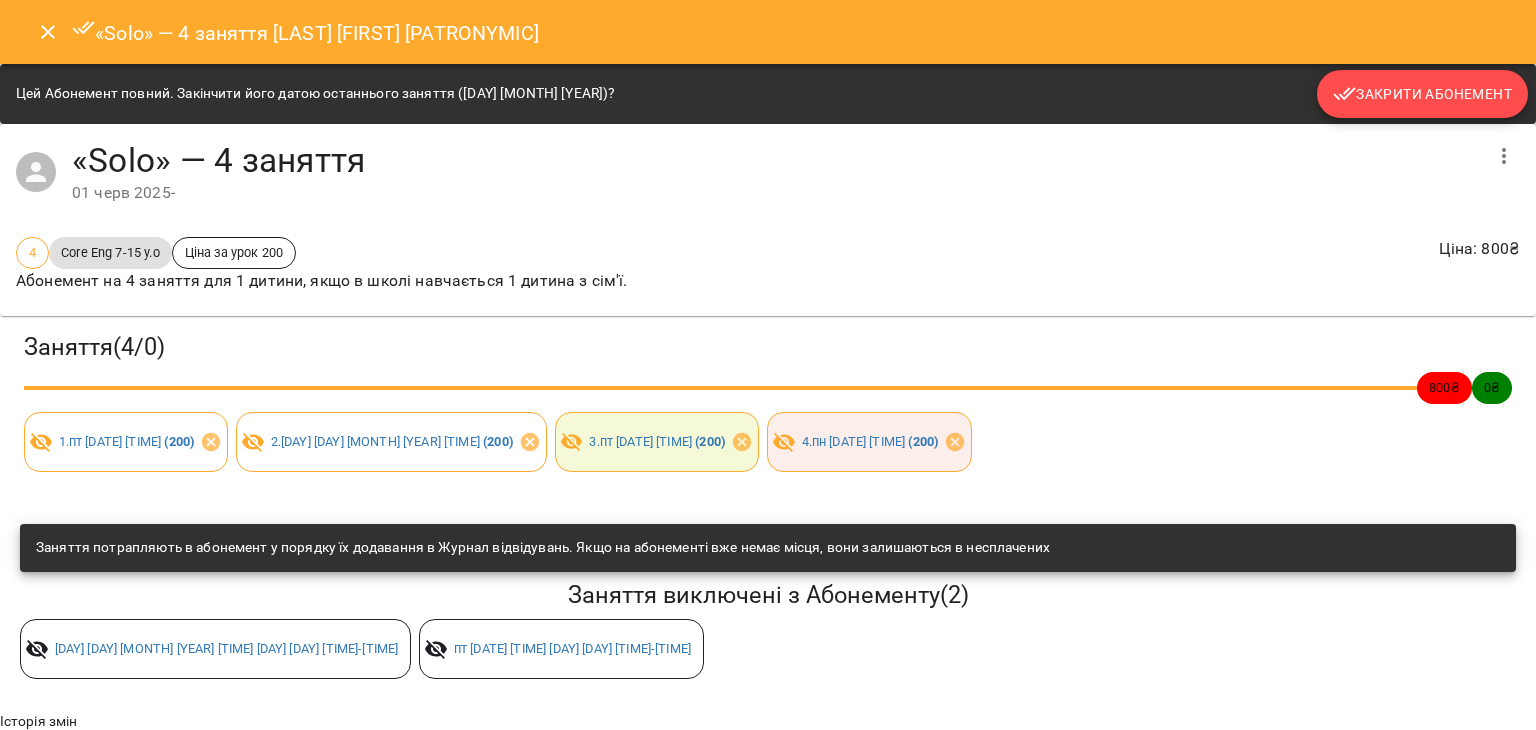 click on "Закрити Абонемент" at bounding box center [1422, 94] 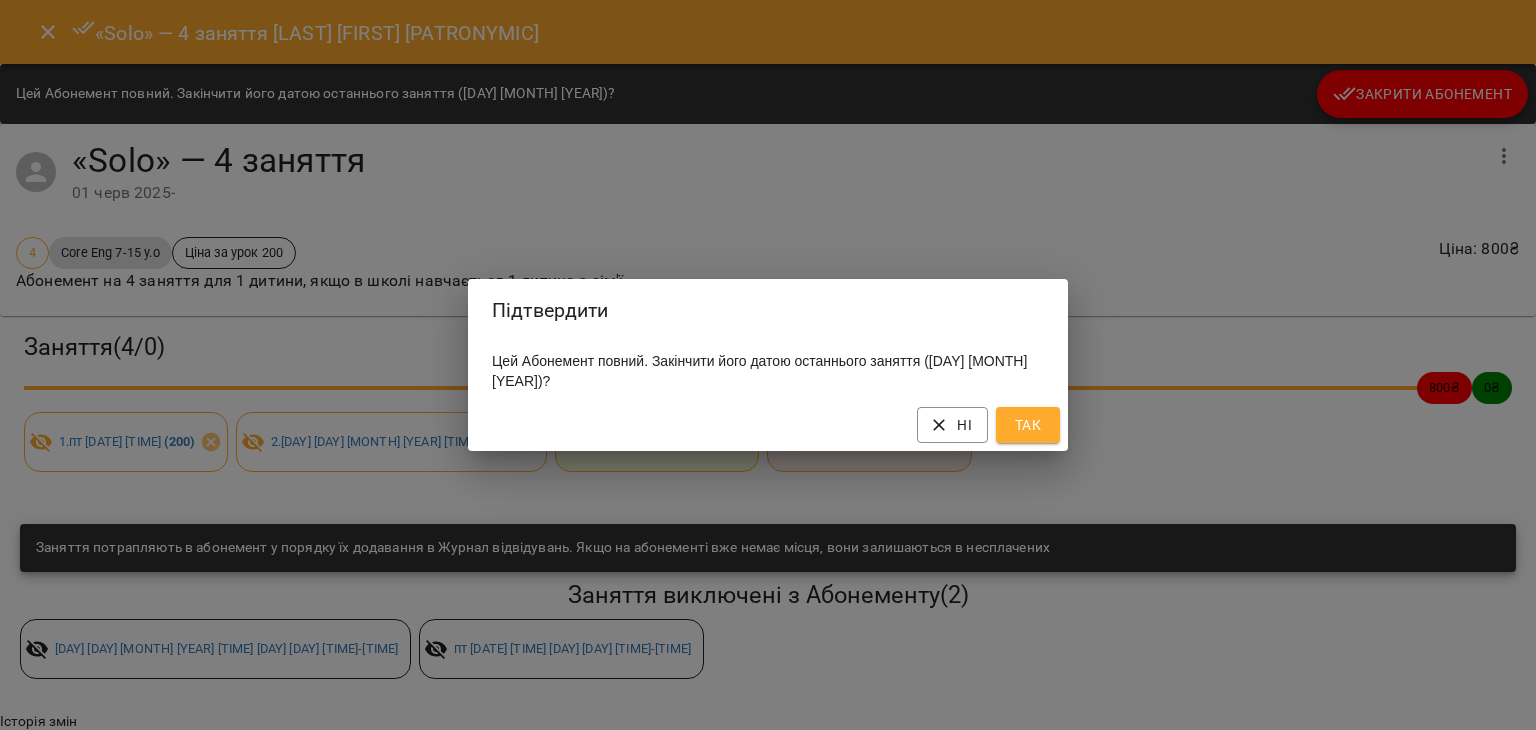 click on "Так" at bounding box center (1028, 425) 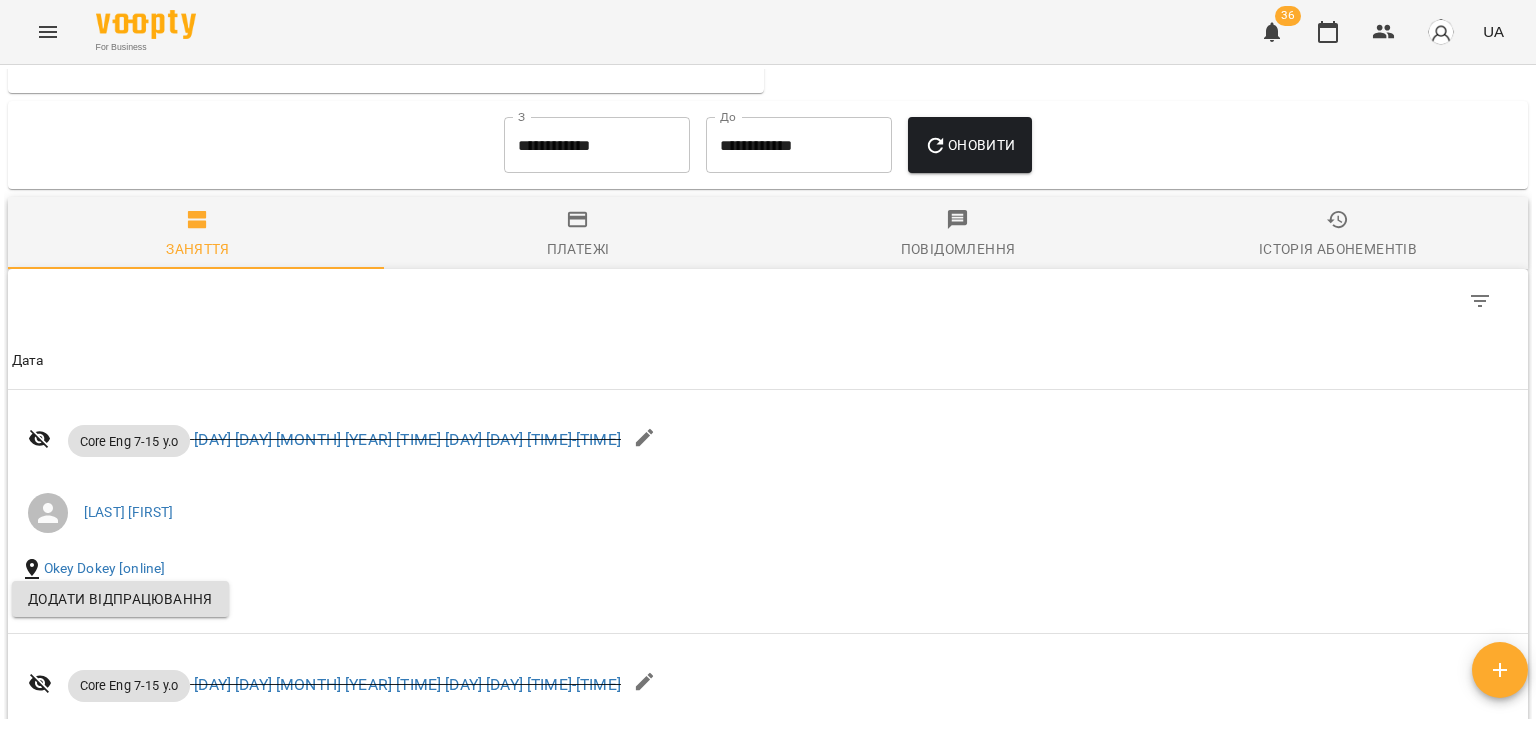 scroll, scrollTop: 1300, scrollLeft: 0, axis: vertical 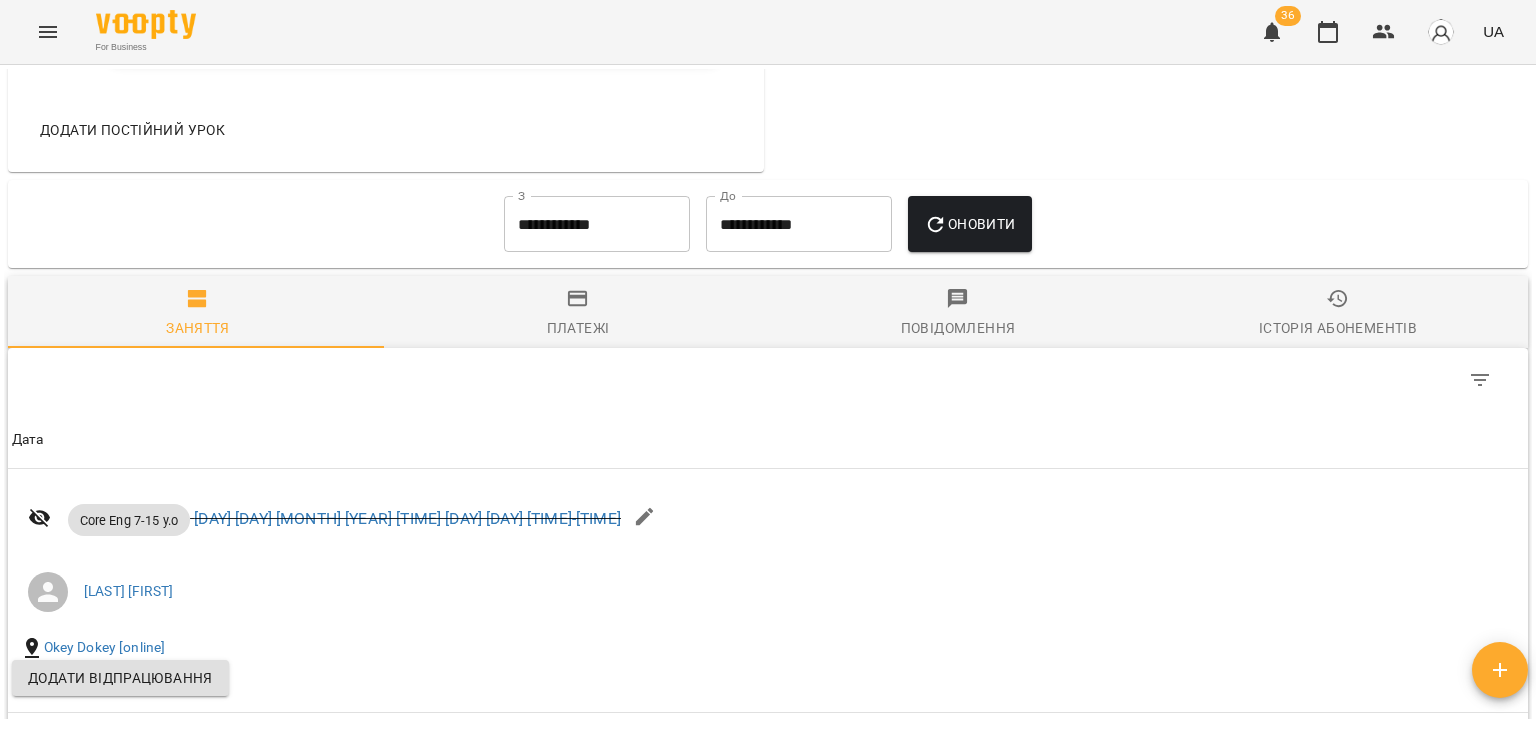 click on "**********" at bounding box center [597, 224] 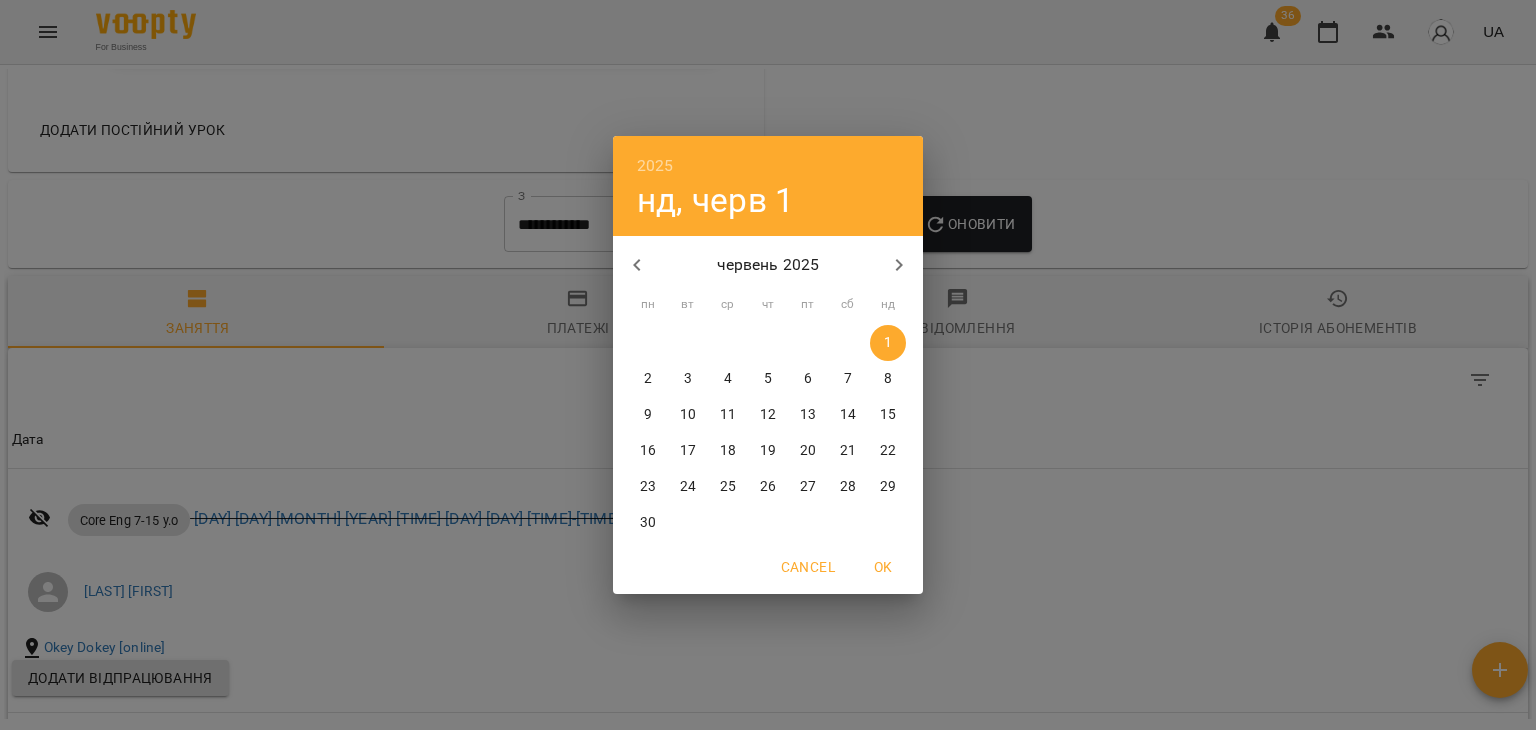 click 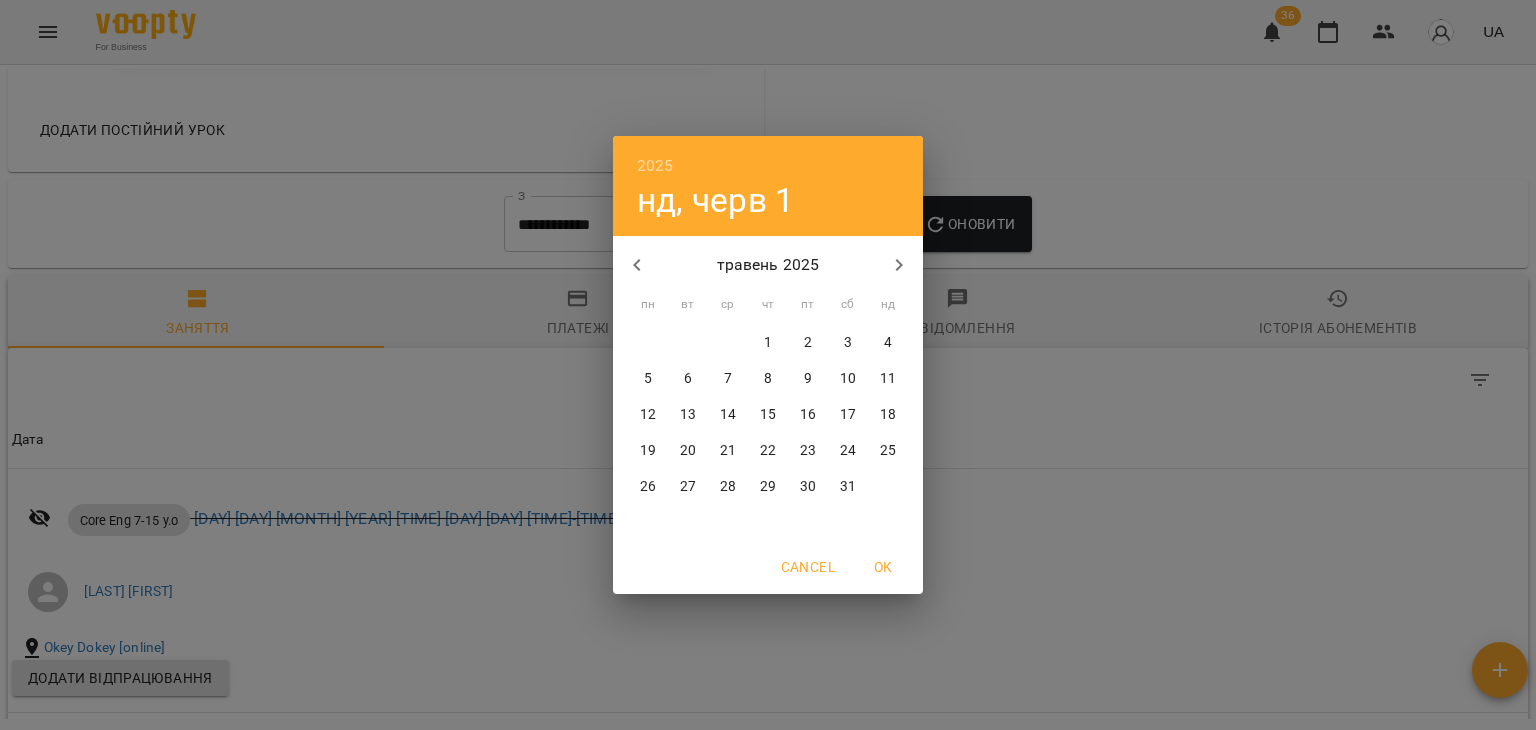 click on "1" at bounding box center [768, 343] 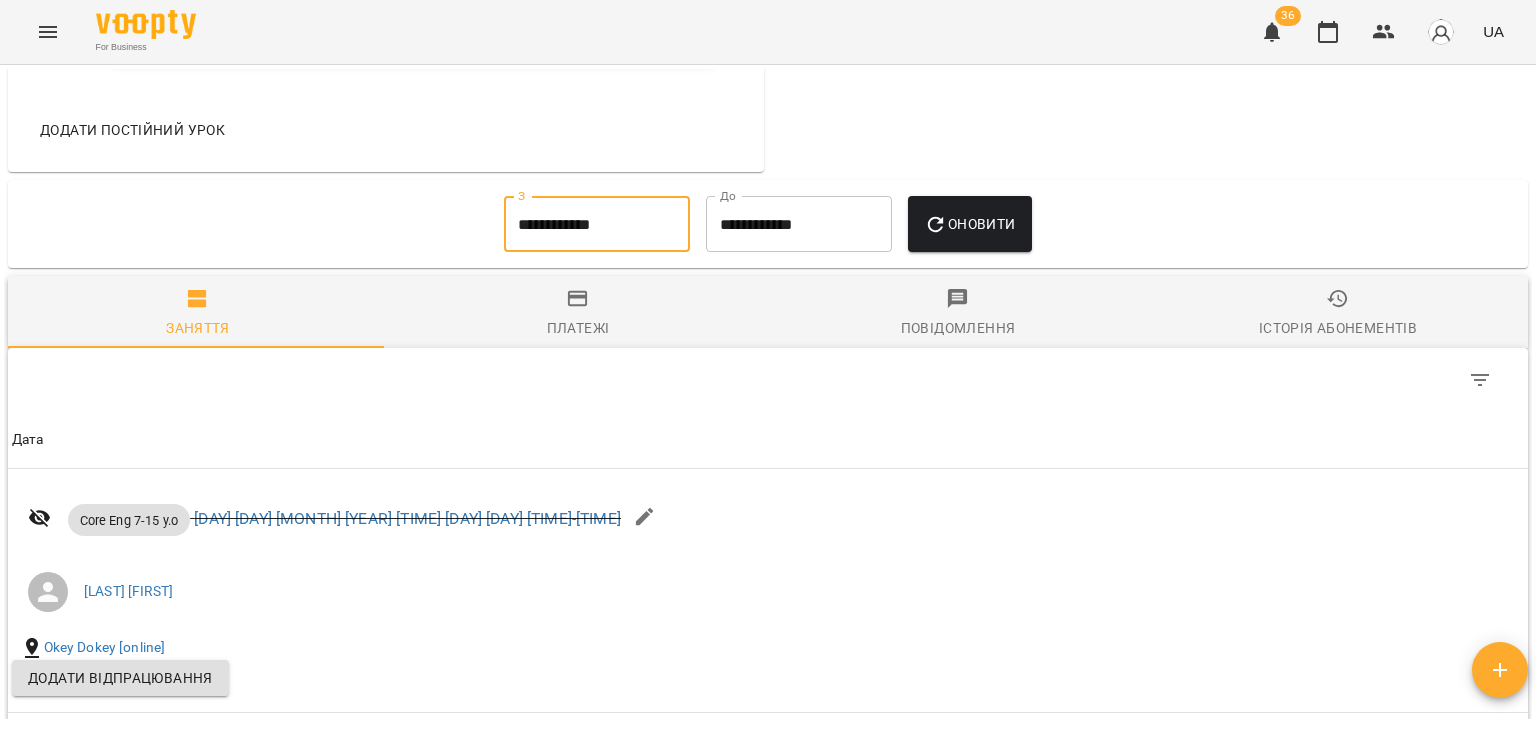 click 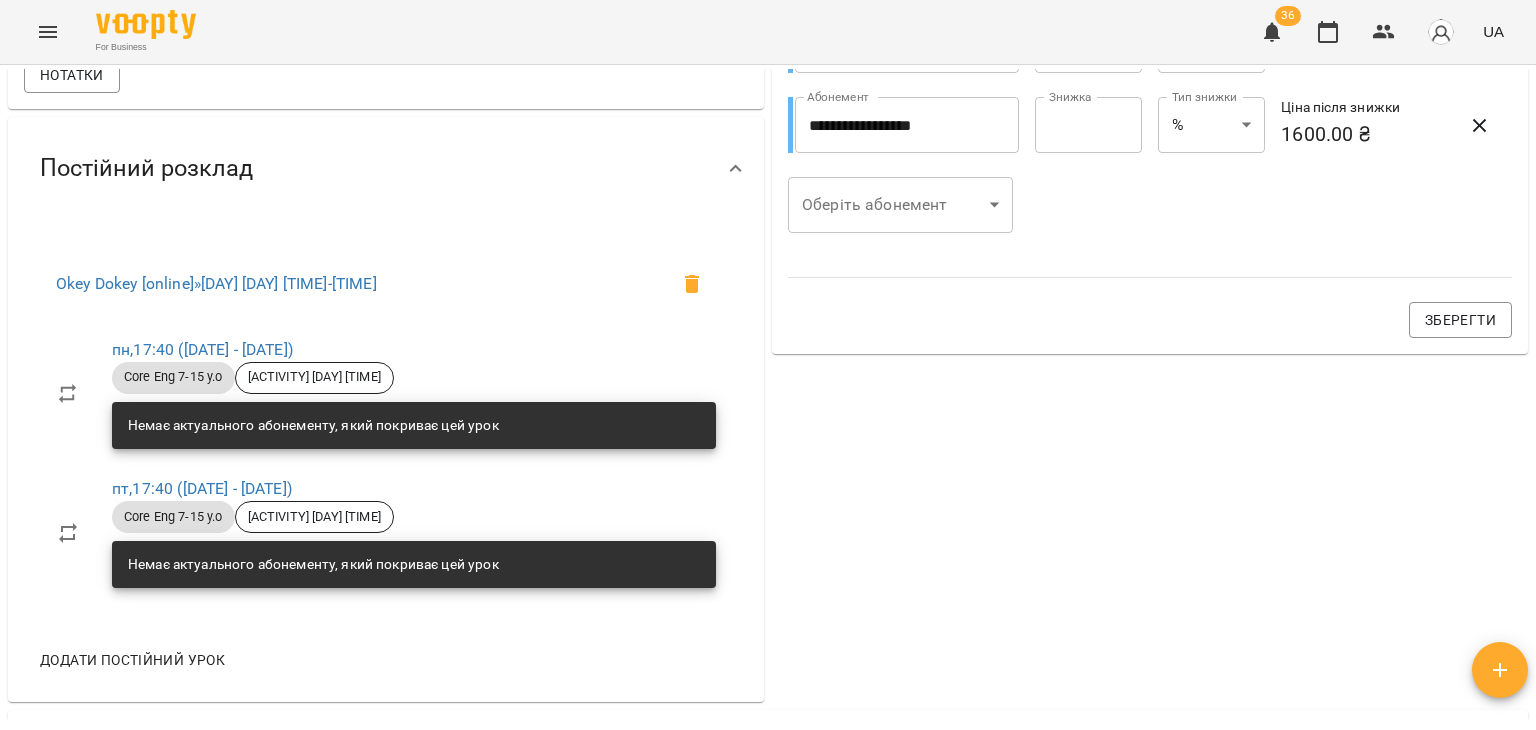 scroll, scrollTop: 1270, scrollLeft: 0, axis: vertical 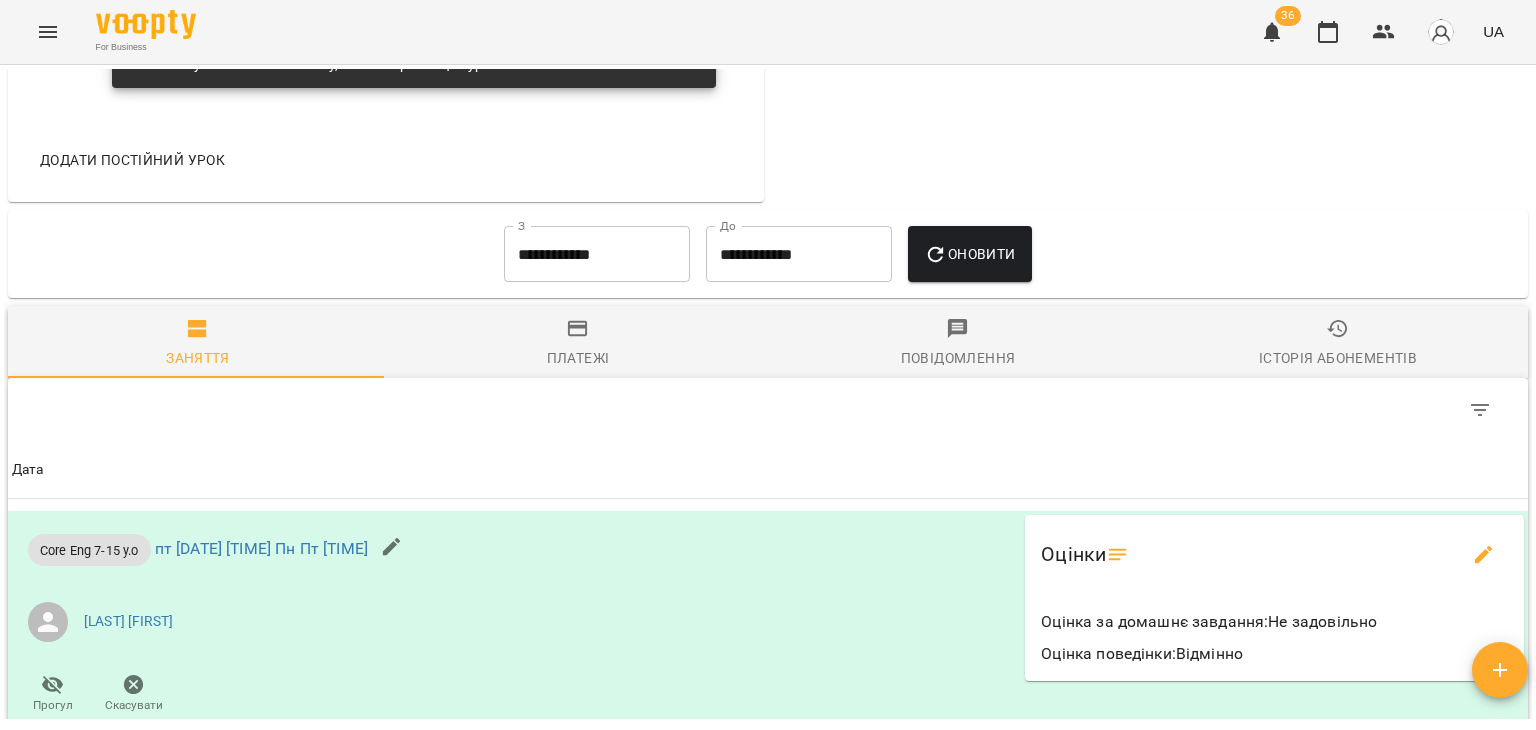 click on "**********" at bounding box center [597, 254] 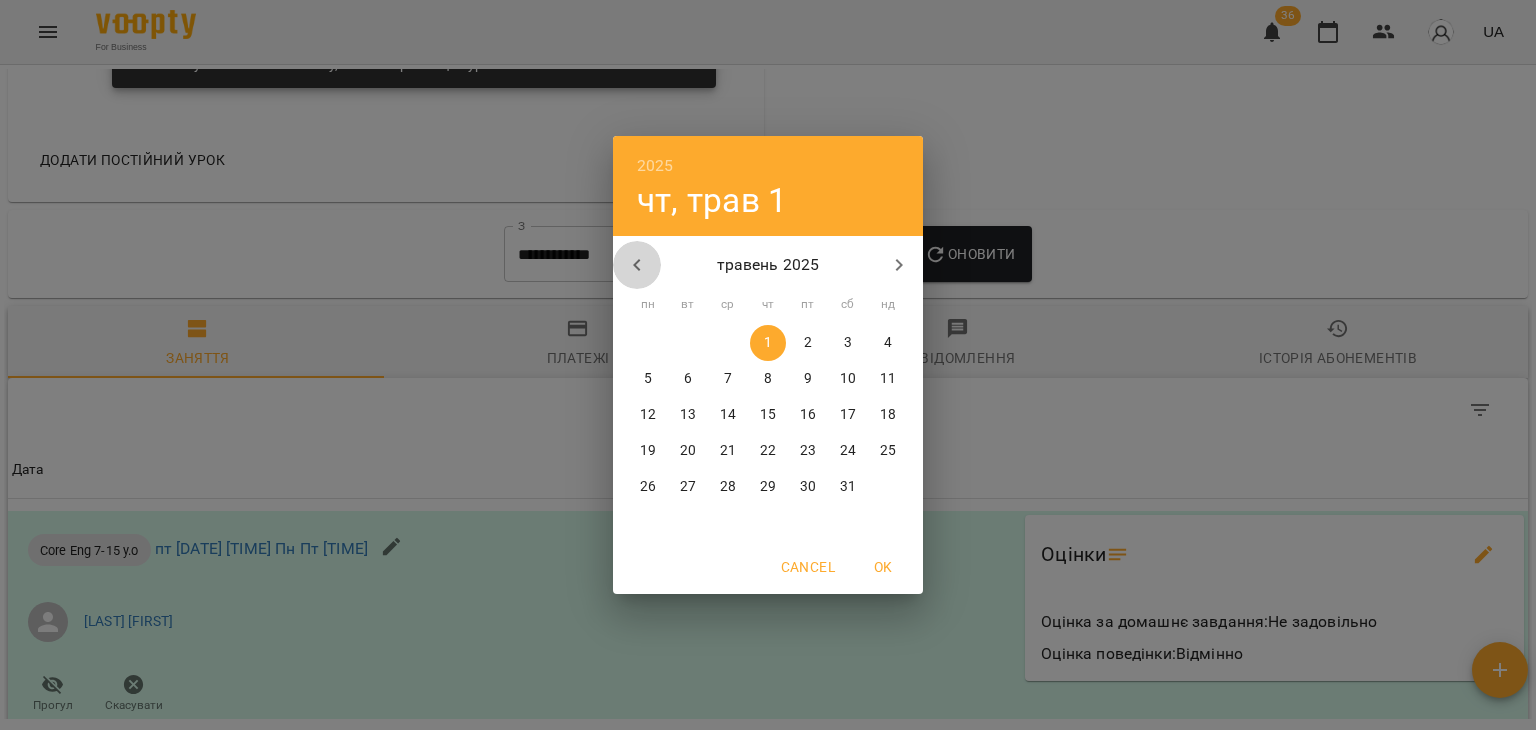 click at bounding box center [637, 265] 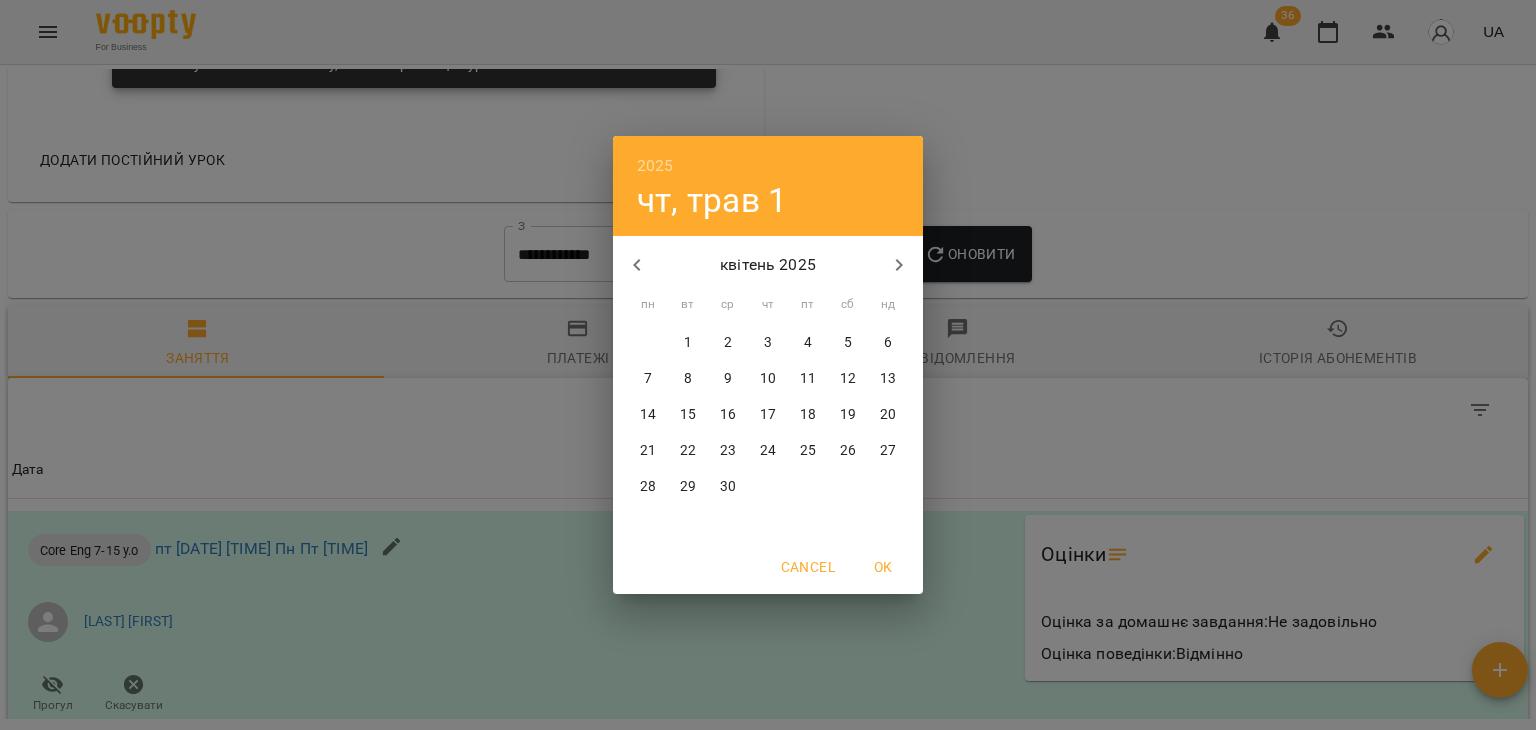 click on "1" at bounding box center [688, 343] 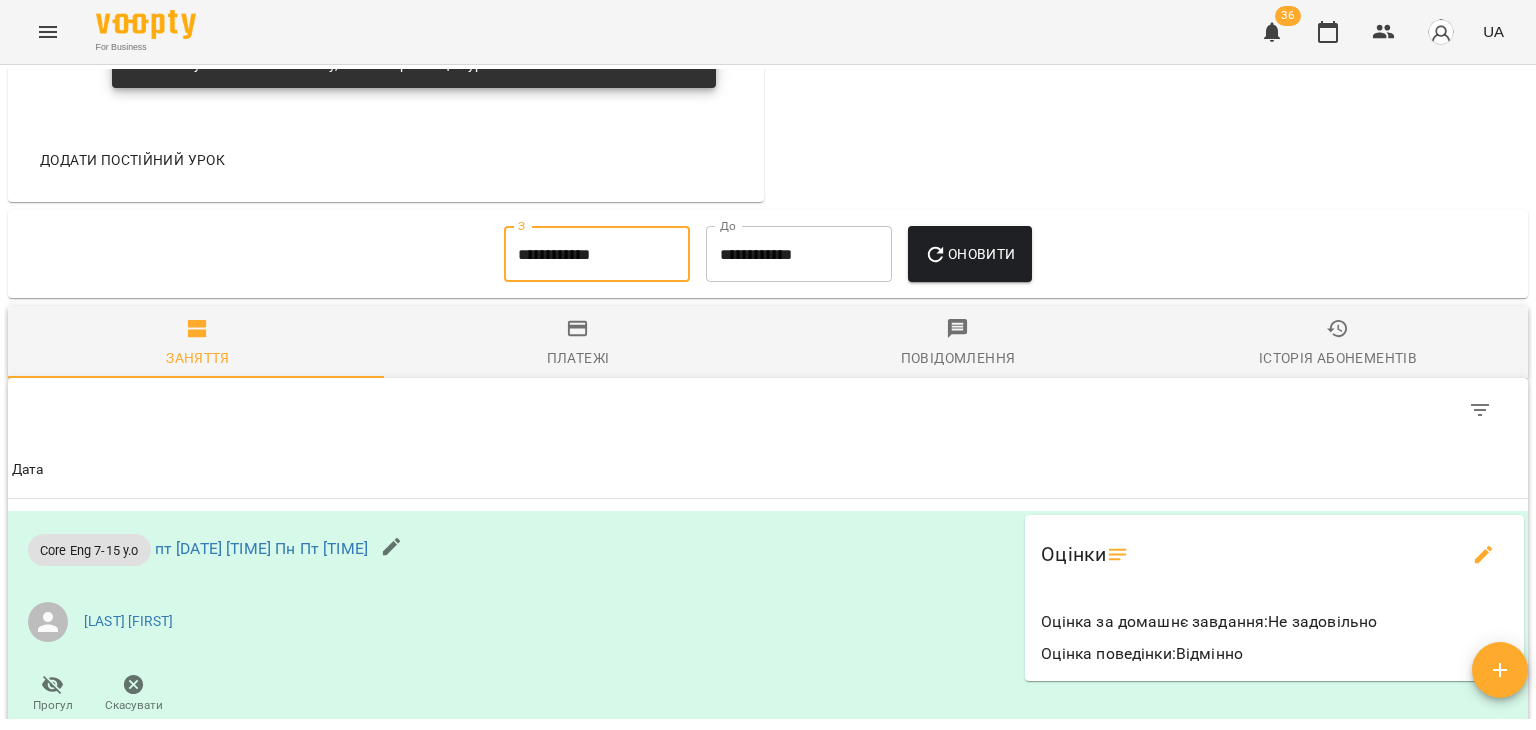 click on "Оновити" at bounding box center (969, 254) 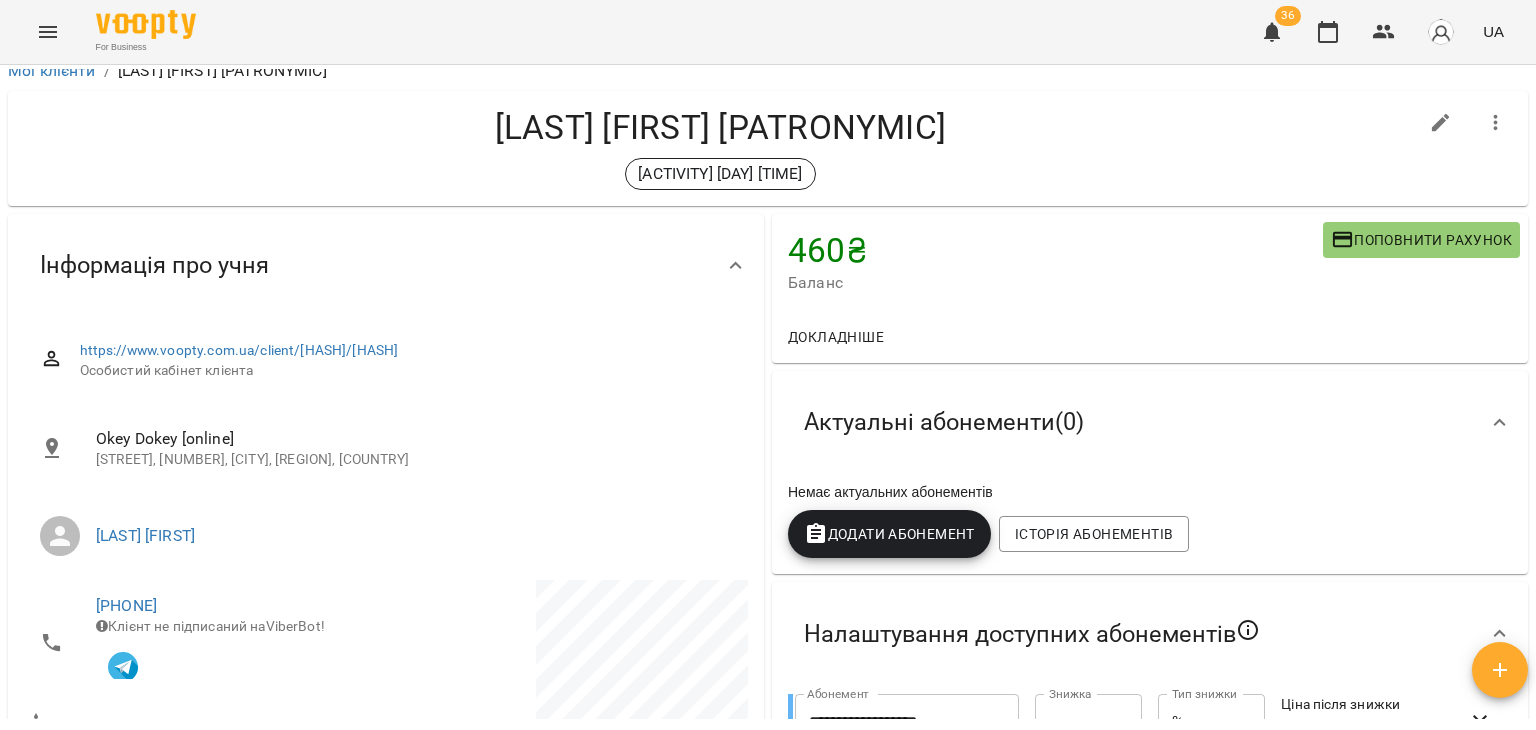 scroll, scrollTop: 0, scrollLeft: 0, axis: both 